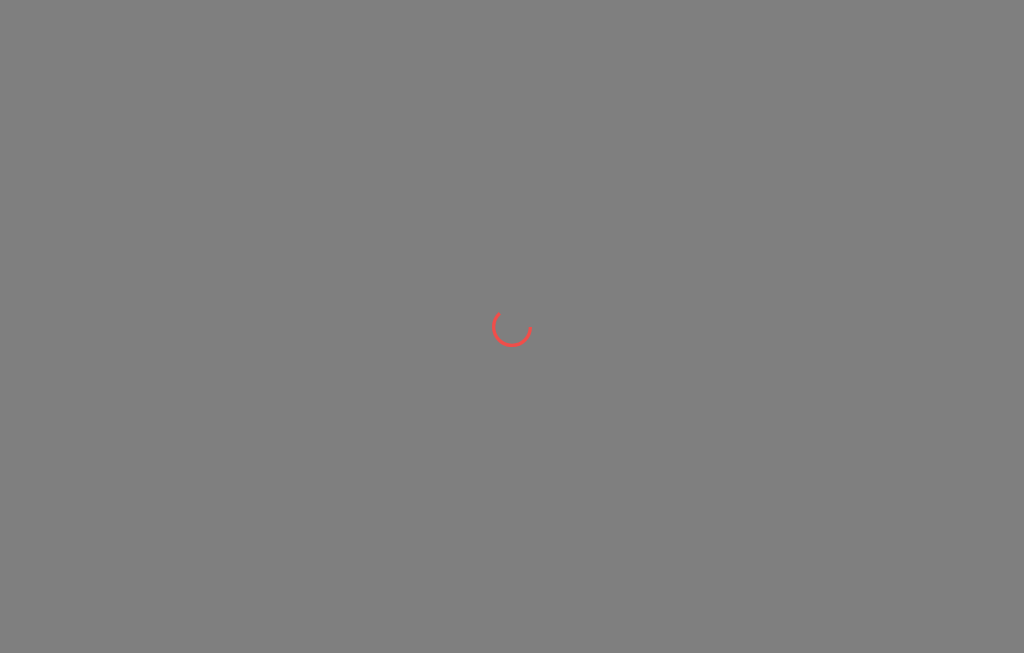scroll, scrollTop: 0, scrollLeft: 0, axis: both 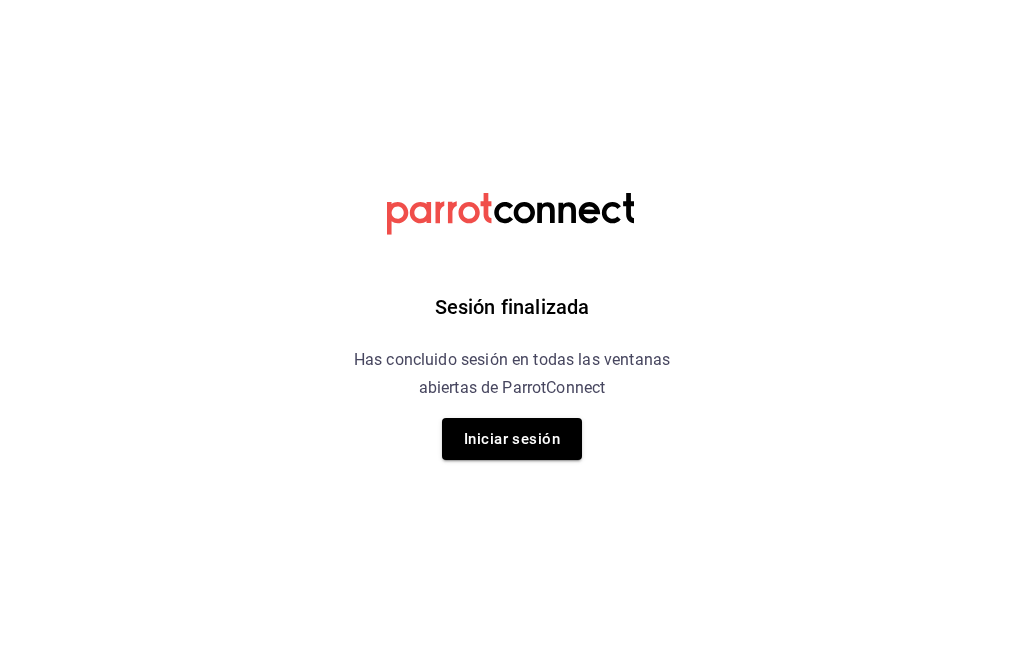click on "Iniciar sesión" at bounding box center (512, 439) 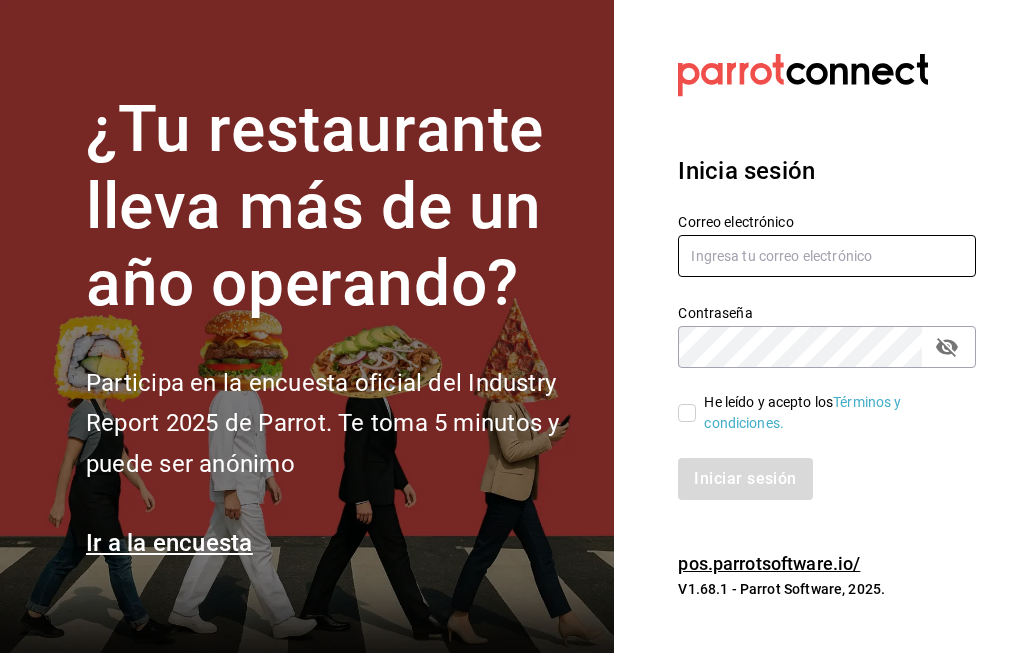 click at bounding box center (827, 256) 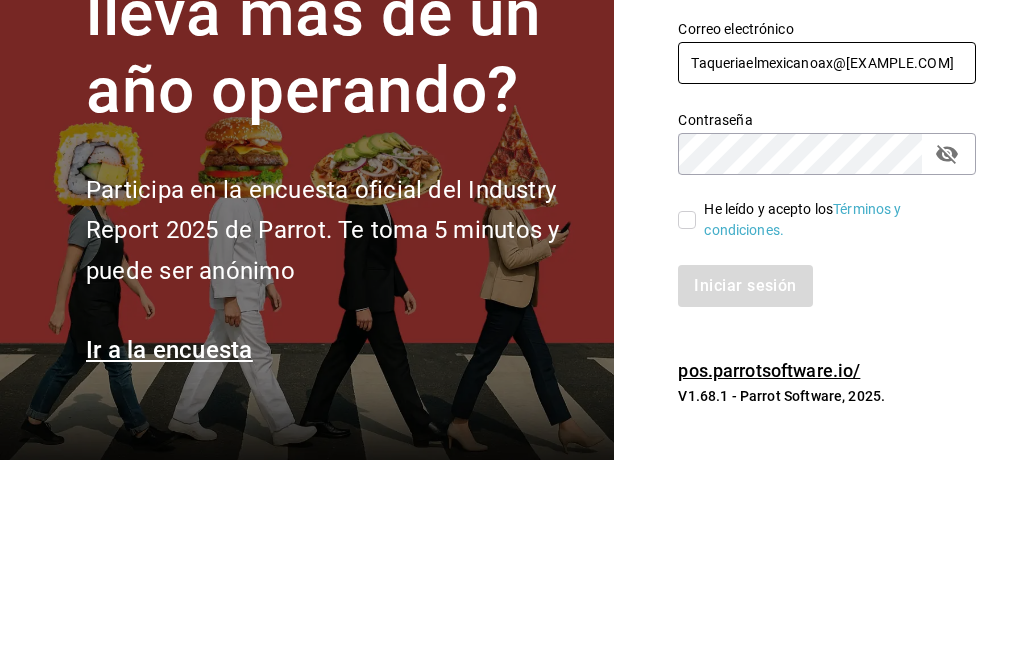 type on "Taqueriaelmexicanoax@[EXAMPLE.COM]" 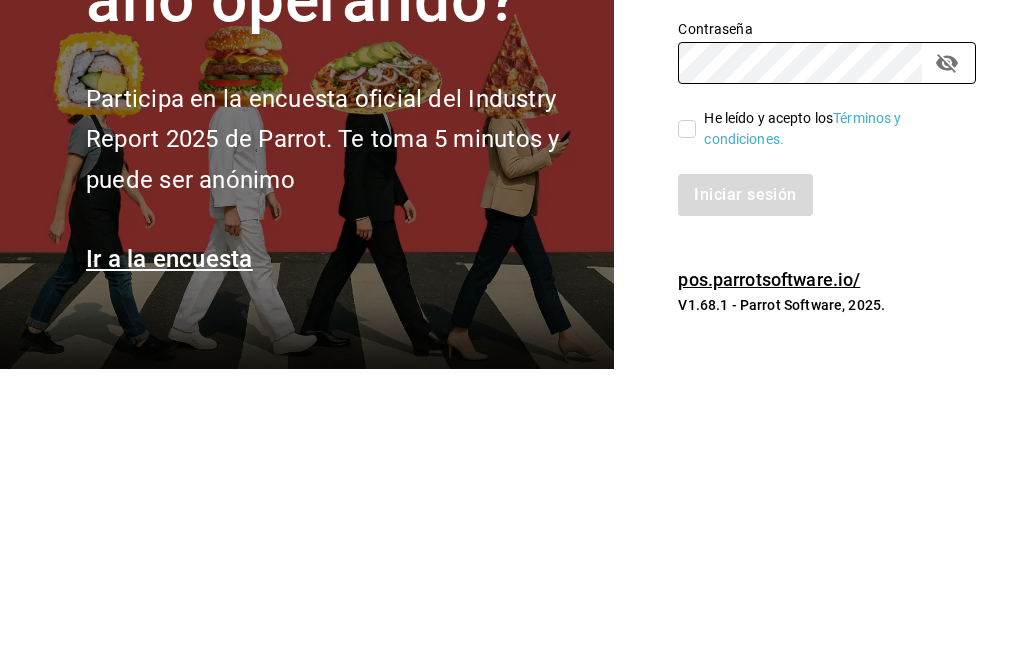 click on "He leído y acepto los  Términos y condiciones." at bounding box center (687, 413) 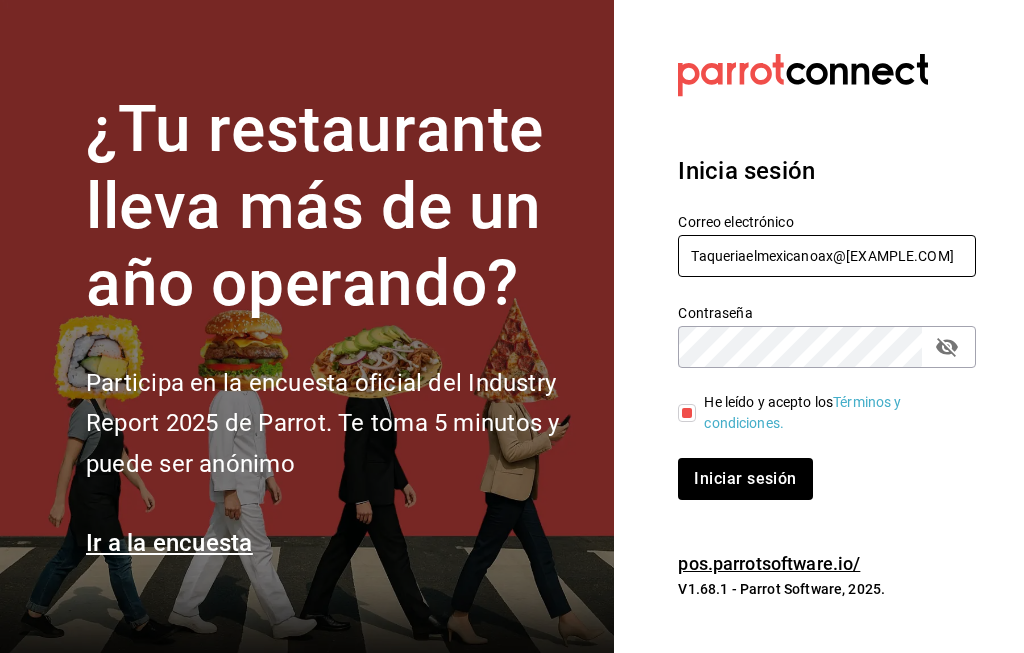 click on "Taqueriaelmexicanoax@gmail.com" at bounding box center [827, 256] 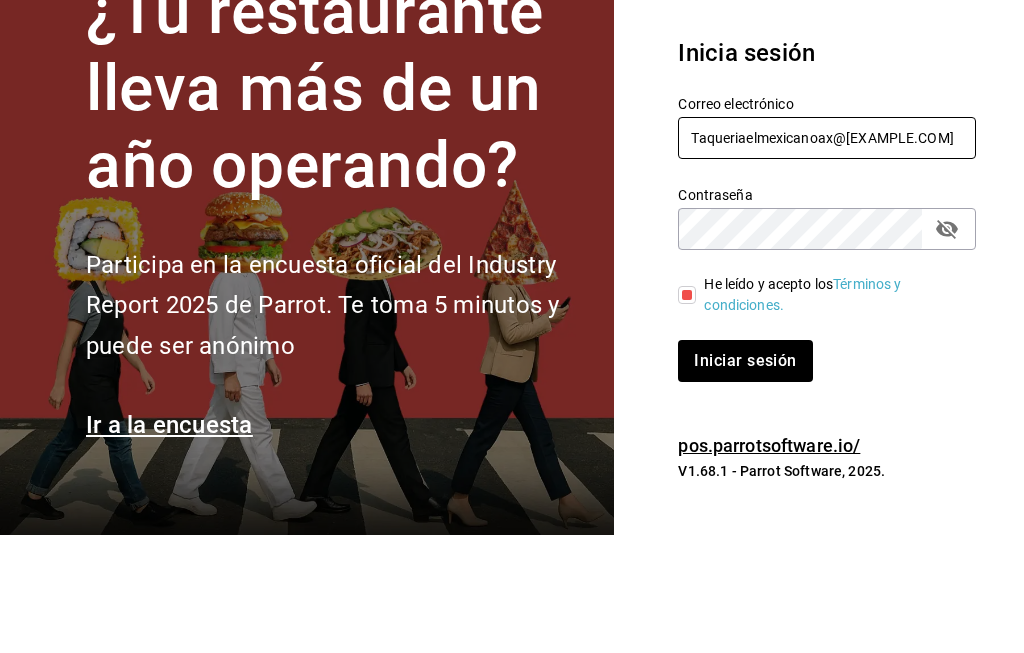 click on "Taqueriaelmexicanoax@gmail.com" at bounding box center [827, 256] 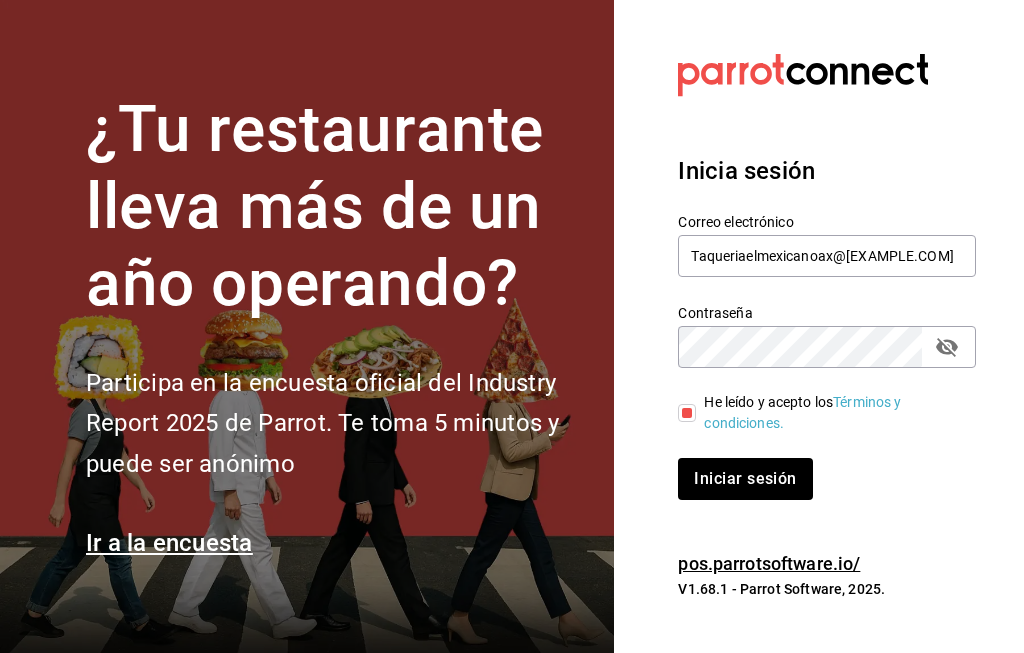 click on "Iniciar sesión" at bounding box center (745, 479) 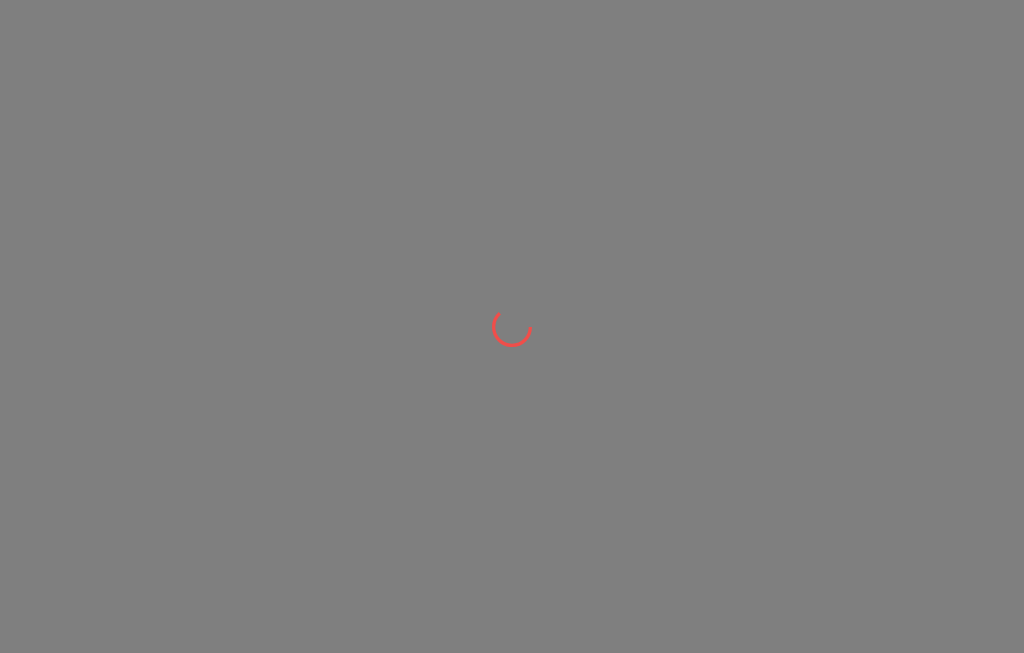 scroll, scrollTop: 0, scrollLeft: 0, axis: both 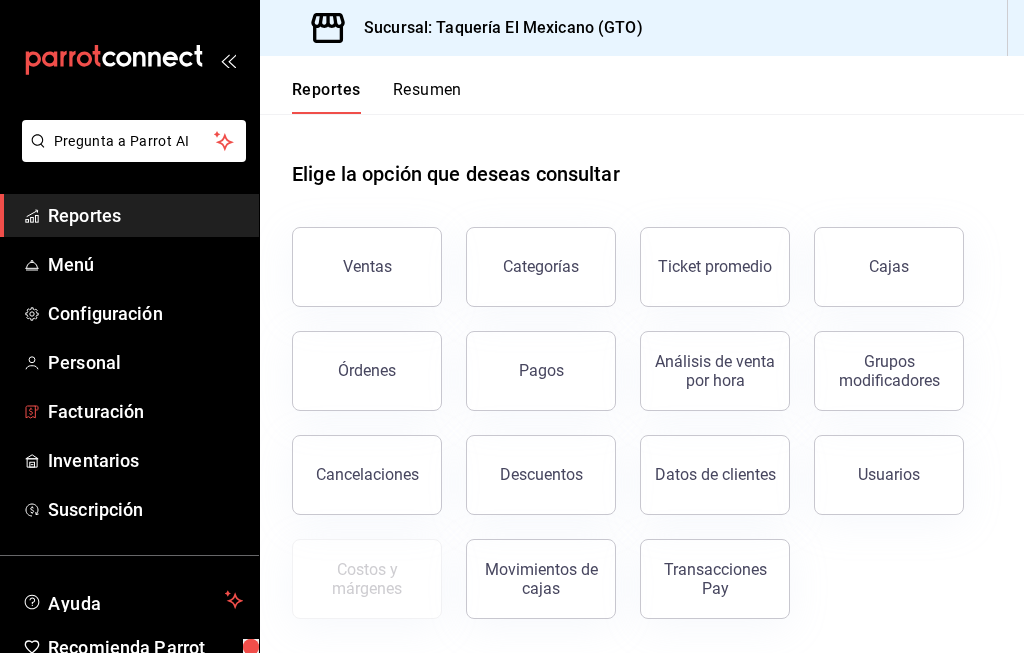click on "Facturación" at bounding box center [129, 411] 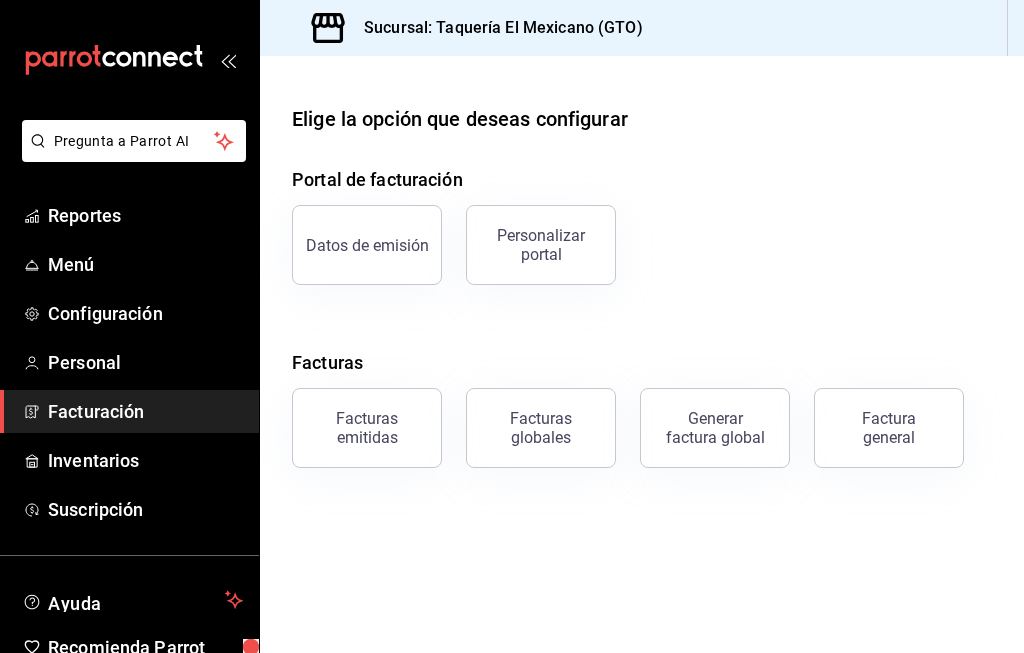 click on "Personalizar portal" at bounding box center [541, 245] 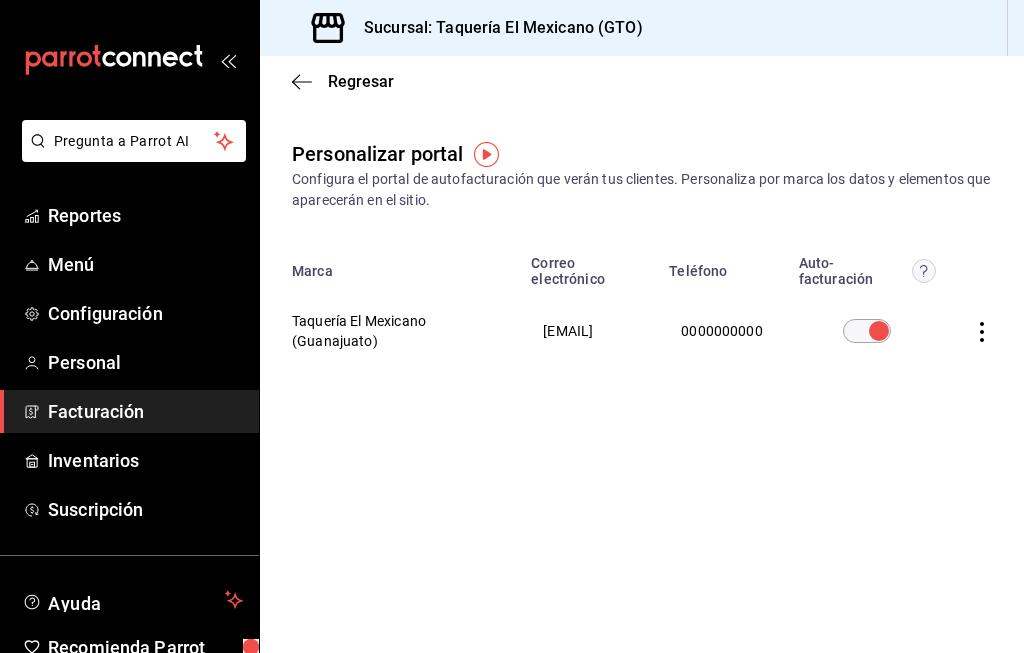 click 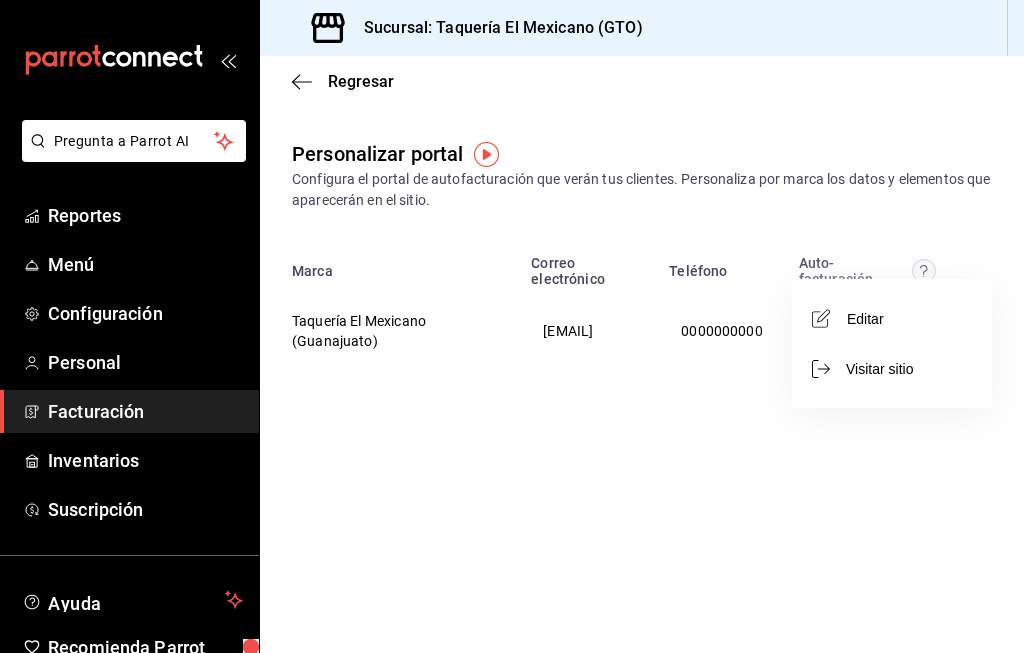 click at bounding box center (512, 326) 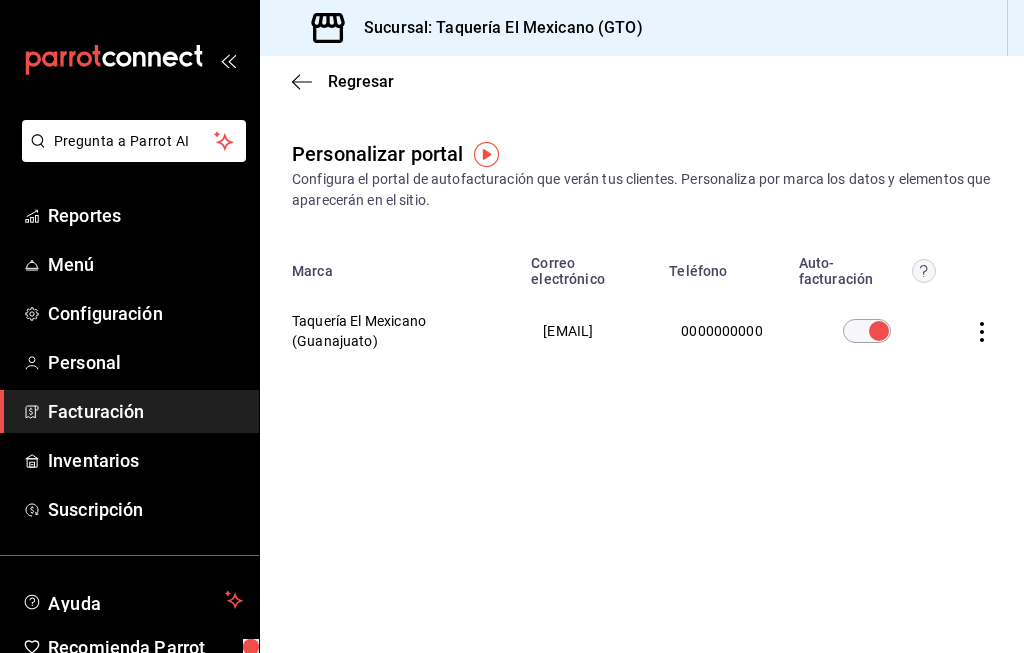click at bounding box center (867, 331) 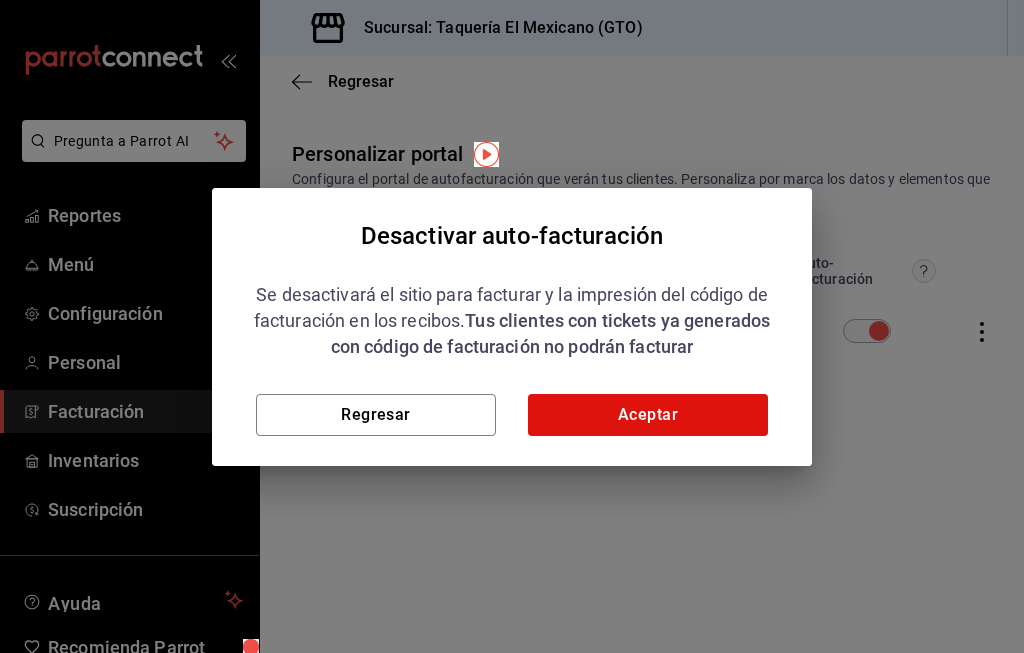 click on "Aceptar" at bounding box center (648, 415) 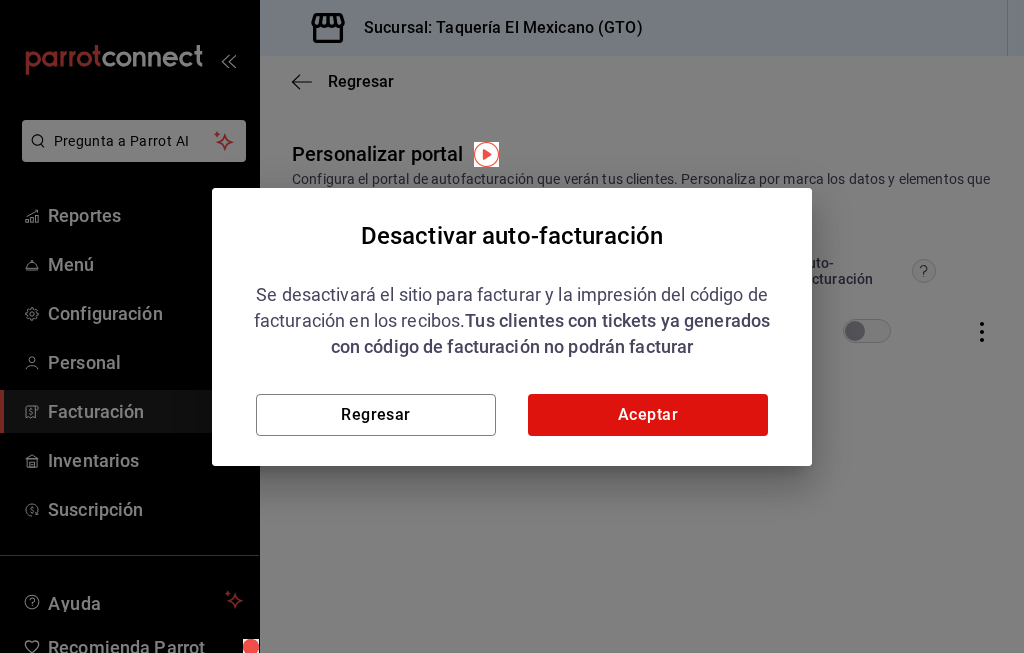 checkbox on "false" 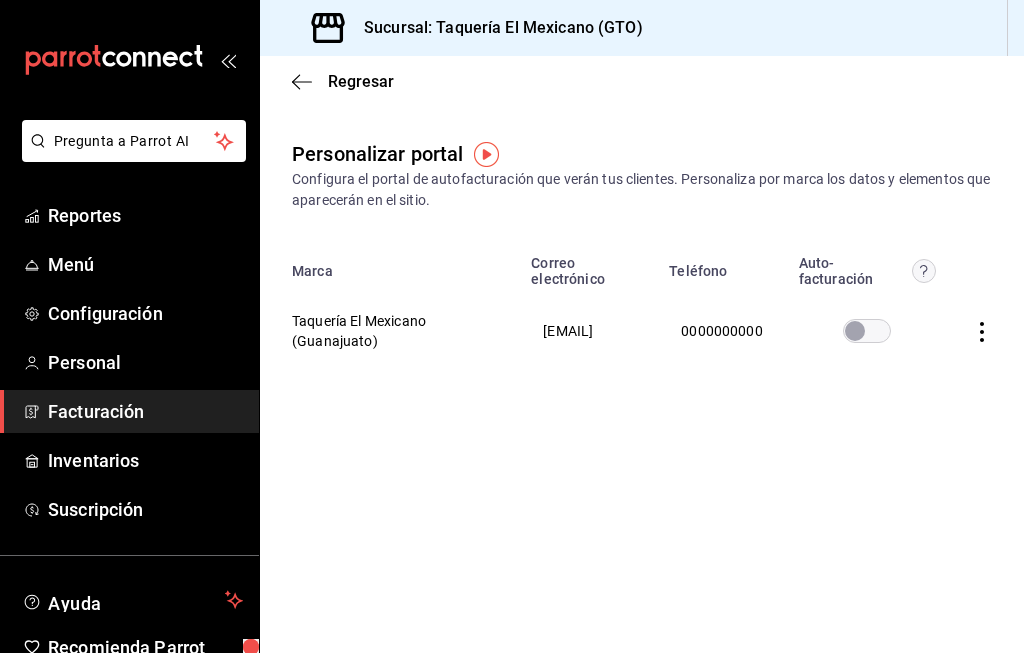 click 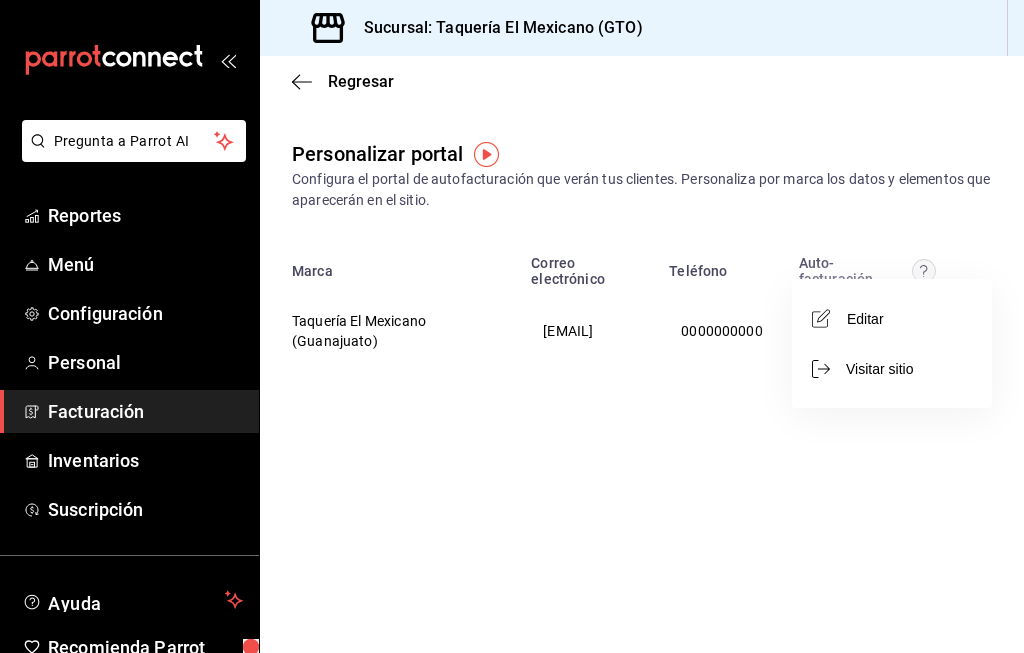 click at bounding box center [512, 326] 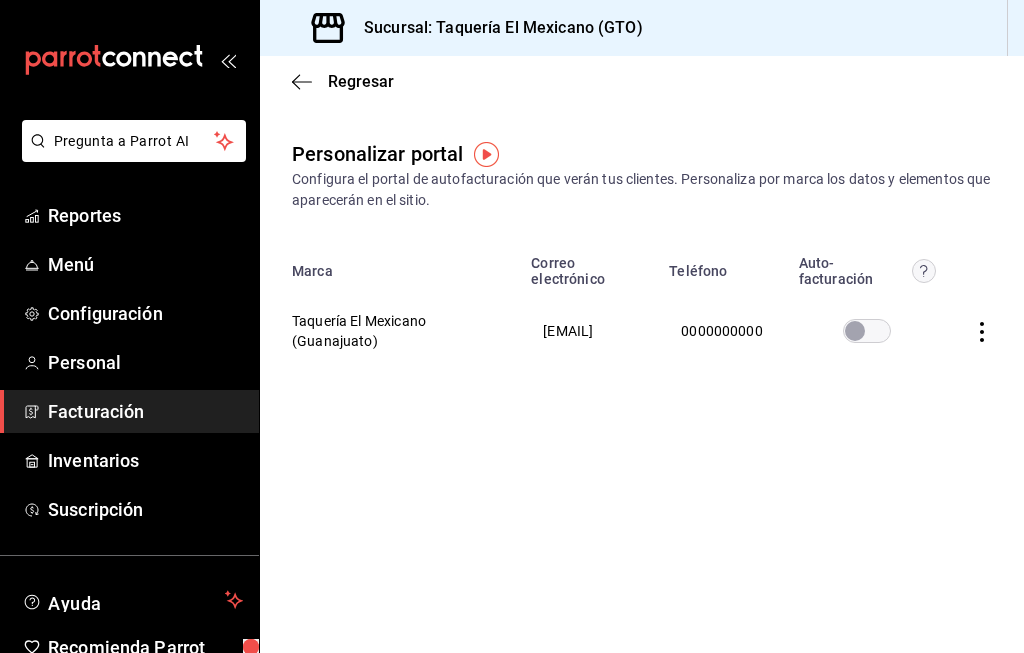click on "Regresar" at bounding box center (343, 81) 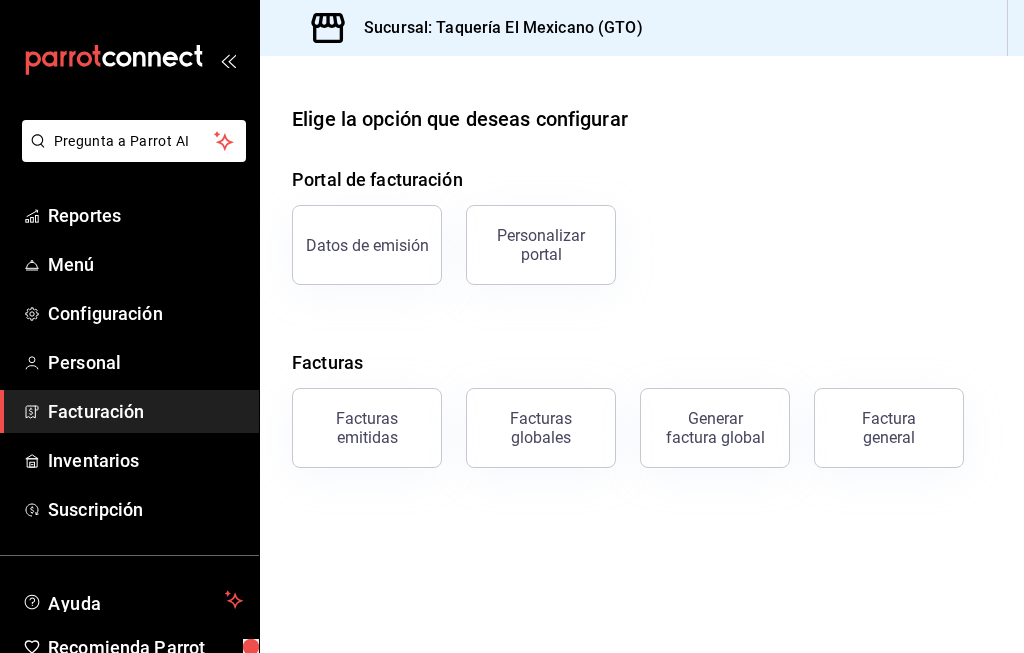 click on "Datos de emisión" at bounding box center [367, 245] 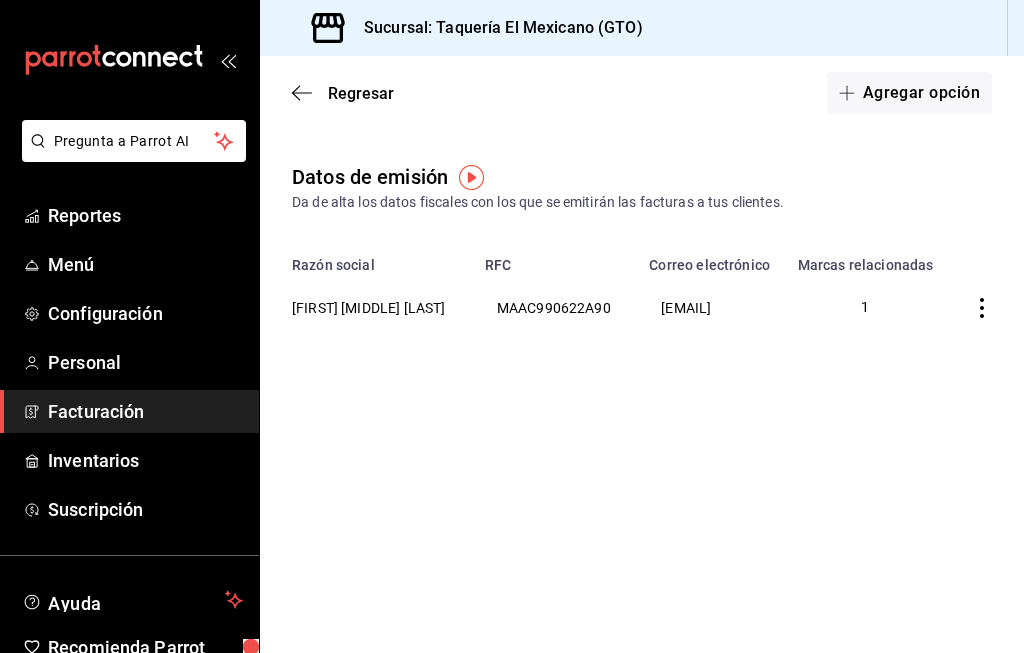 click 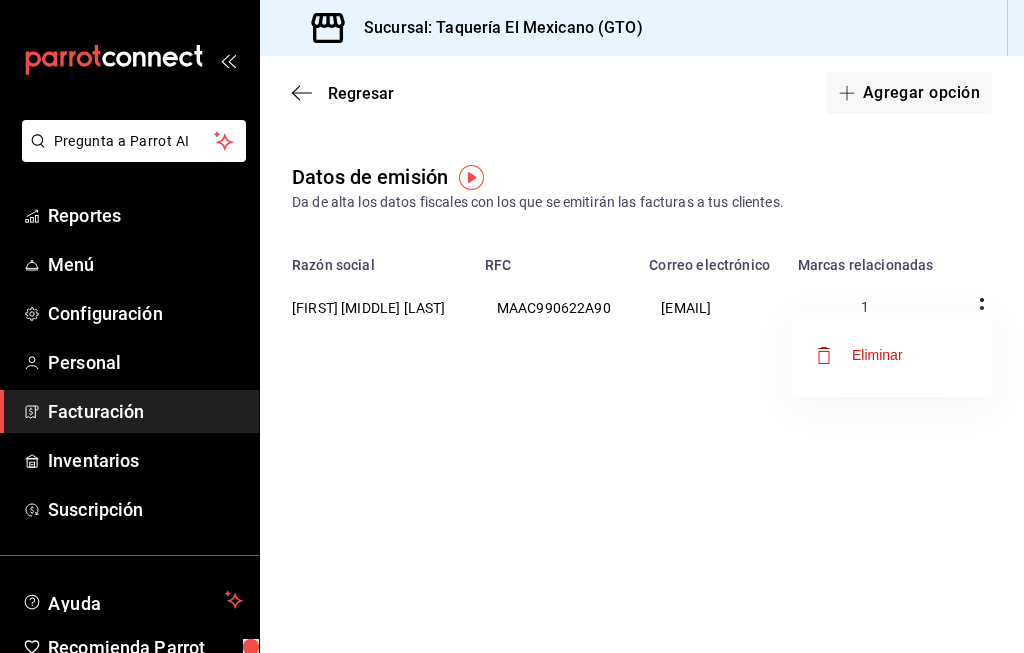click on "Eliminar" at bounding box center (892, 355) 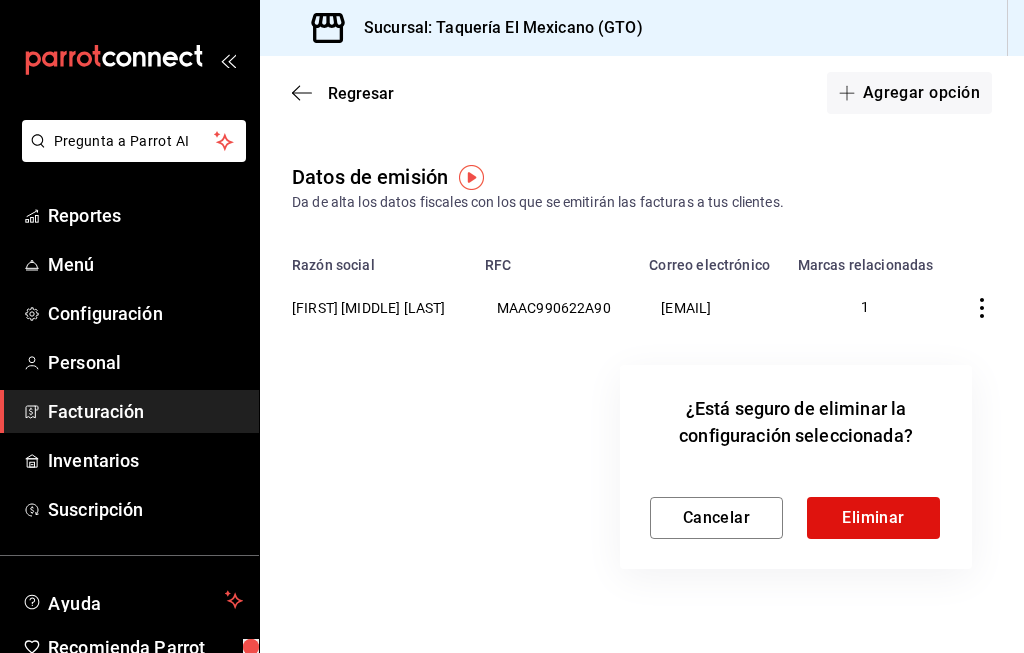 click on "Eliminar" at bounding box center (873, 518) 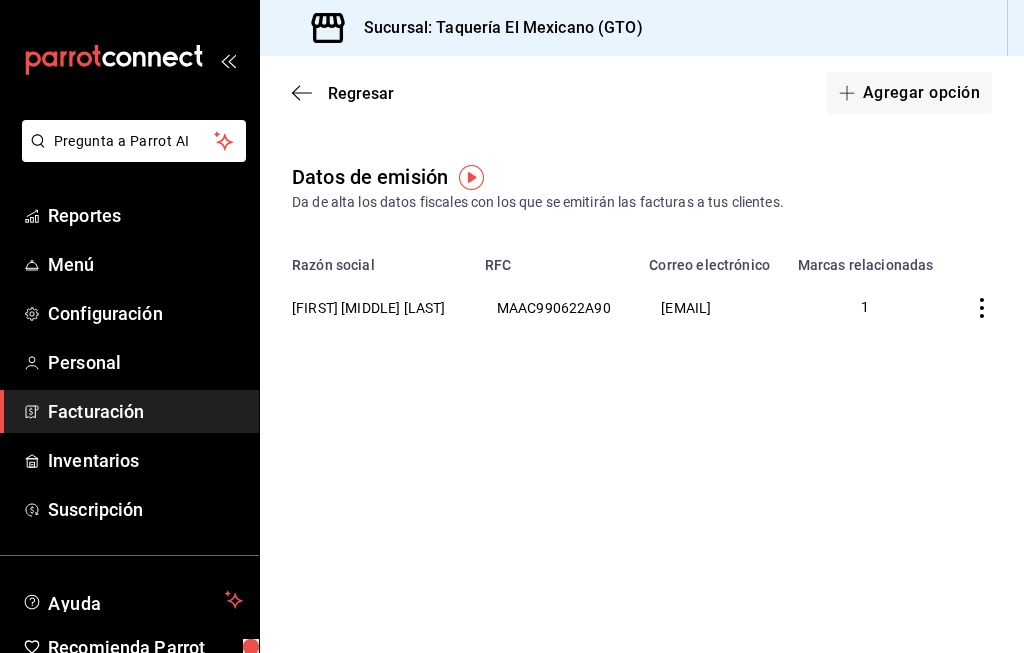 click on "[EMAIL]" at bounding box center [710, 307] 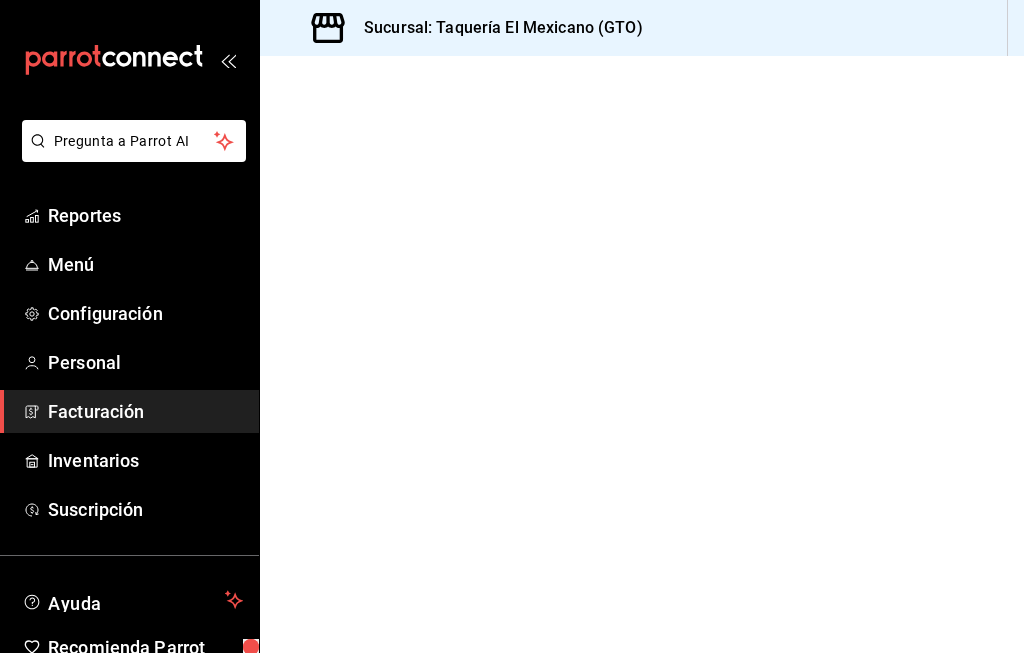 click at bounding box center (642, 354) 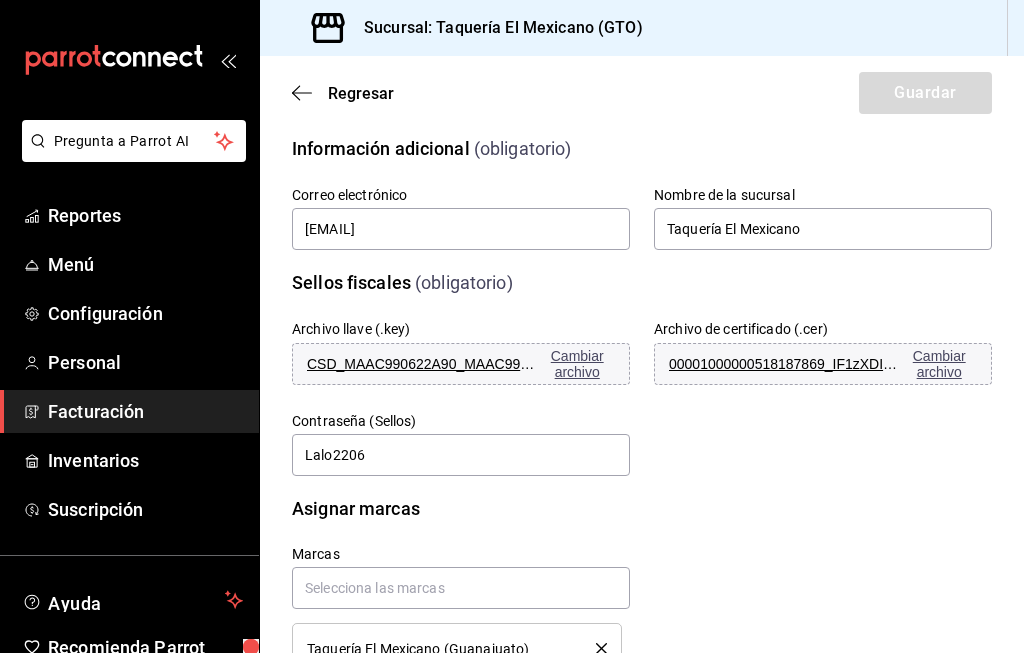 scroll, scrollTop: 517, scrollLeft: 0, axis: vertical 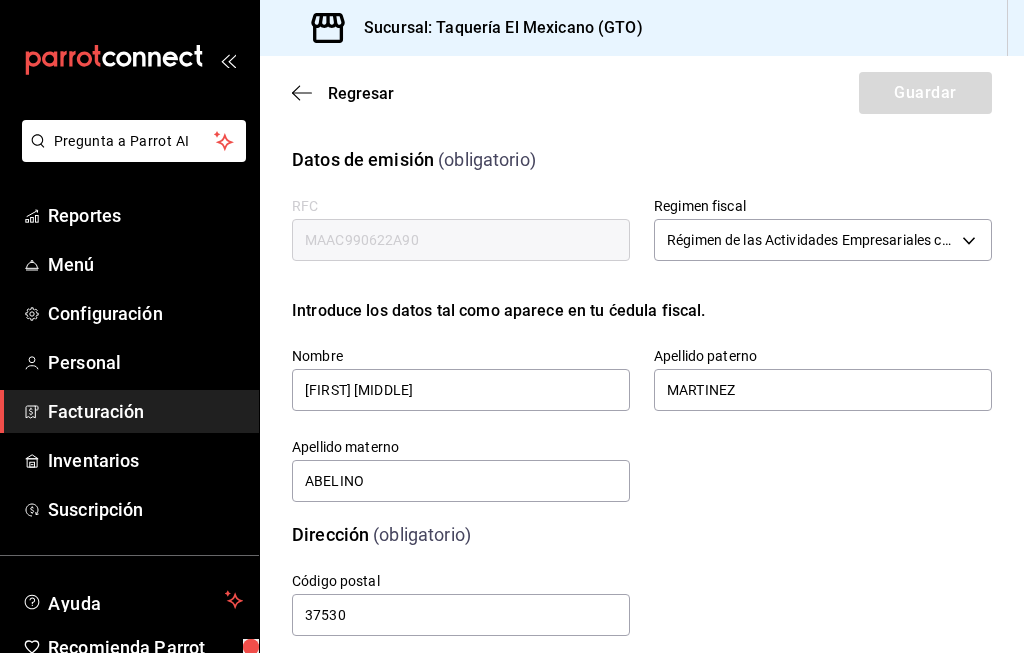 click on "RFC MAAC990622A90 Regimen fiscal Régimen de las Actividades Empresariales con ingresos a través de Plataformas Tecnológicas 625 Introduce los datos tal como aparece en tu ćedula fiscal. Nombre CARLOS EDUARDO Apellido paterno MARTINEZ Apellido materno ABELINO" at bounding box center (618, 327) 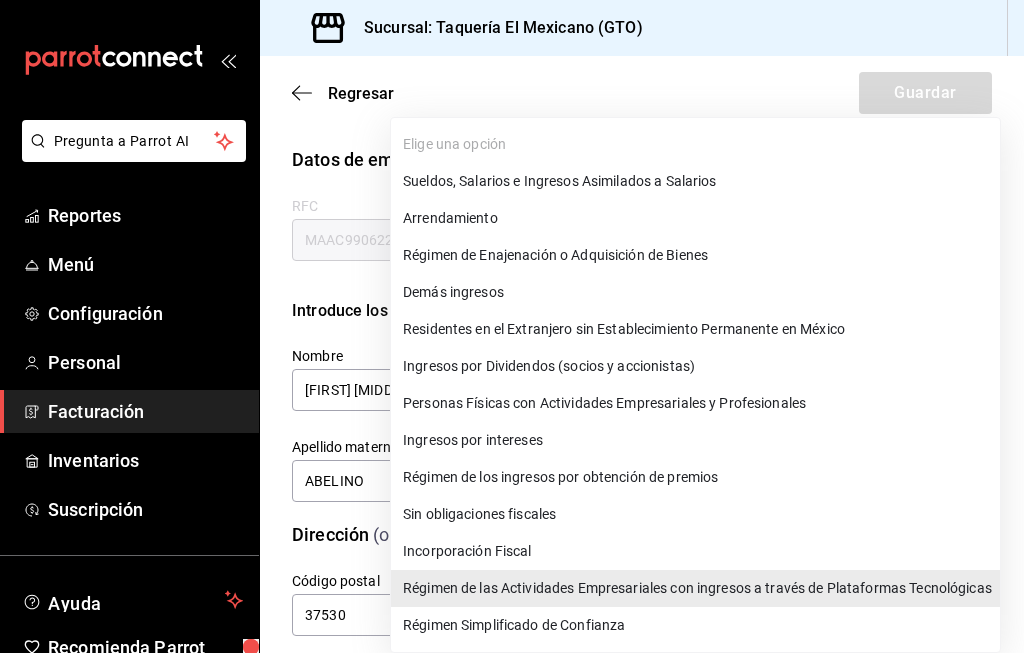 click at bounding box center (512, 326) 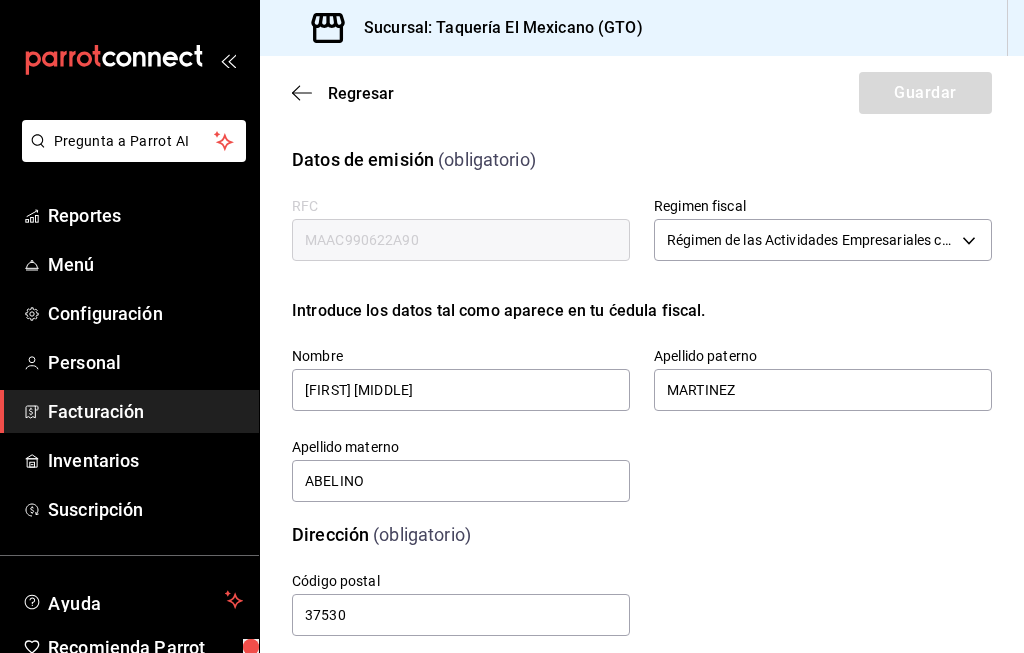 click on "Regresar Guardar" at bounding box center (642, 93) 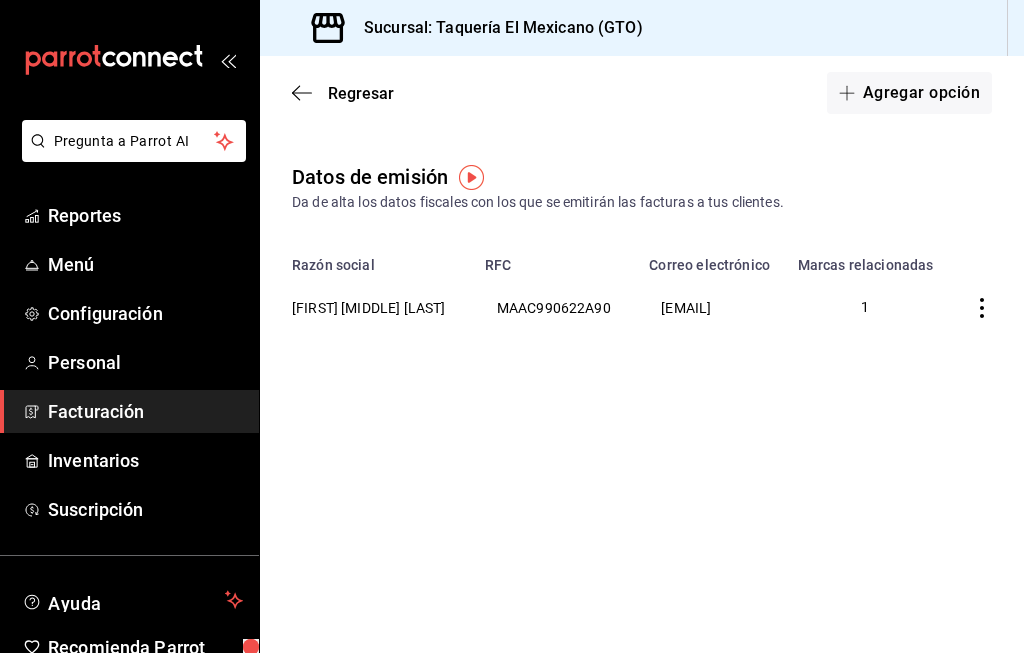 click 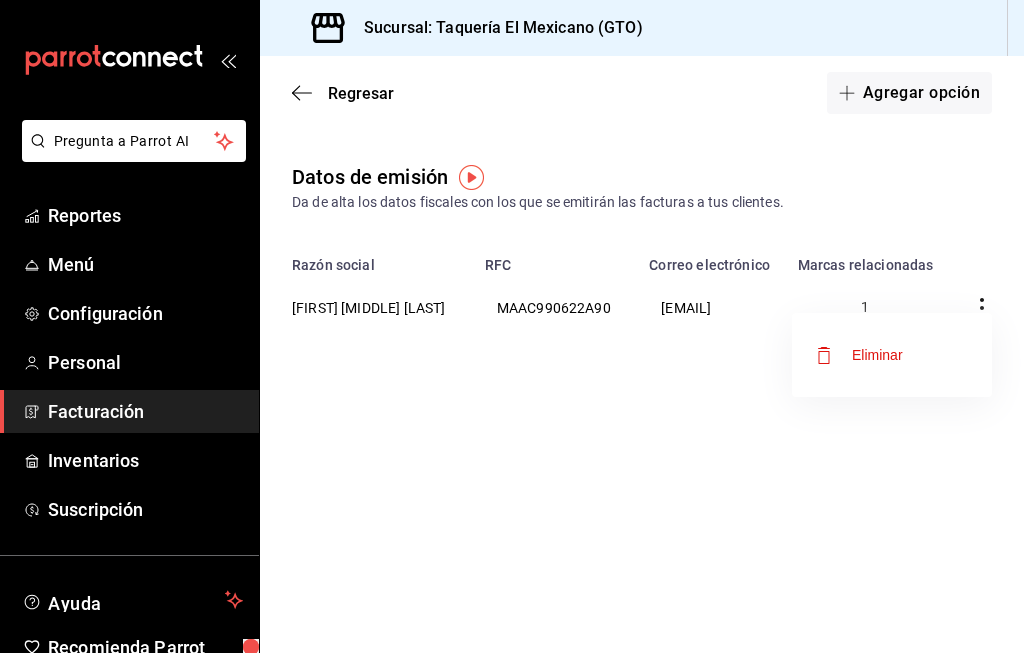 click on "Eliminar" at bounding box center (877, 355) 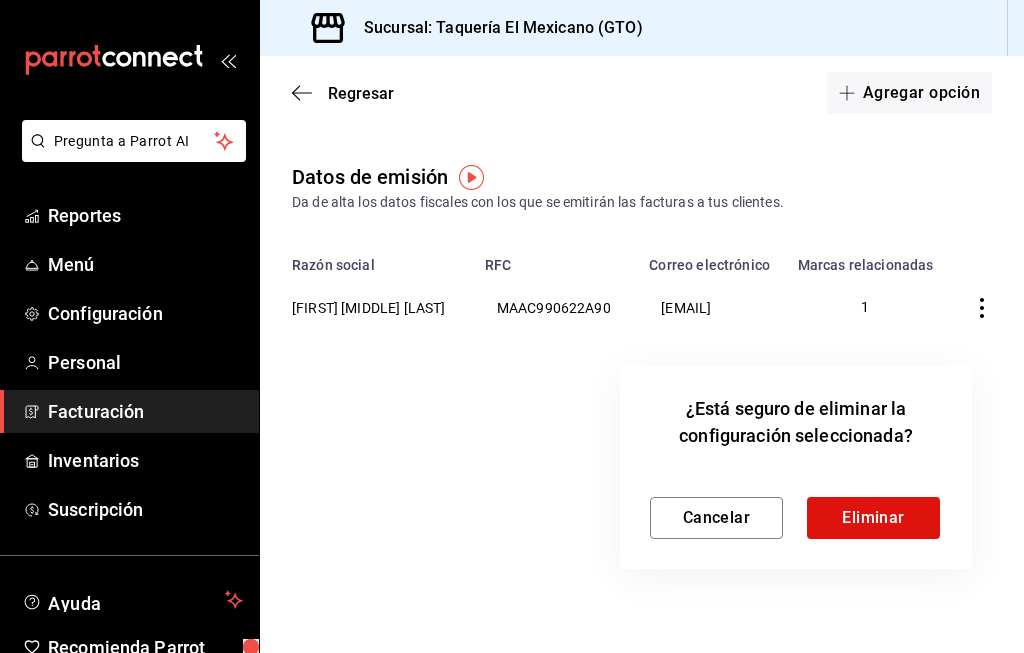 click on "Eliminar" at bounding box center [873, 518] 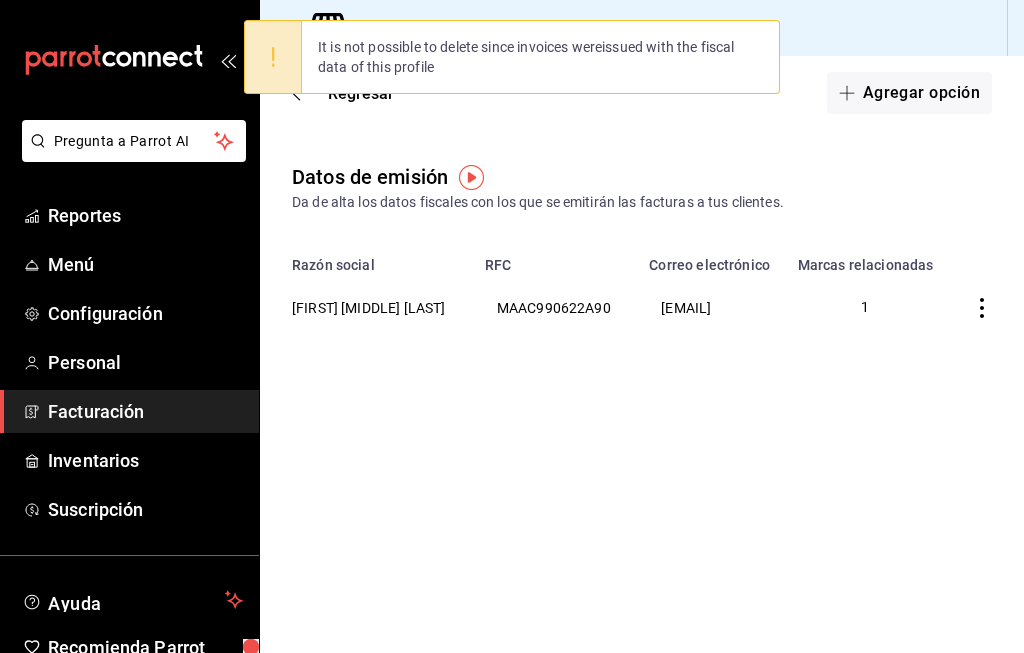 click on "[EMAIL]" at bounding box center [710, 307] 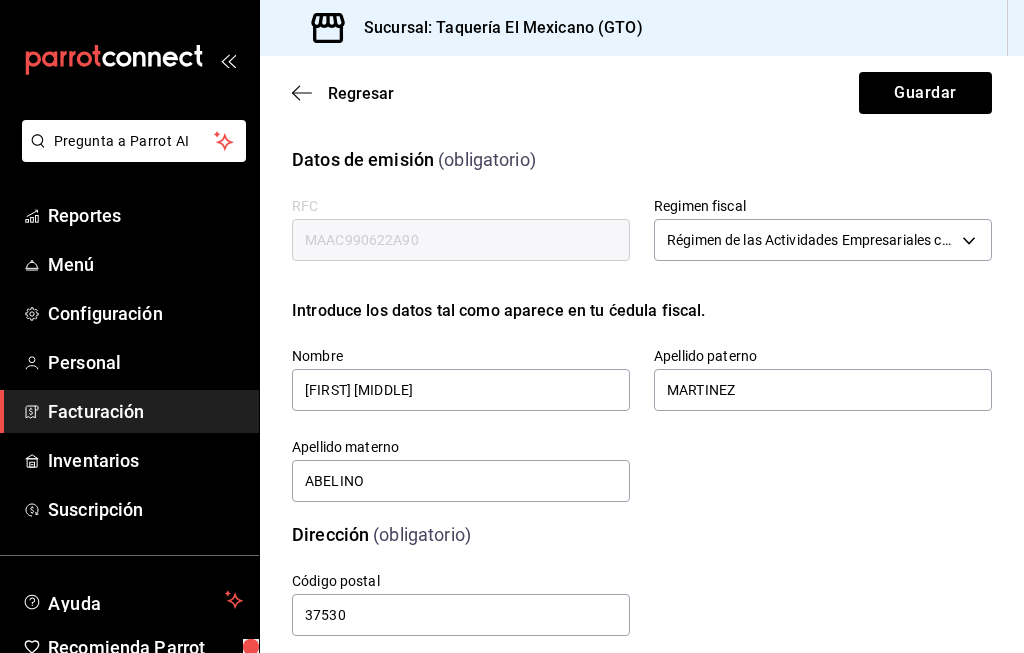 scroll, scrollTop: 516, scrollLeft: 0, axis: vertical 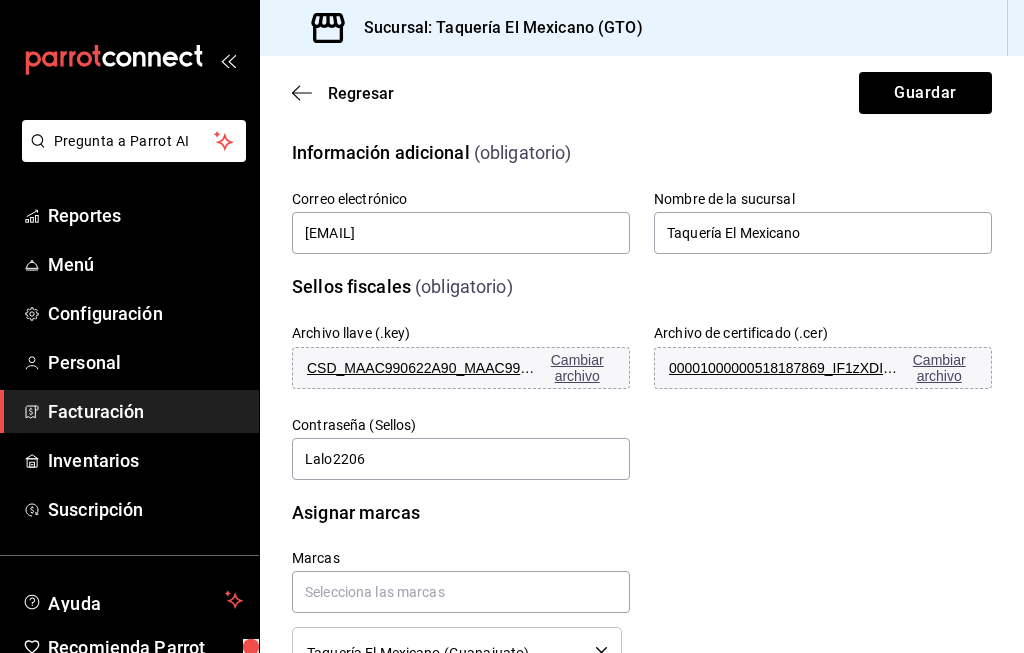 click 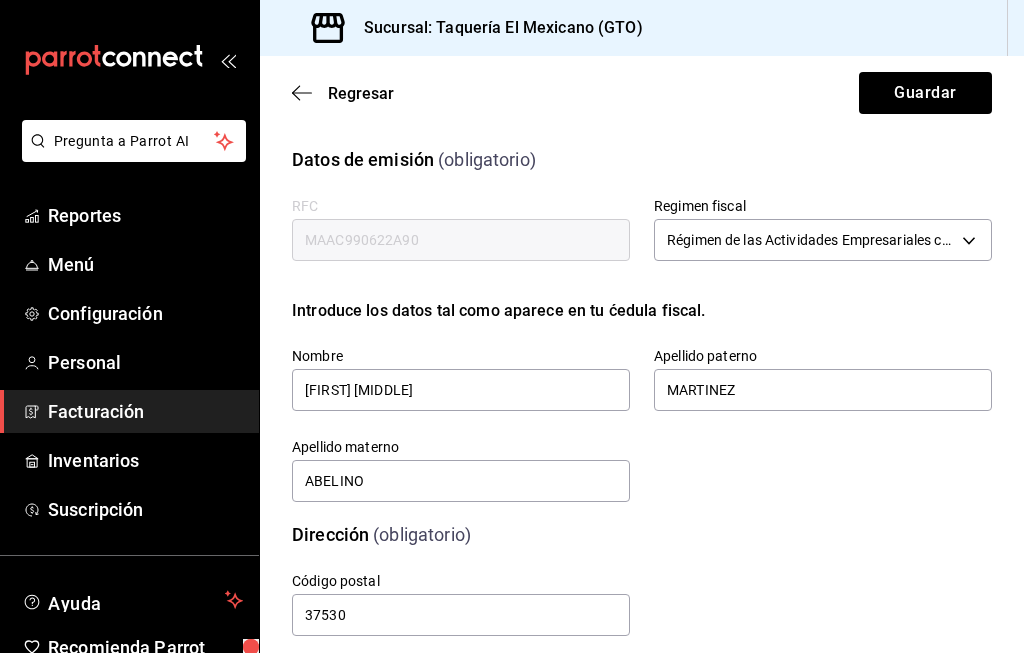 scroll, scrollTop: 0, scrollLeft: 0, axis: both 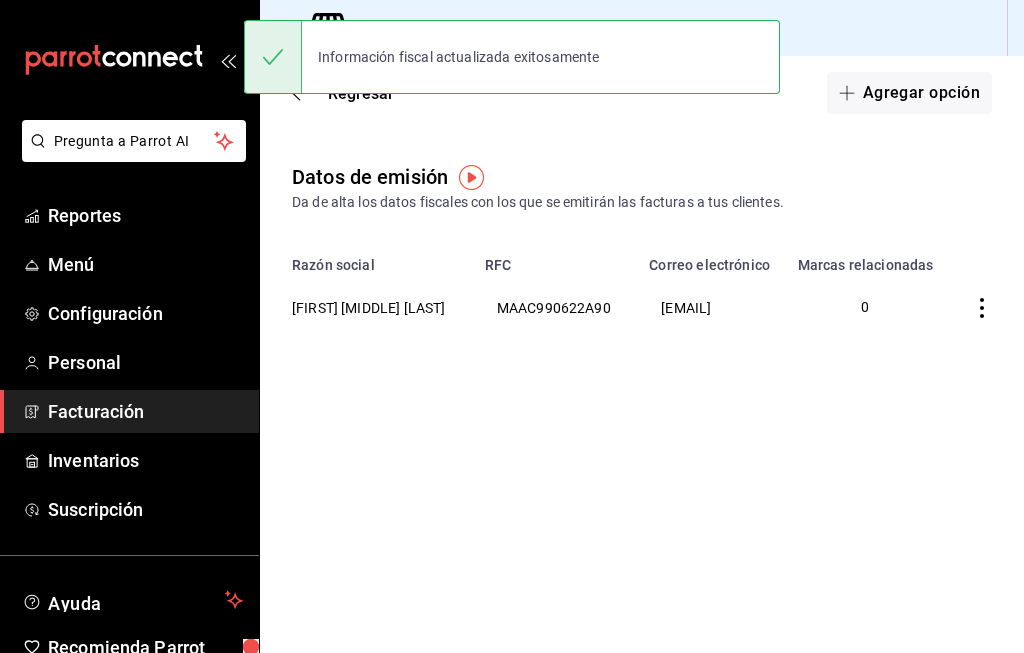 click 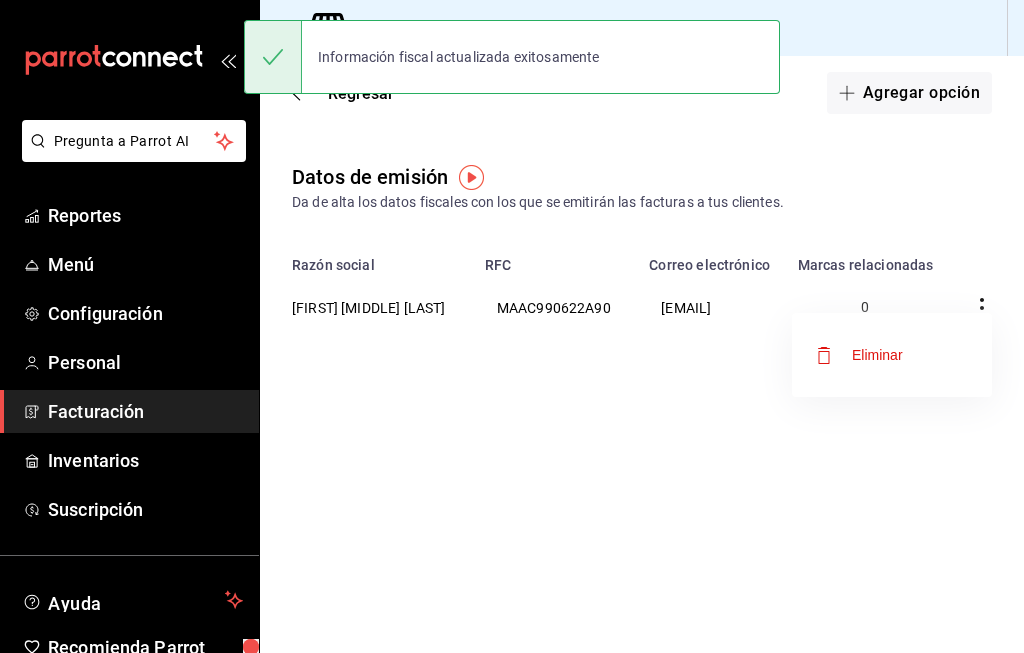 click on "Eliminar" at bounding box center [892, 355] 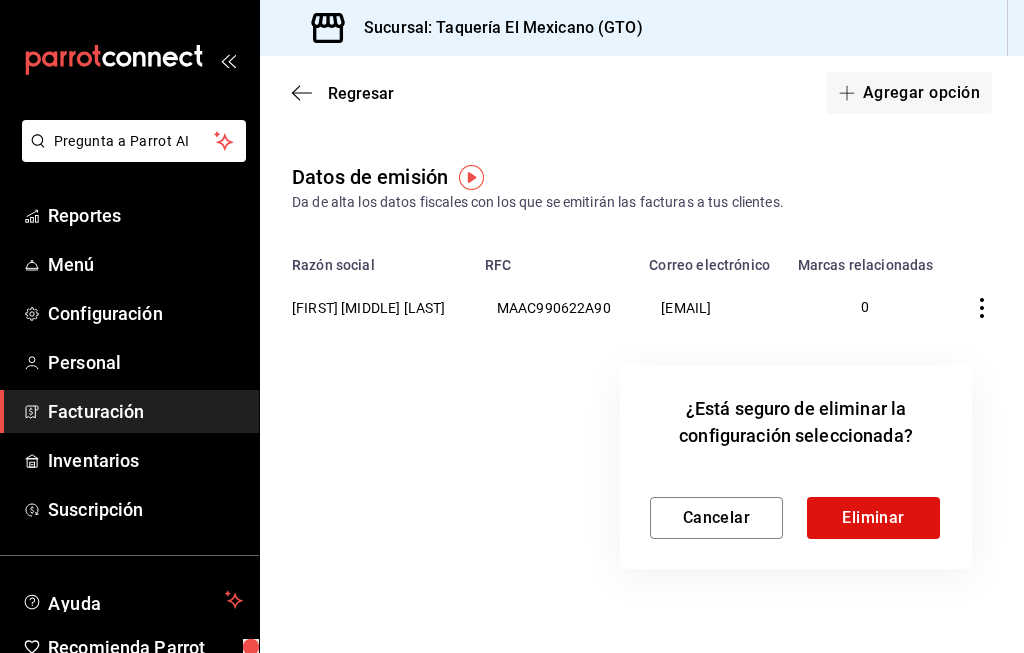 click on "Eliminar" at bounding box center (873, 518) 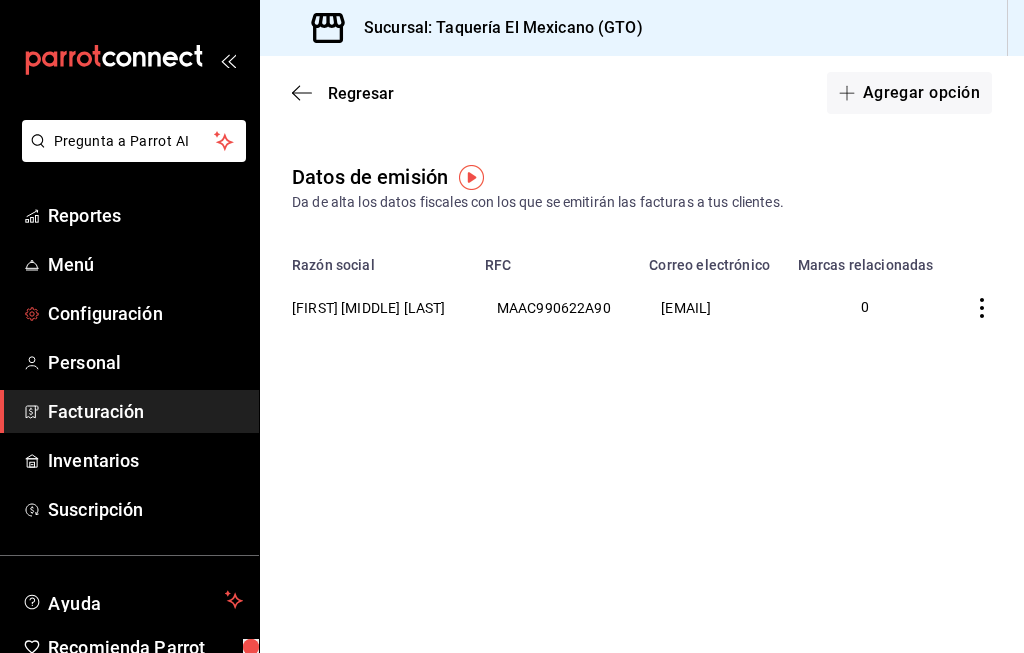 click on "Configuración" at bounding box center (145, 313) 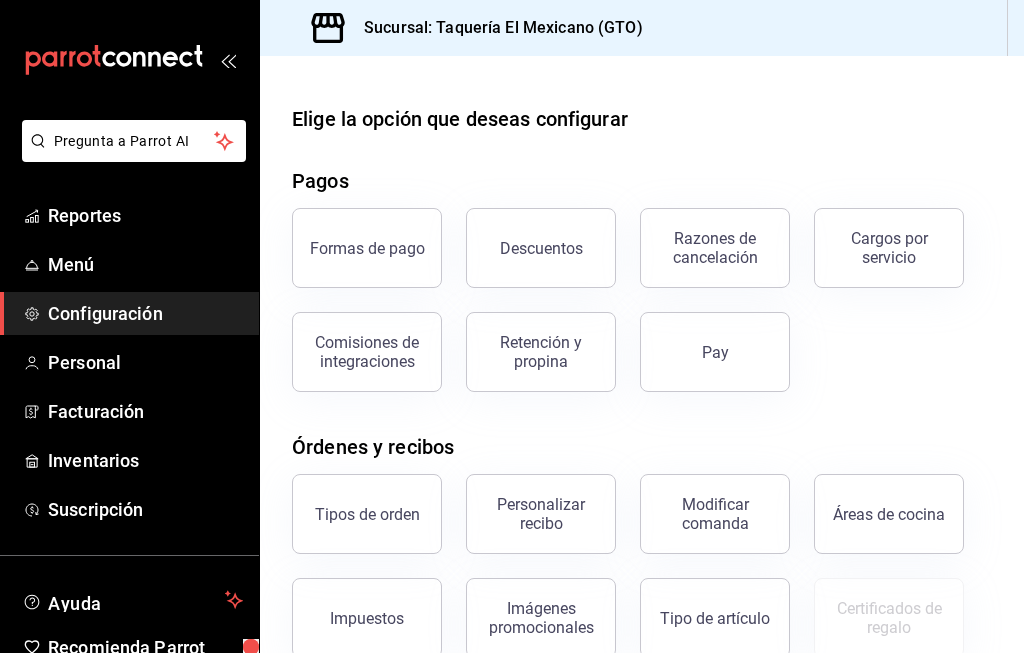 scroll, scrollTop: 0, scrollLeft: 0, axis: both 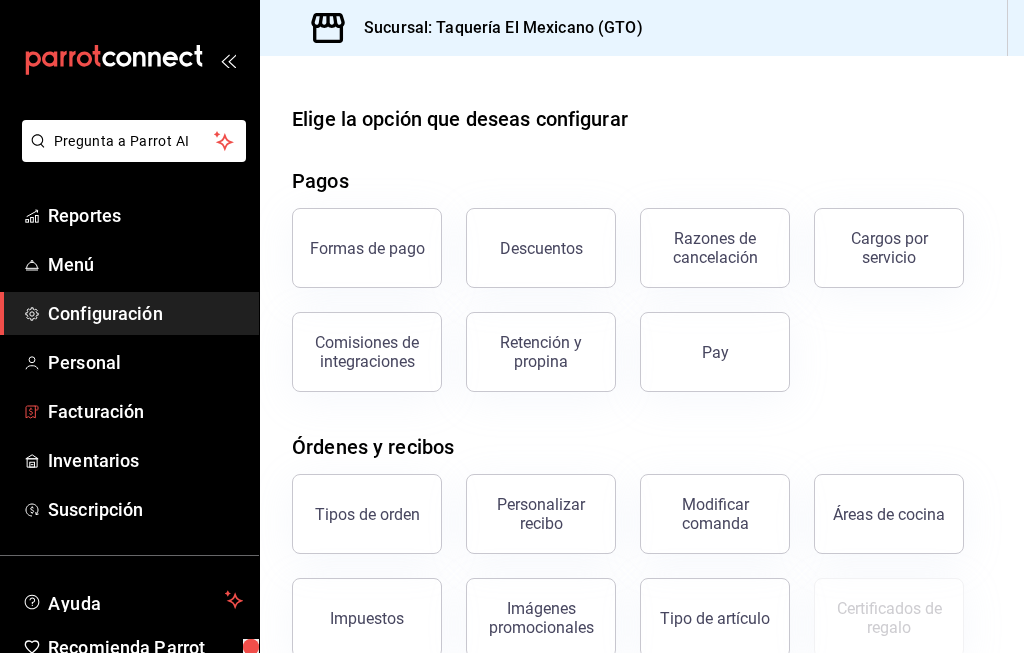 click on "Facturación" at bounding box center [145, 411] 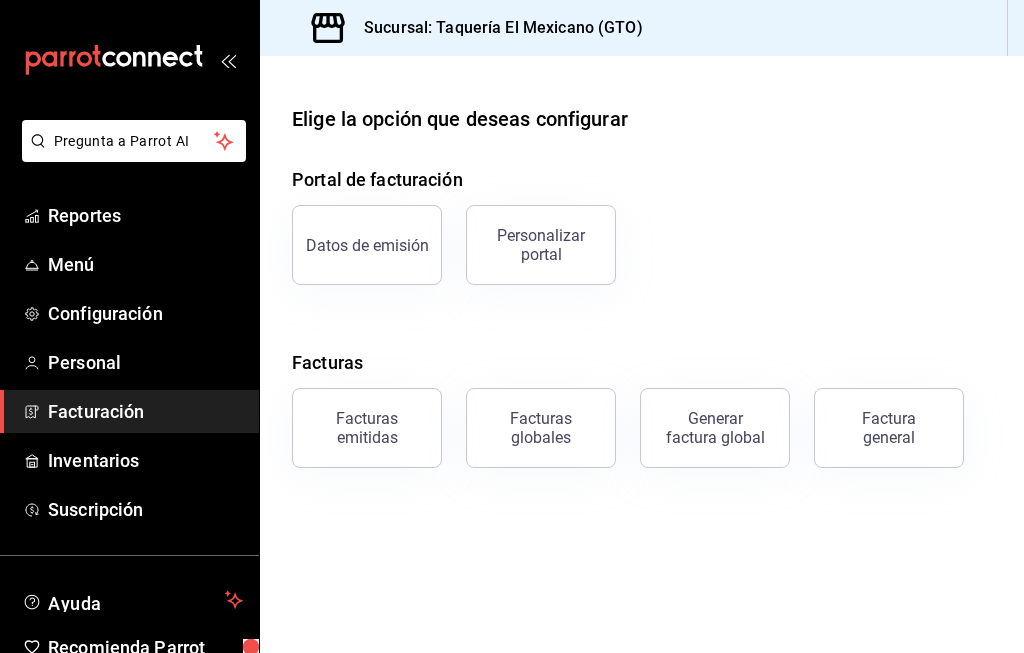 click on "Personalizar portal" at bounding box center (541, 245) 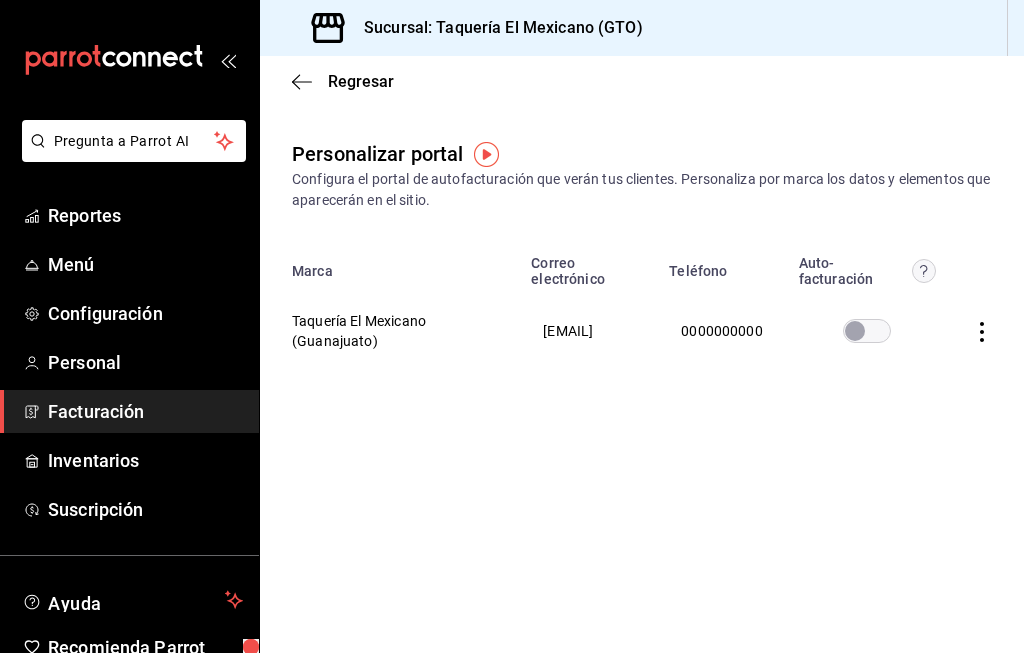 click 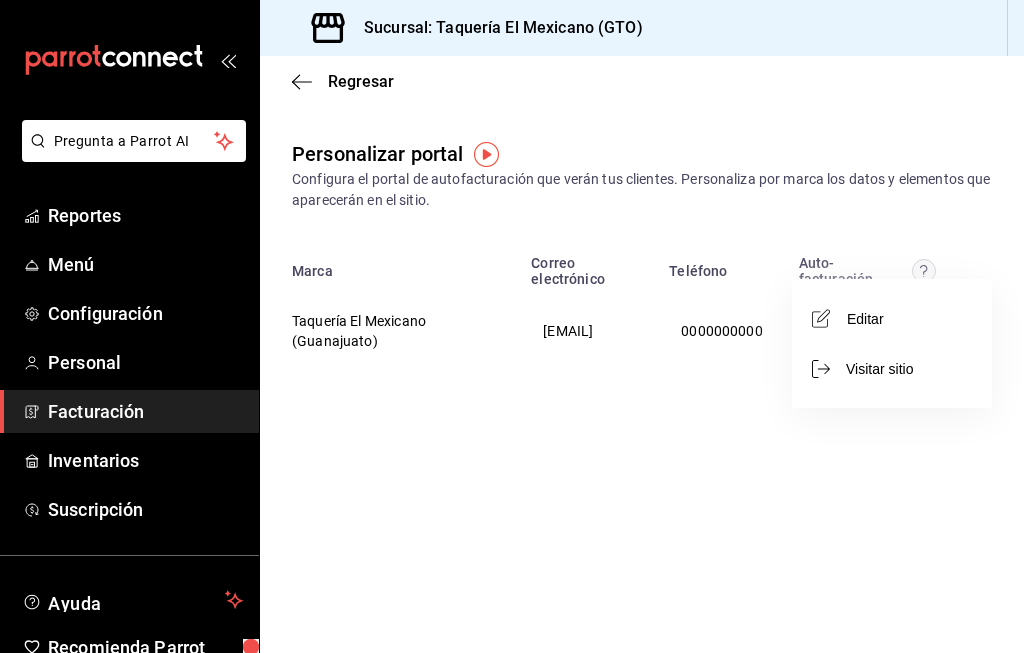 click on "Editar" at bounding box center (892, 318) 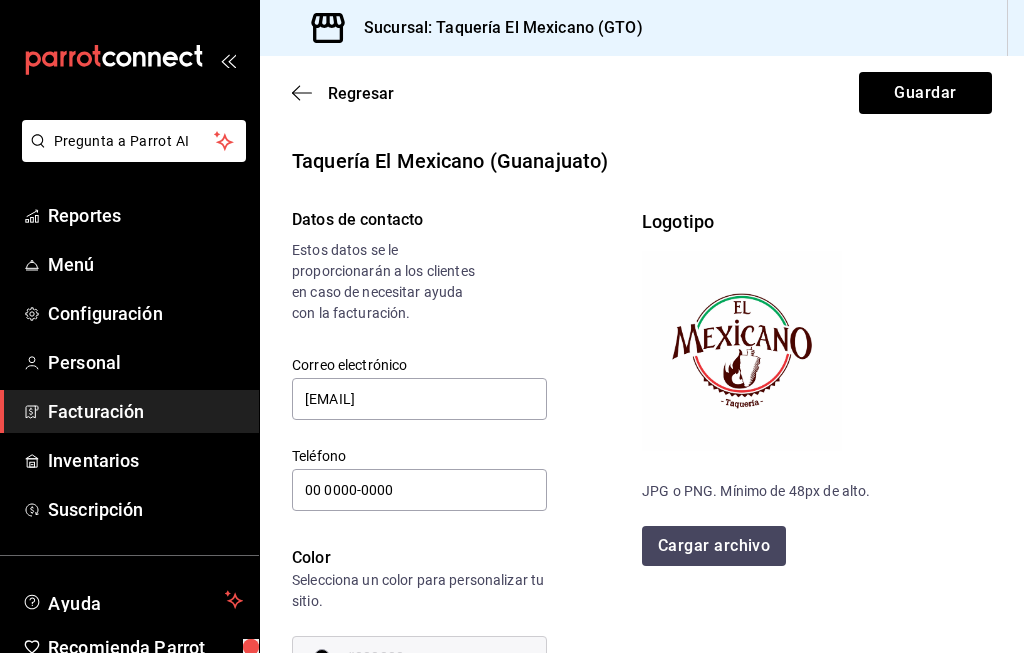 radio on "false" 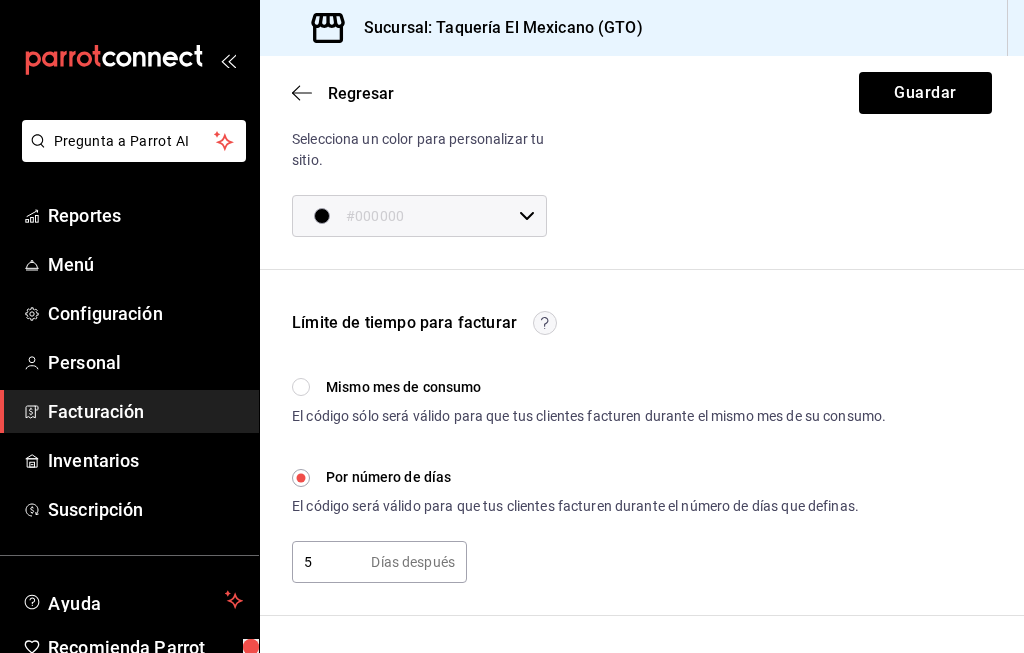 scroll, scrollTop: 443, scrollLeft: 0, axis: vertical 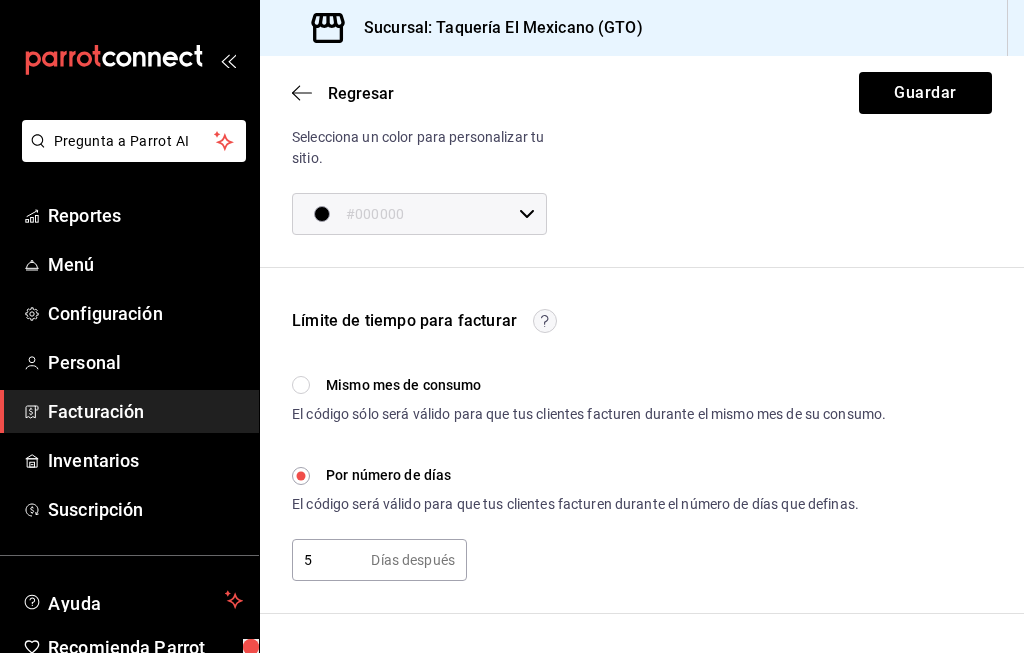 click on "Límite de tiempo para facturar Mismo mes de consumo El código sólo será válido para que tus clientes facturen durante el mismo mes de su consumo. Por número de días El código será válido para que tus clientes facturen durante el número de días que definas." at bounding box center (589, 411) 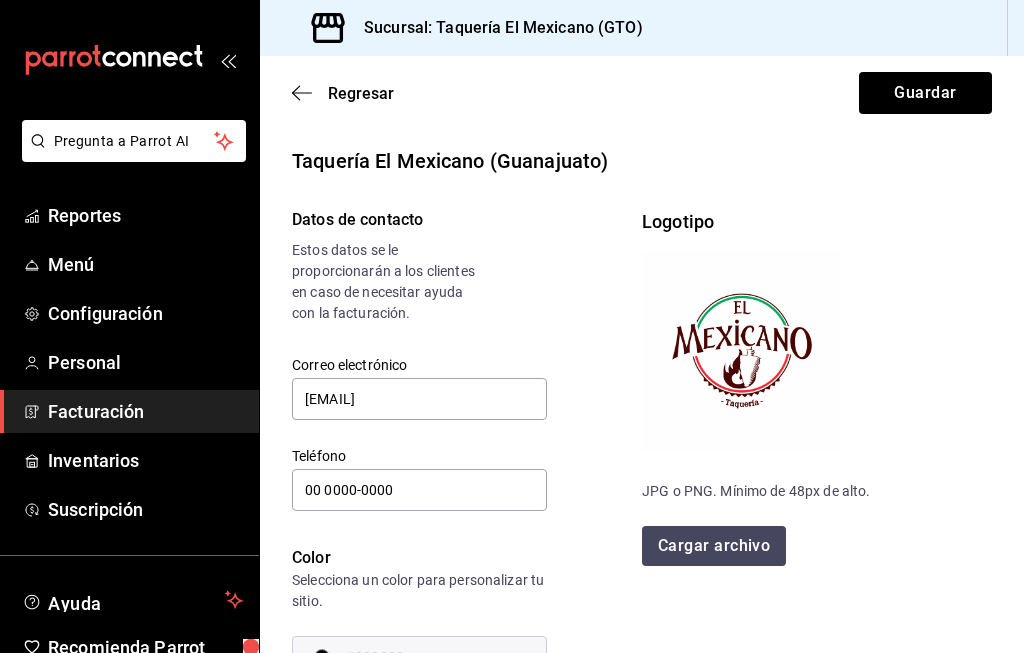 scroll, scrollTop: 0, scrollLeft: 0, axis: both 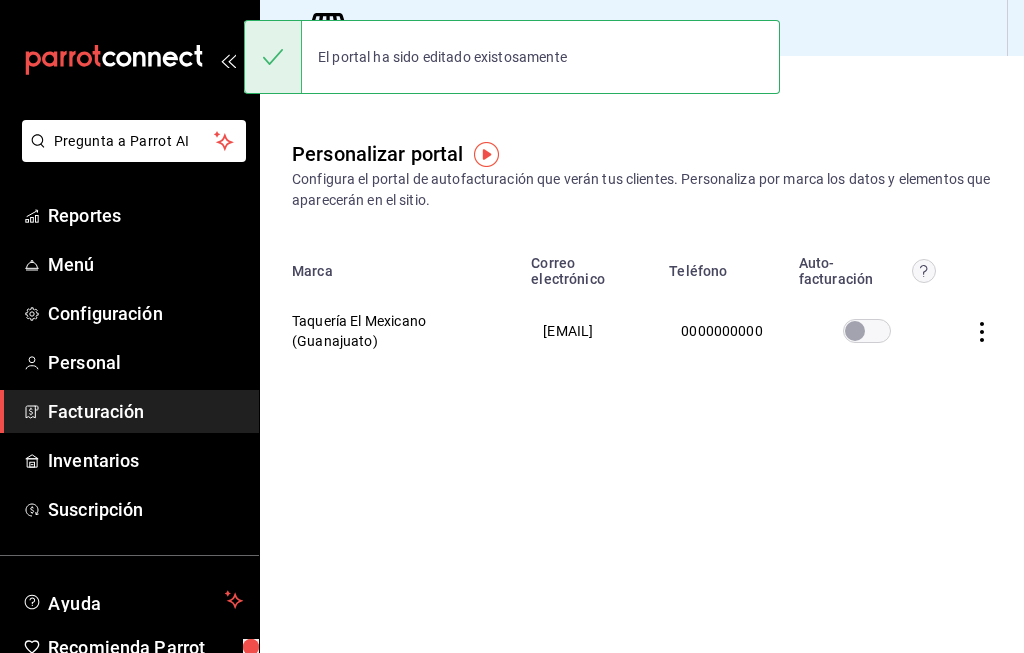 click 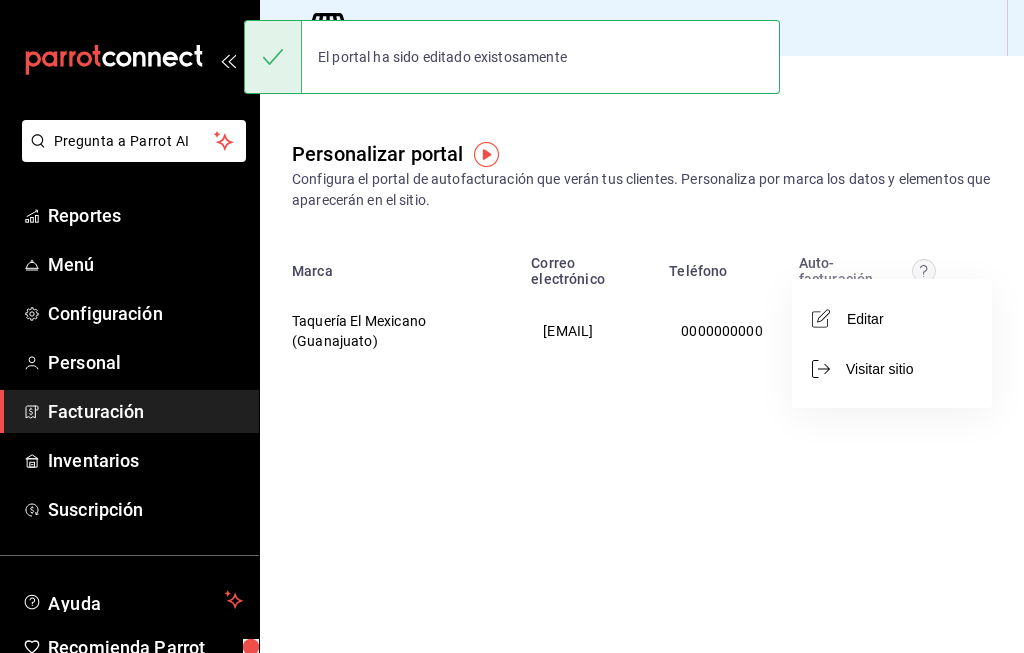 click at bounding box center (512, 326) 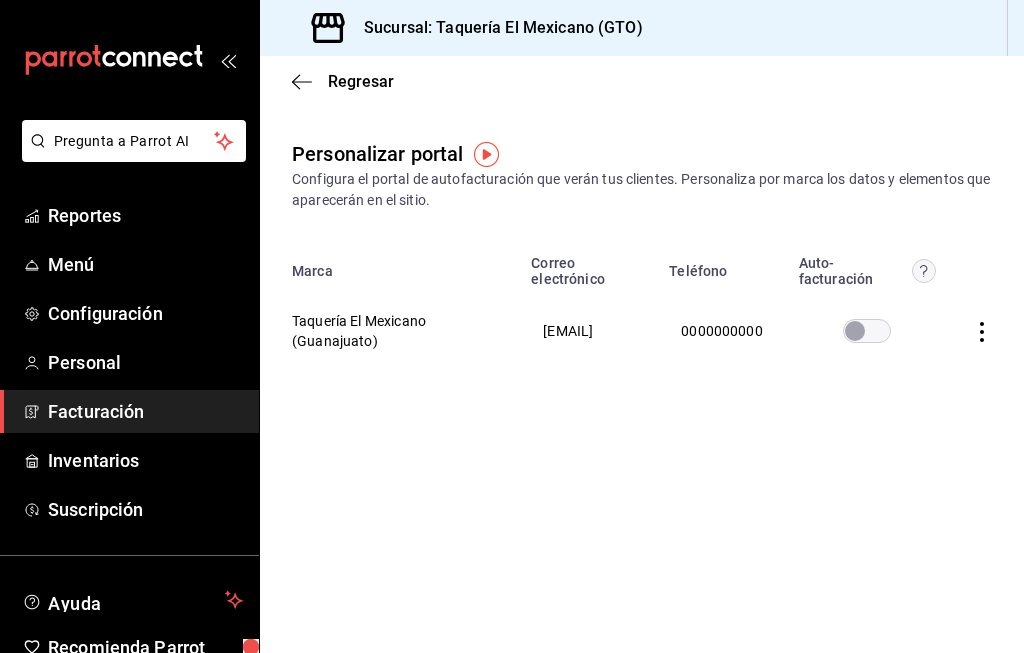 click 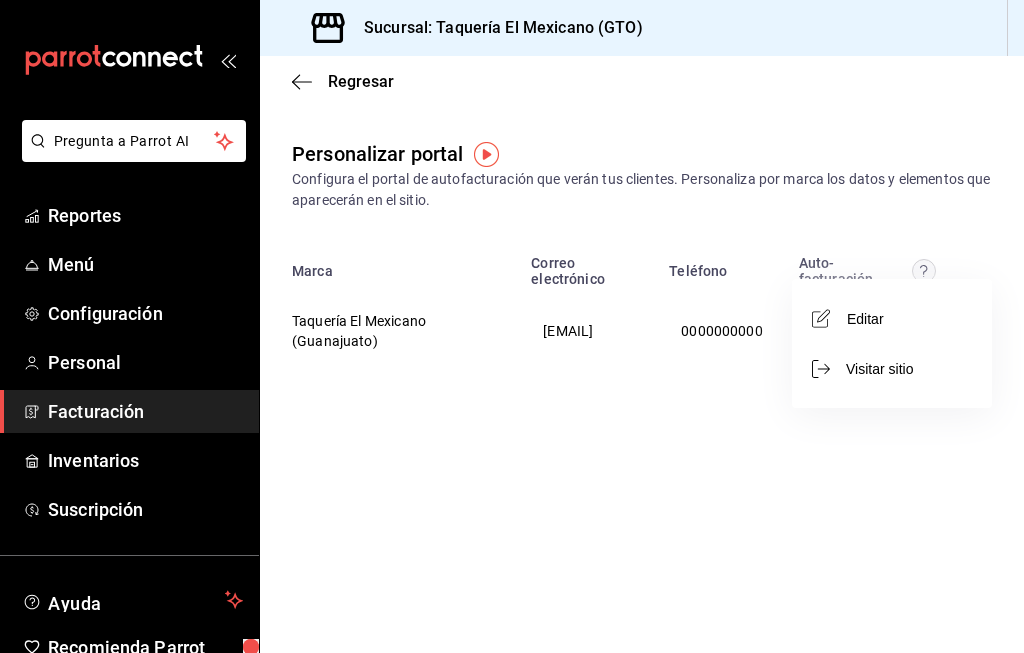 click on "Visitar sitio" at bounding box center (864, 369) 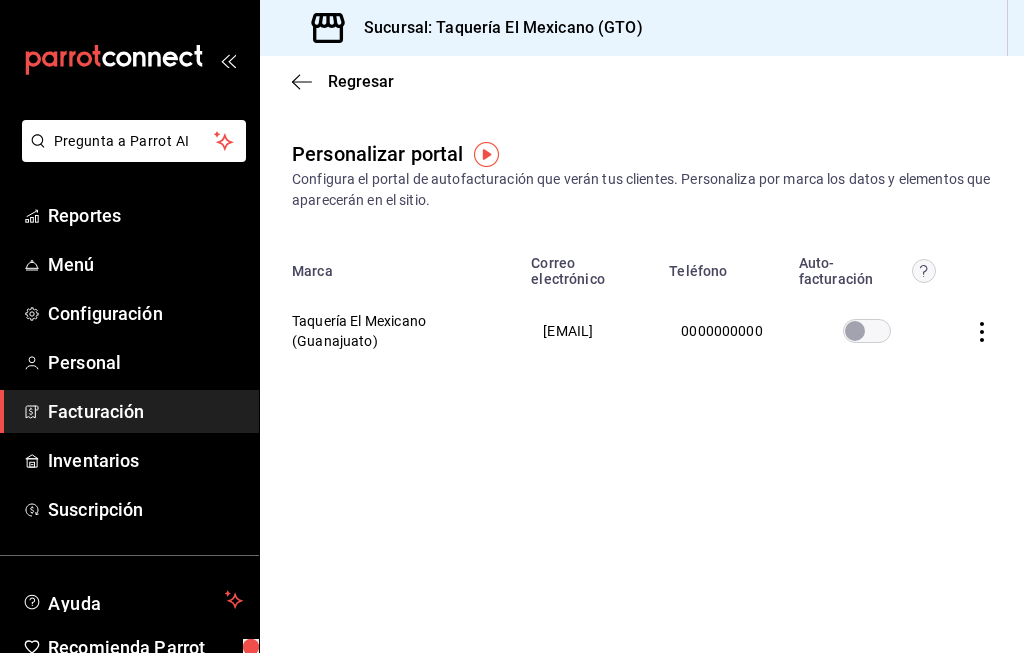 click at bounding box center [986, 331] 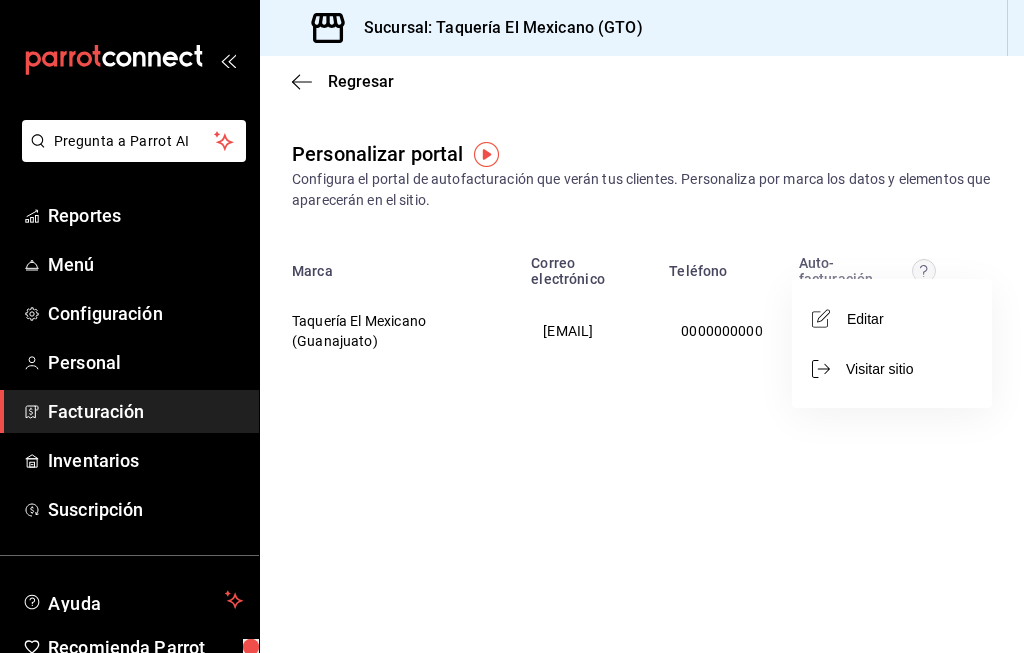 click at bounding box center (512, 326) 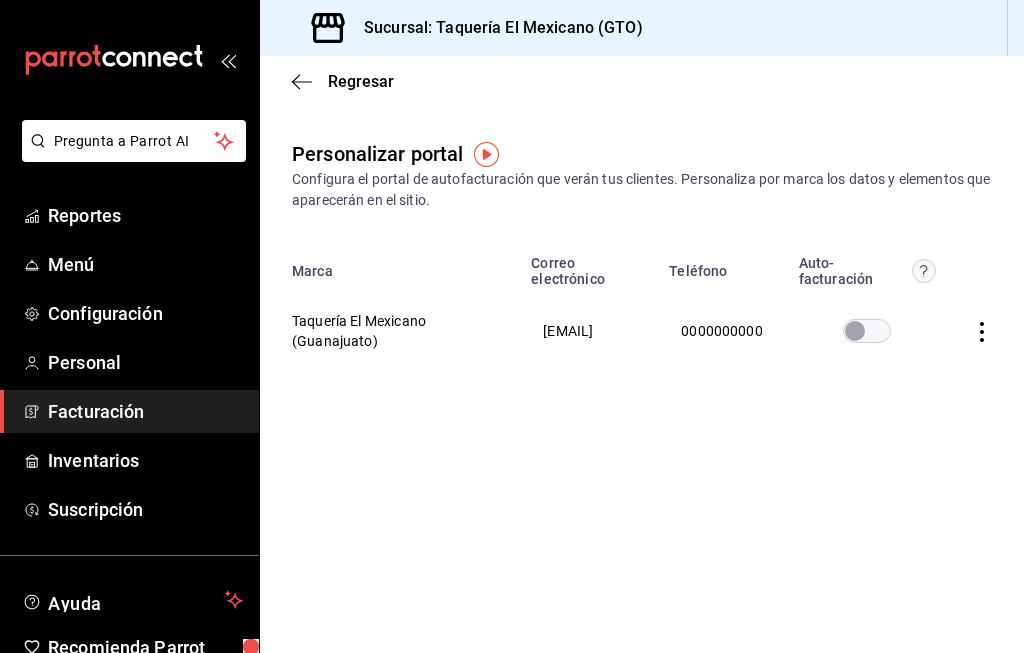 click on "0000000000" at bounding box center [722, 331] 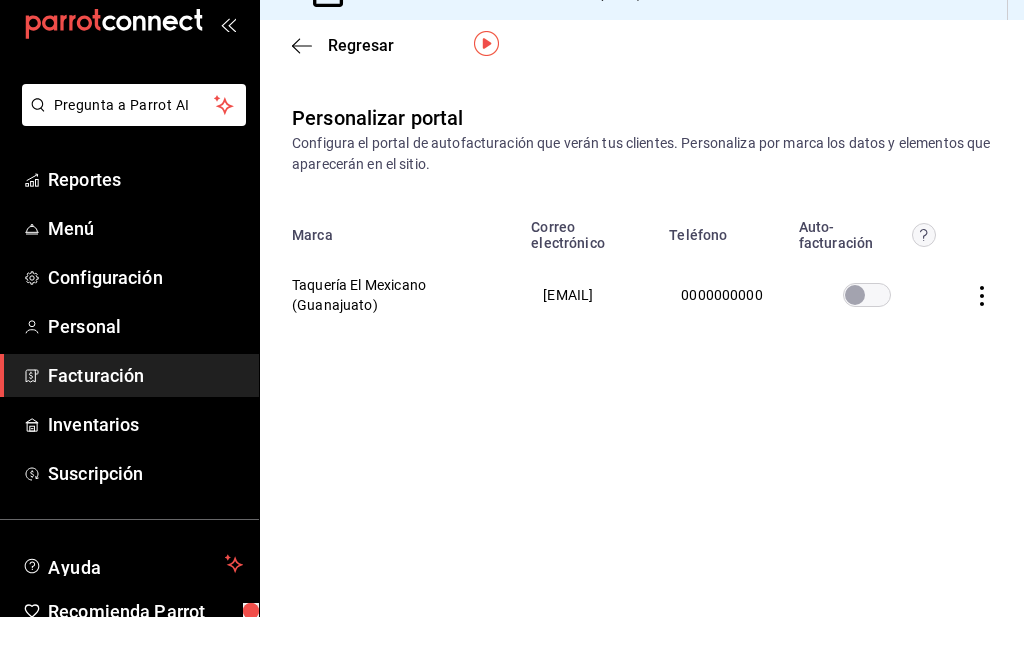 scroll, scrollTop: 0, scrollLeft: 0, axis: both 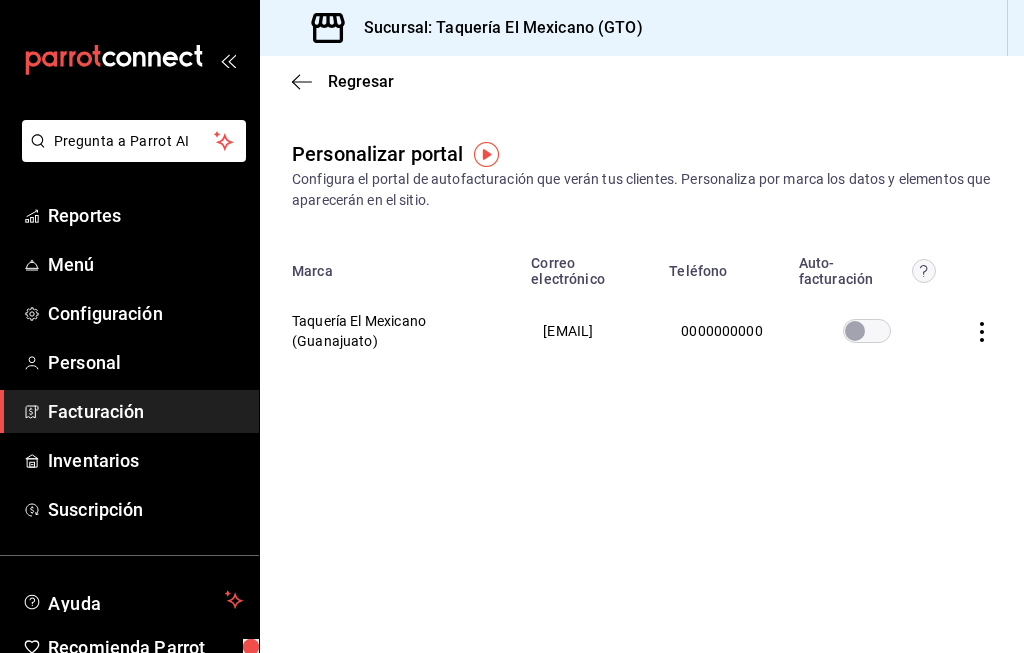 click on "[EMAIL]" at bounding box center (588, 331) 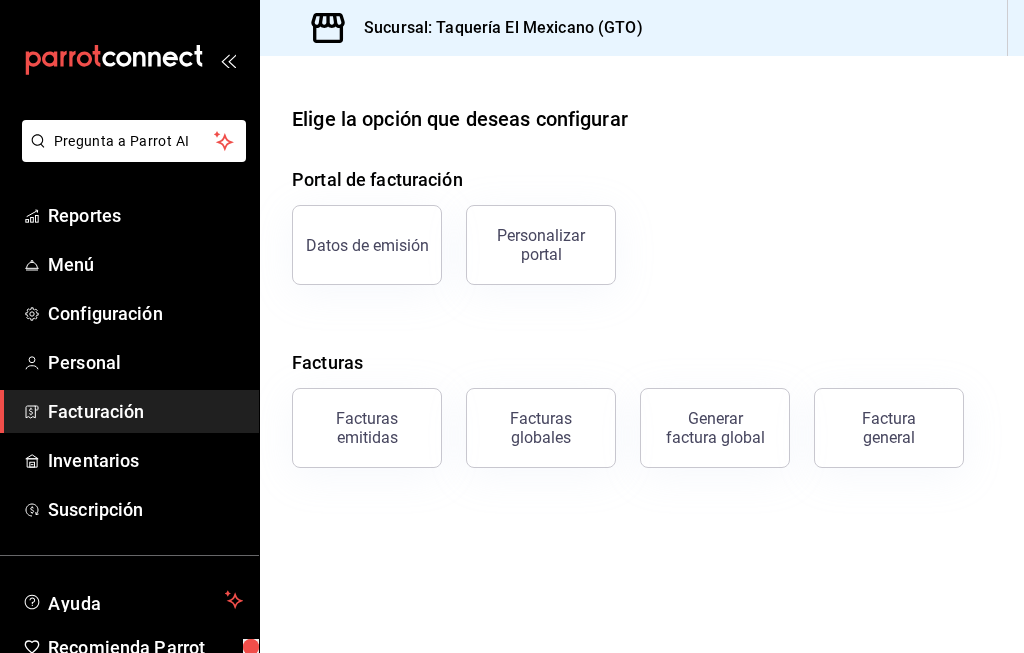 click on "Facturas emitidas" at bounding box center (367, 428) 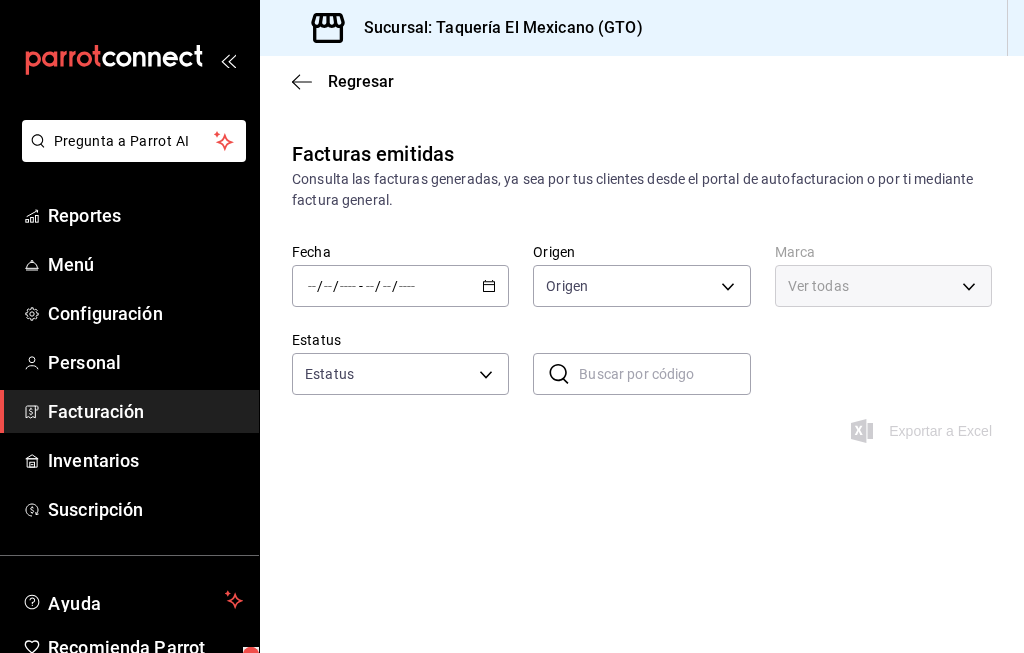 click on "Pregunta a Parrot AI Reportes   Menú   Configuración   Personal   Facturación   Inventarios   Suscripción   Ayuda Recomienda Parrot   Eduardo Martinez   Sugerir nueva función   Sucursal: Taquería El Mexicano (GTO) Regresar Facturas emitidas Consulta las facturas generadas, ya sea por tus clientes desde el portal de autofacturacion o por ti mediante factura general. Fecha / / - / / Origen Origen Marca Ver todas Estatus Estatus ​ ​ Exportar a Excel No hay información que mostrar GANA 1 MES GRATIS EN TU SUSCRIPCIÓN AQUÍ ¿Recuerdas cómo empezó tu restaurante?
Hoy puedes ayudar a un colega a tener el mismo cambio que tú viviste.
Recomienda Parrot directamente desde tu Portal Administrador.
Es fácil y rápido.
🎁 Por cada restaurante que se una, ganas 1 mes gratis. Pregunta a Parrot AI Reportes   Menú   Configuración   Personal   Facturación   Inventarios   Suscripción   Ayuda Recomienda Parrot   Eduardo Martinez   Sugerir nueva función   Visitar centro de ayuda (81) 2046 6363" at bounding box center [512, 326] 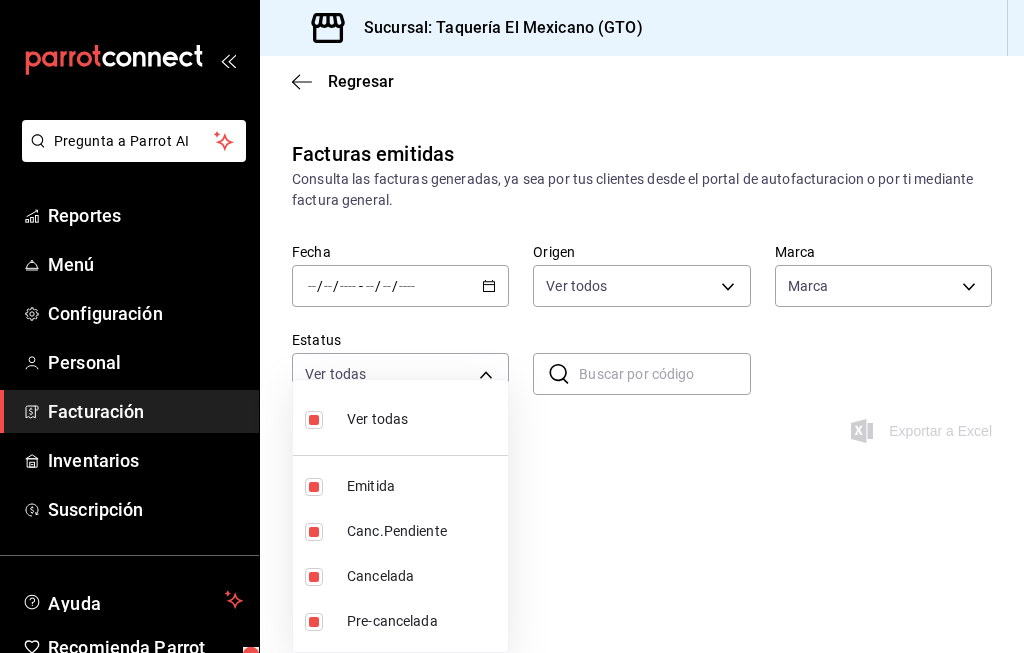 type on "ORDER_INVOICE,GENERAL_INVOICE" 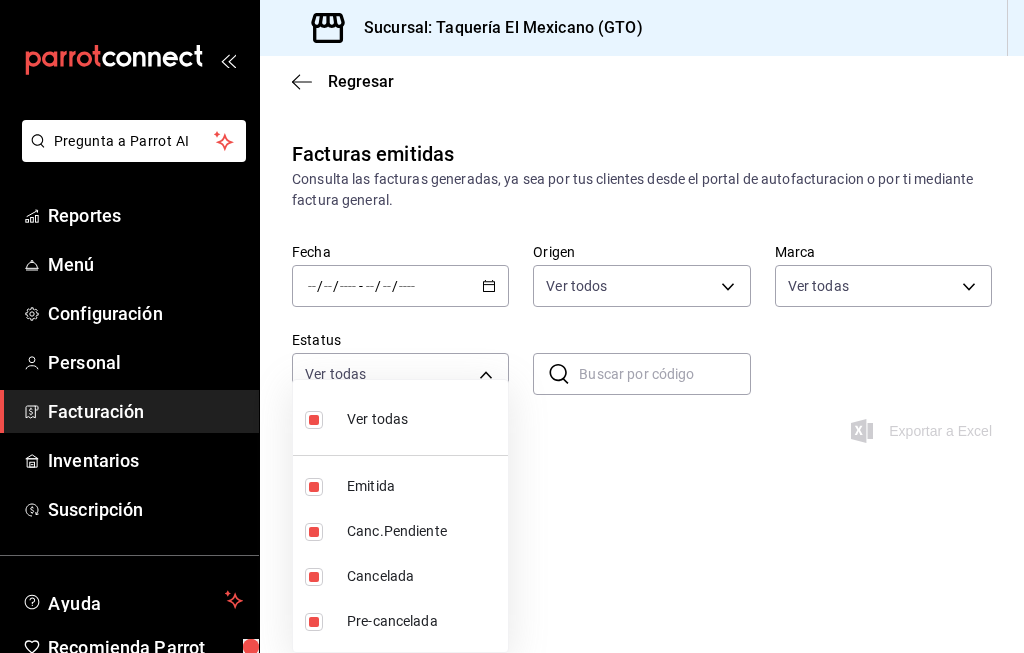 type on "50c3a26e-f452-4de6-9f1d-551e670b8464" 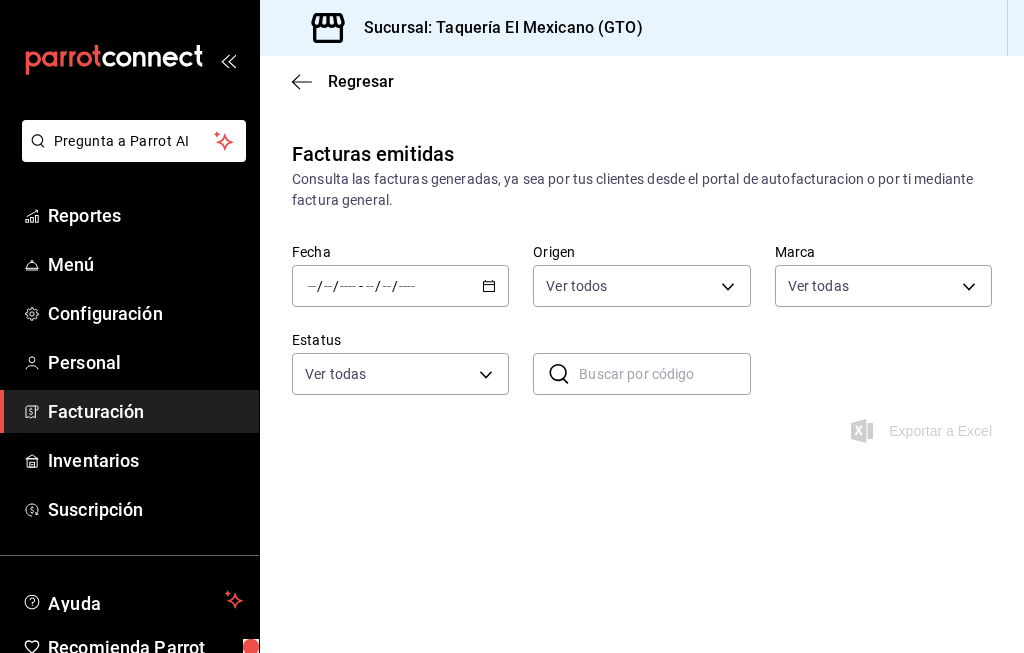 click on "/ / - / /" at bounding box center [400, 286] 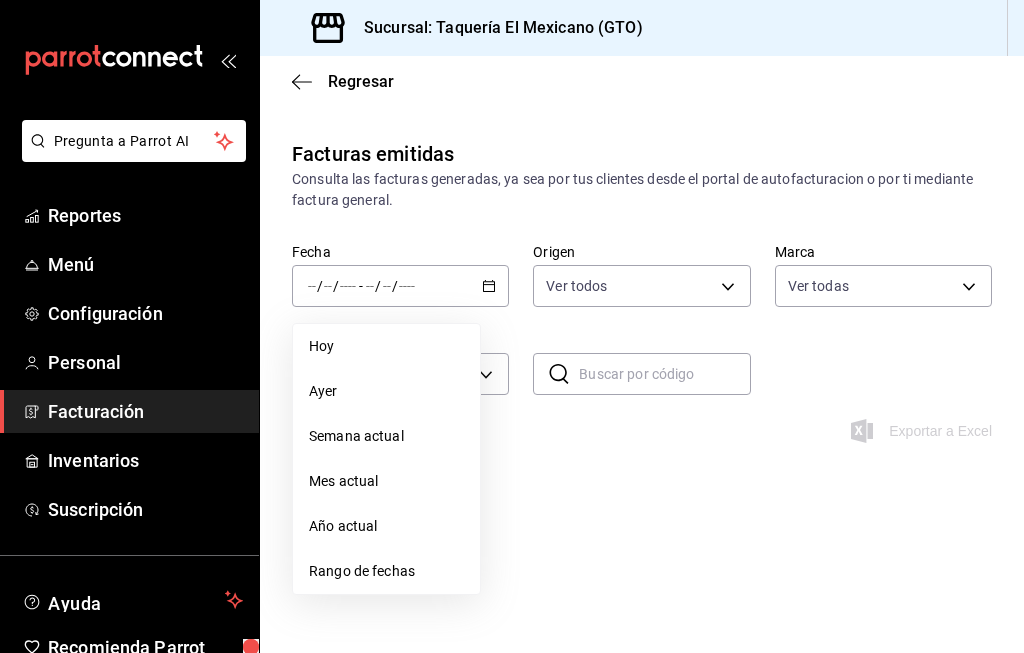click on "Mes actual" at bounding box center (386, 481) 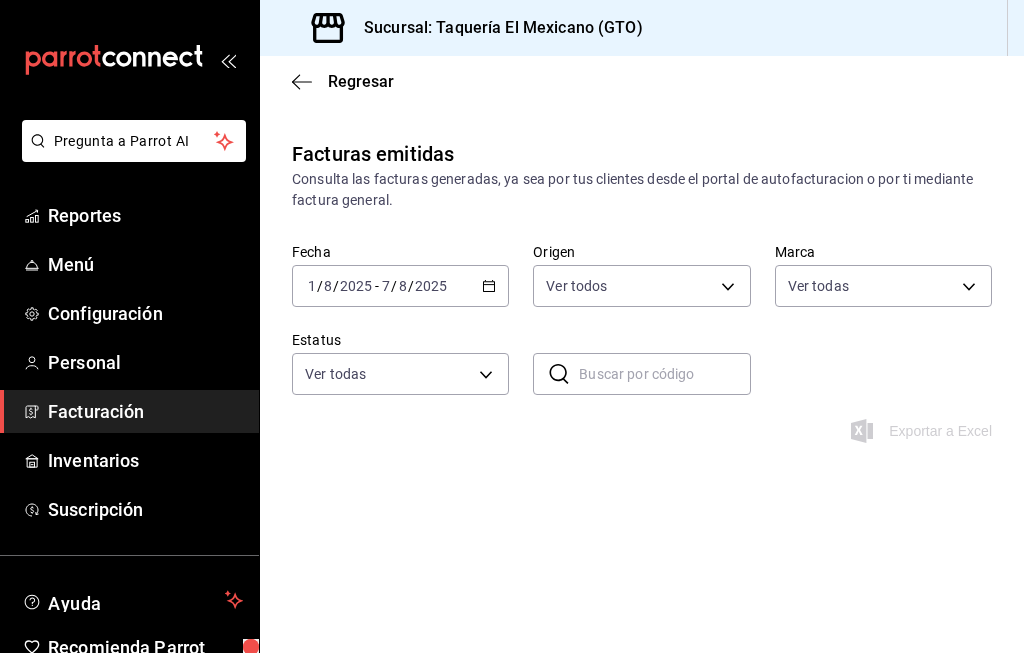 click on "2025" at bounding box center [431, 286] 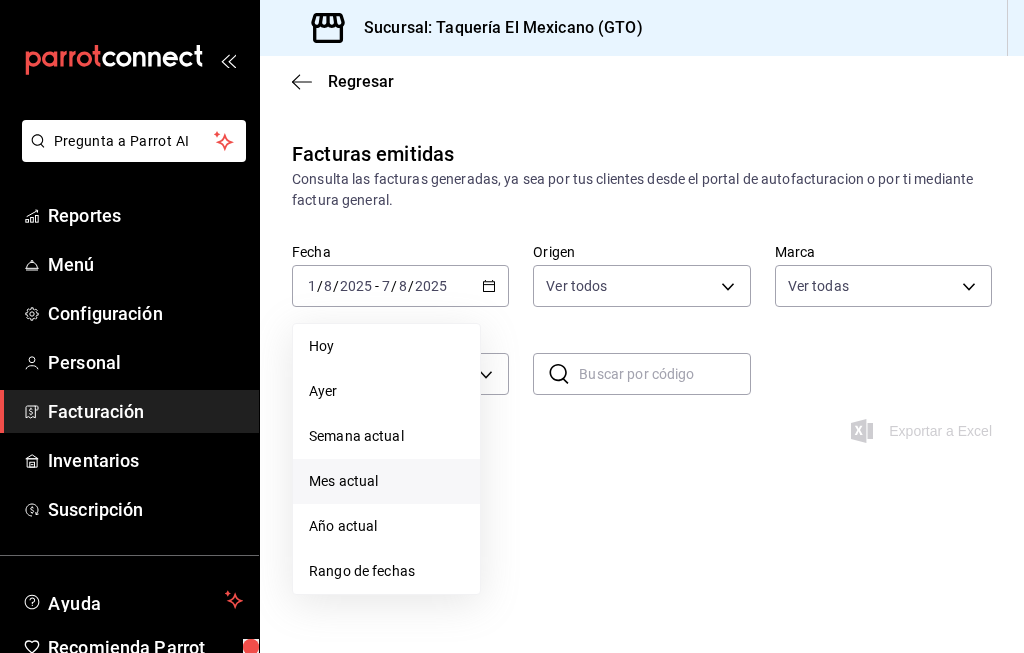 click on "Año actual" at bounding box center [386, 526] 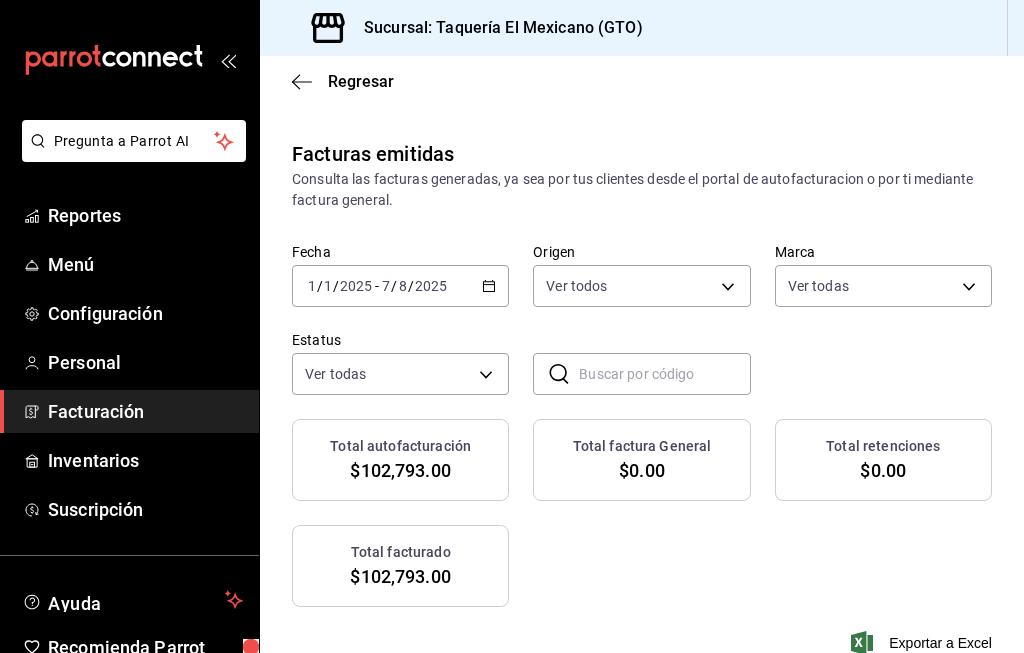 scroll, scrollTop: 0, scrollLeft: 0, axis: both 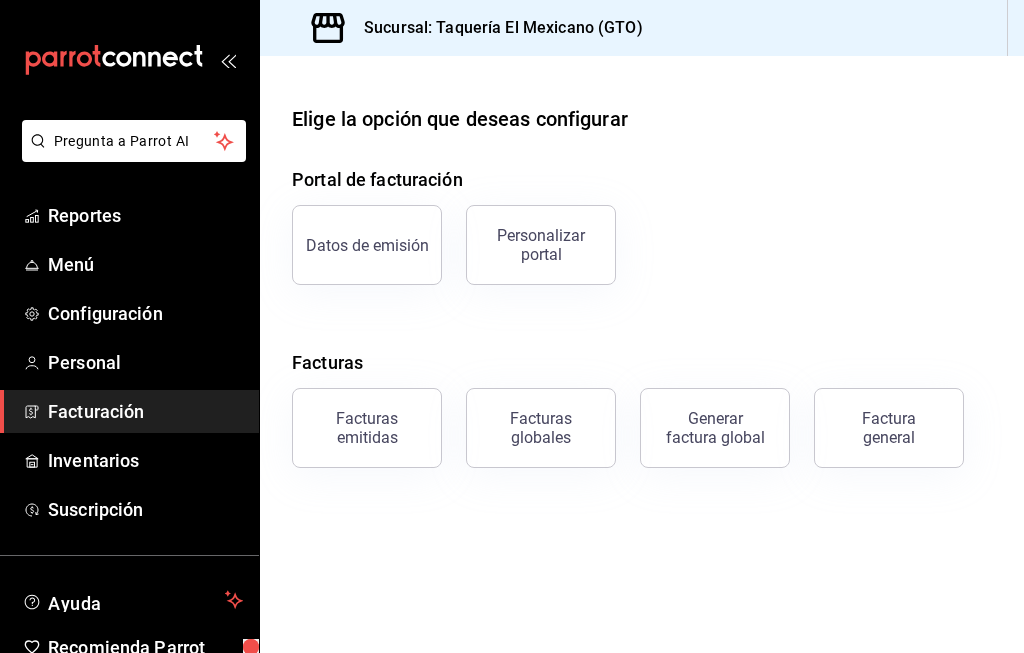click on "Datos de emisión" at bounding box center (367, 245) 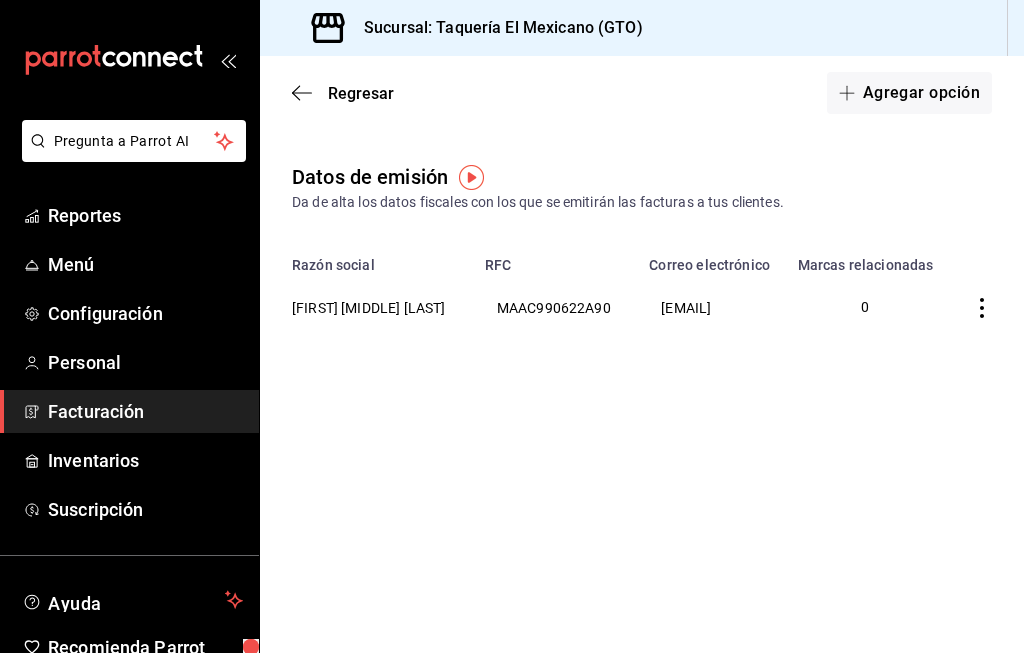 click 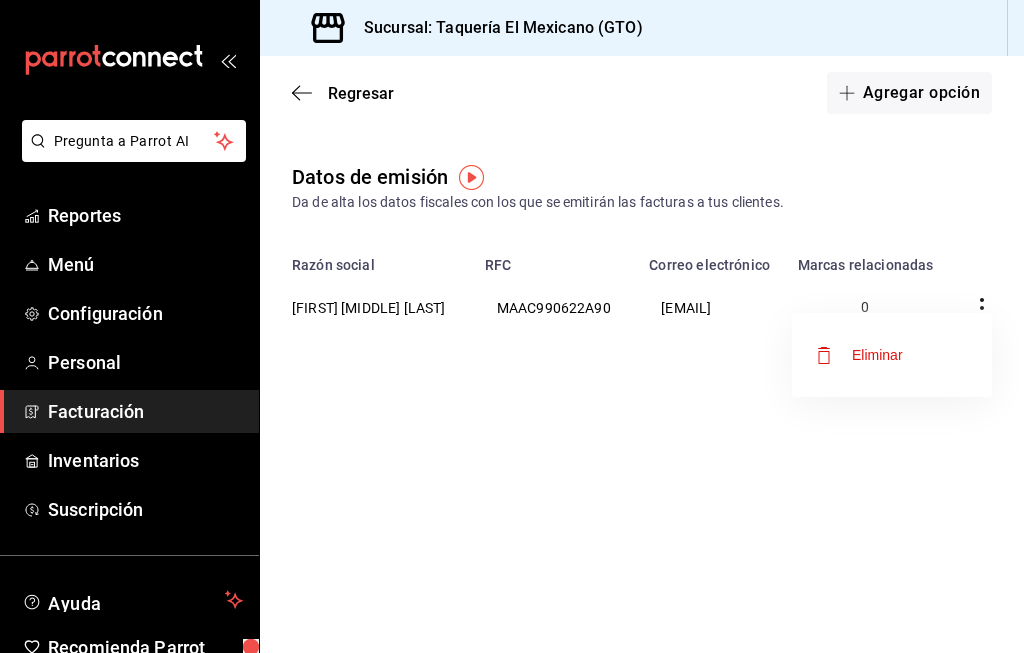 click on "Eliminar" at bounding box center (892, 355) 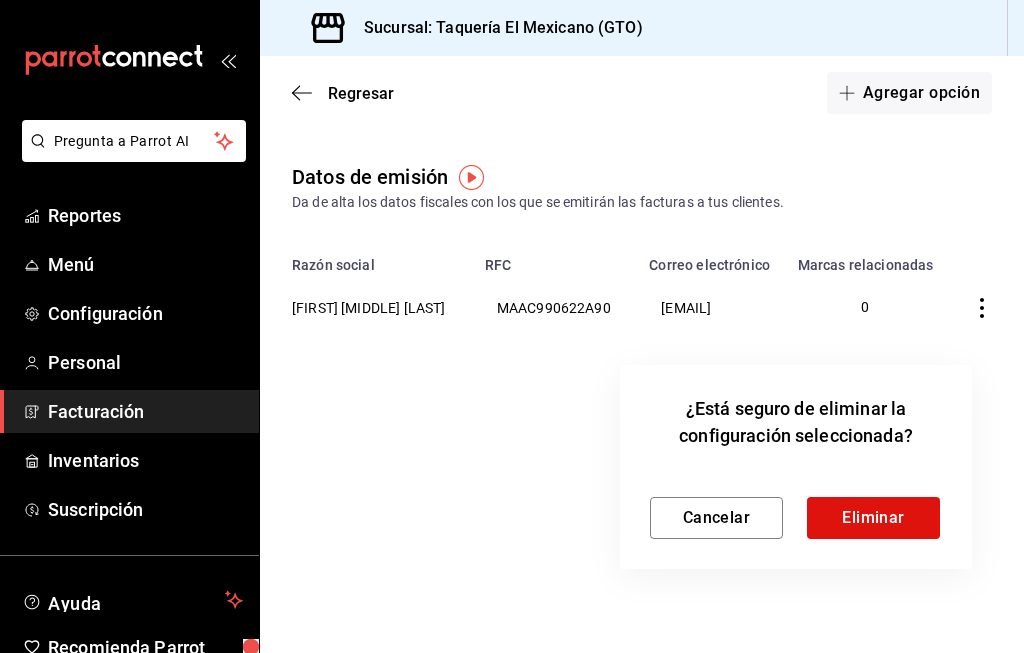 click on "Eliminar" at bounding box center [873, 518] 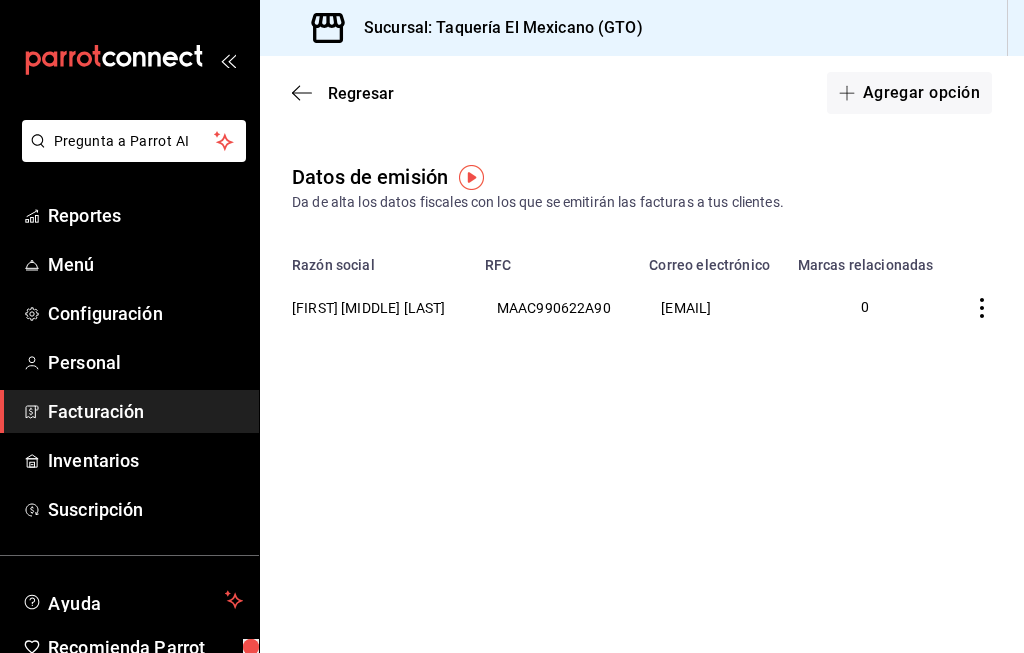click on "Regresar" at bounding box center (343, 93) 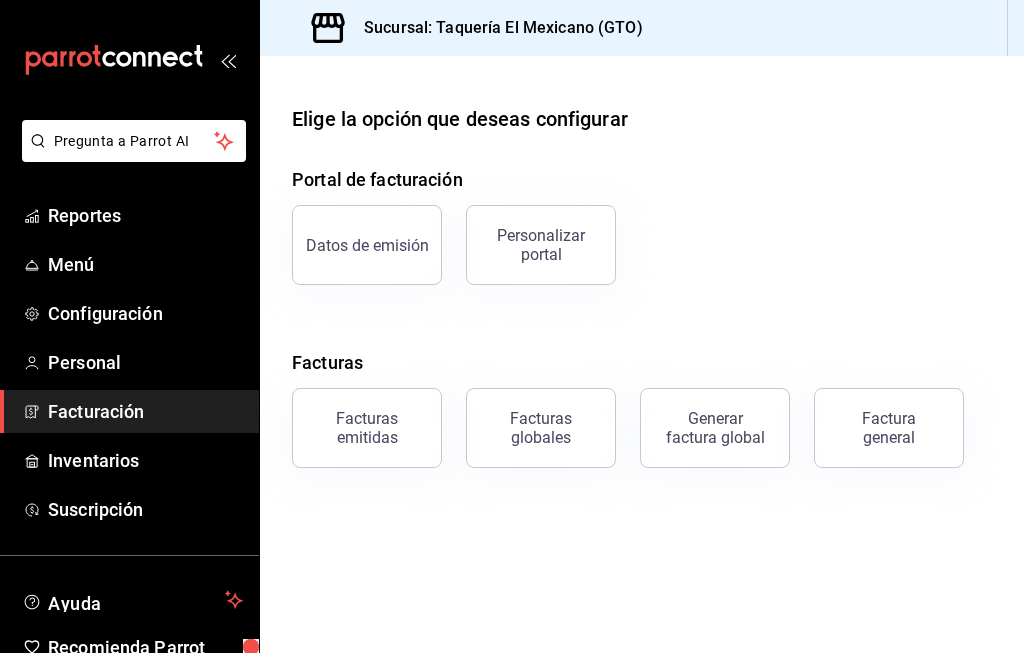 click on "Datos de emisión" at bounding box center (367, 245) 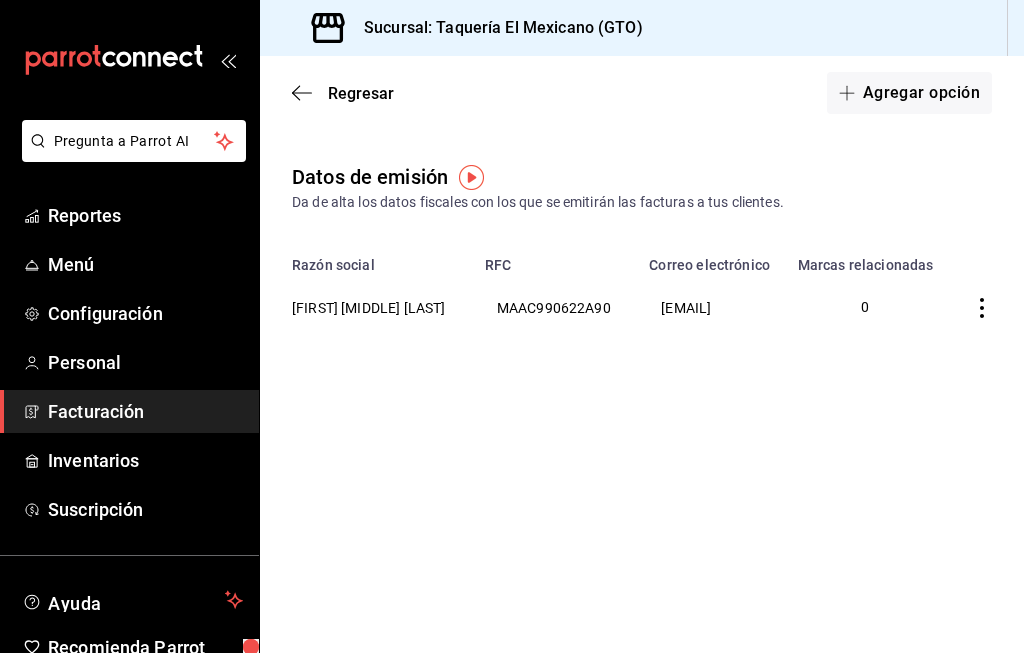 click at bounding box center (985, 307) 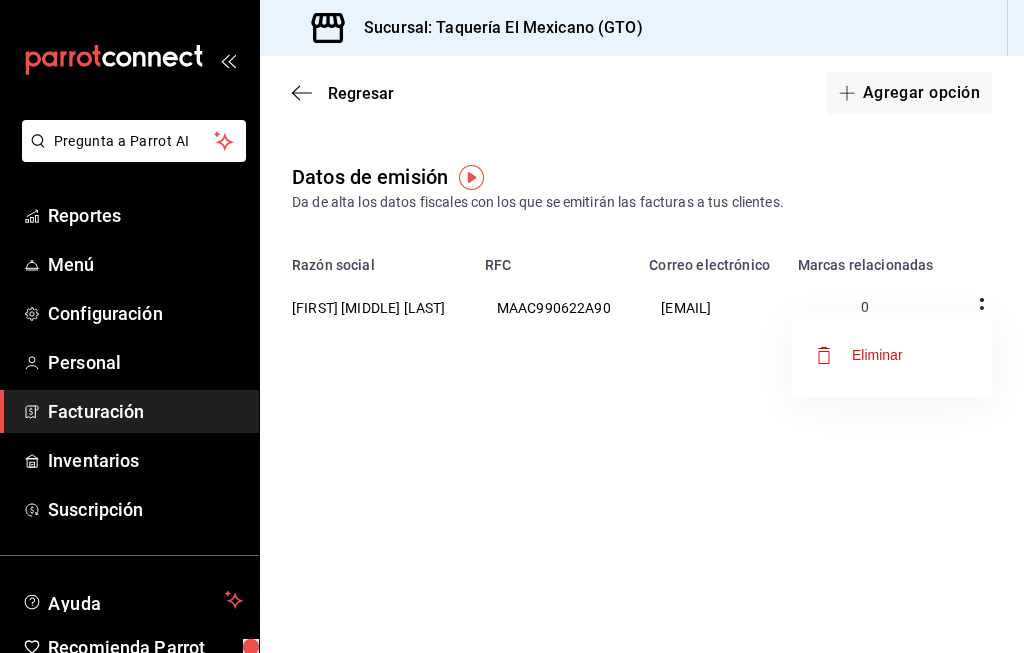 click on "Eliminar" at bounding box center [859, 355] 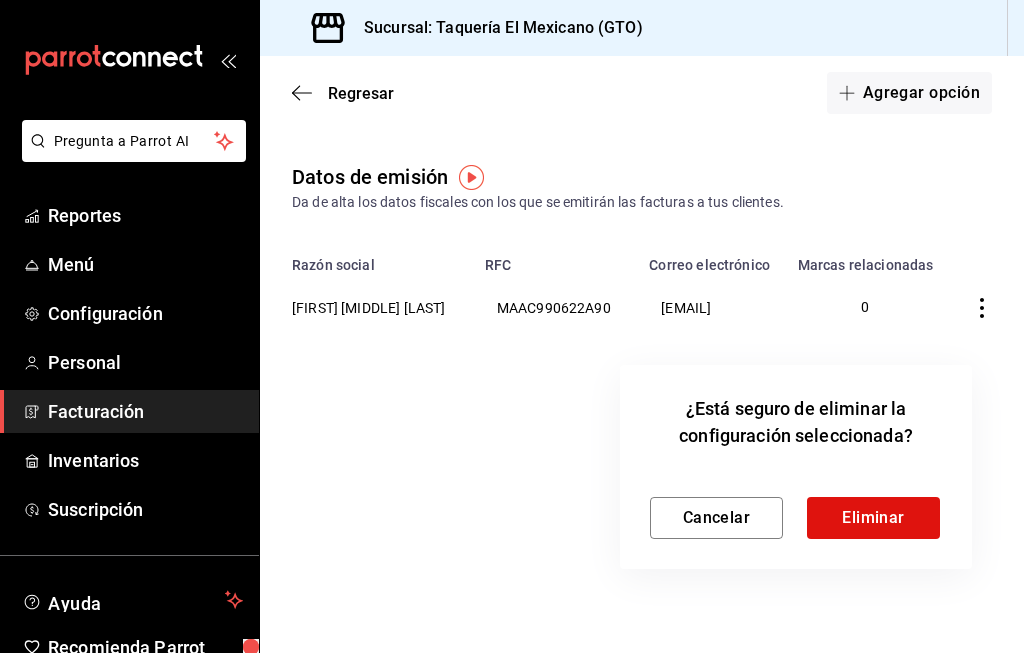 click on "Eliminar" at bounding box center (873, 518) 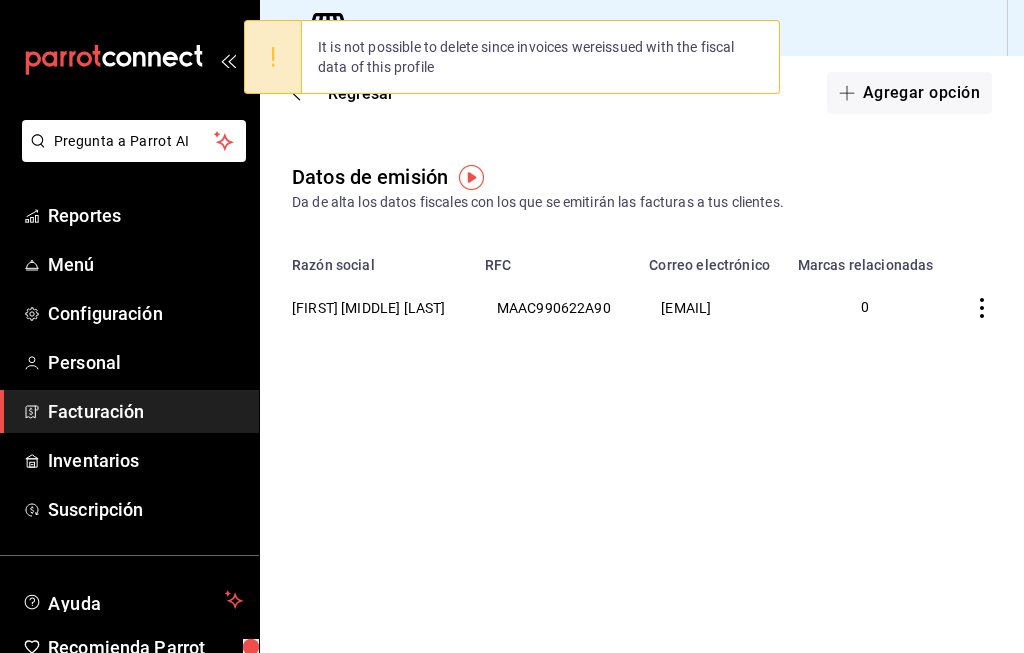 click on "Agregar opción" at bounding box center [909, 93] 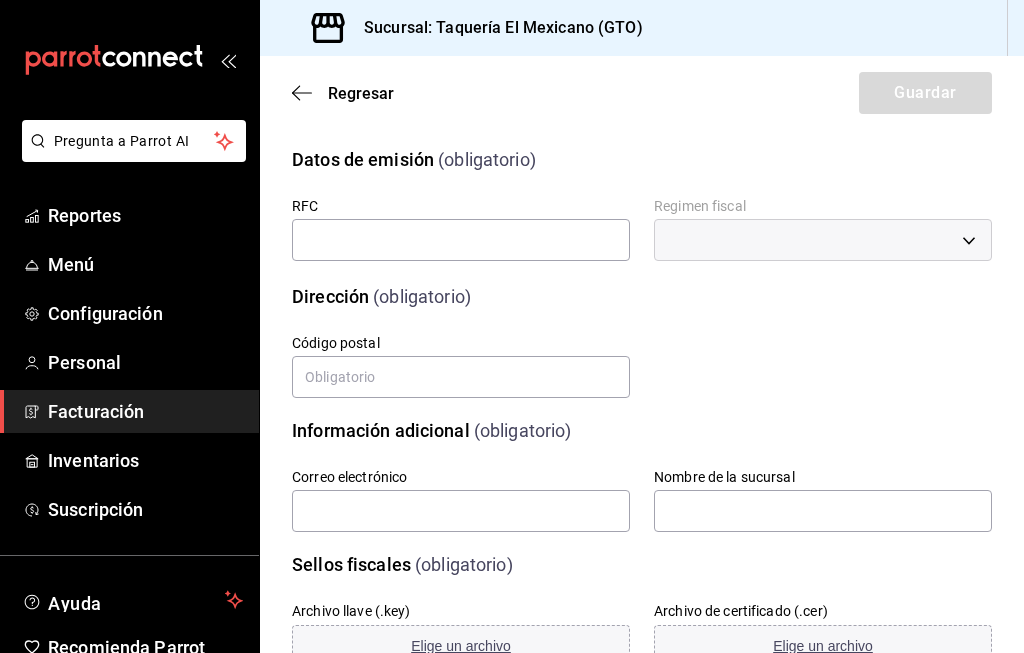 scroll, scrollTop: 0, scrollLeft: 0, axis: both 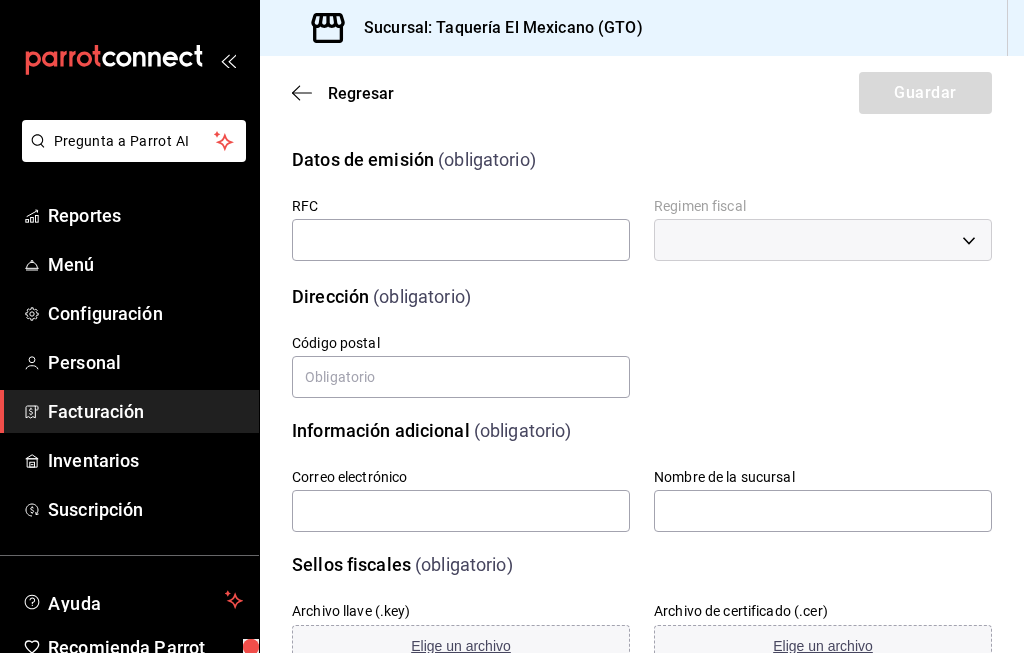 click on "Regresar" at bounding box center [343, 93] 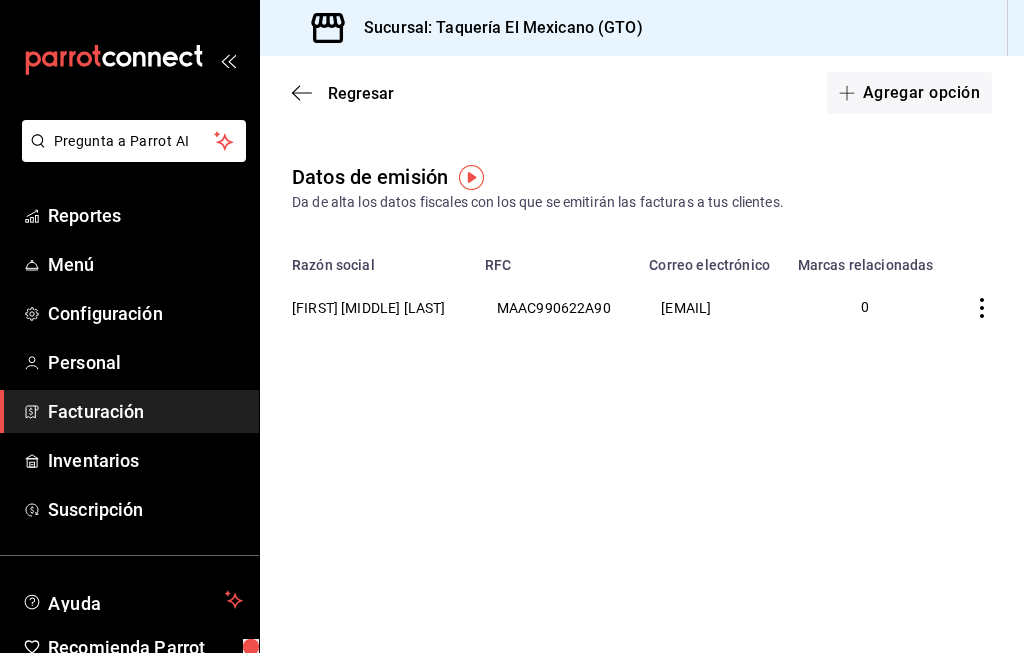 click 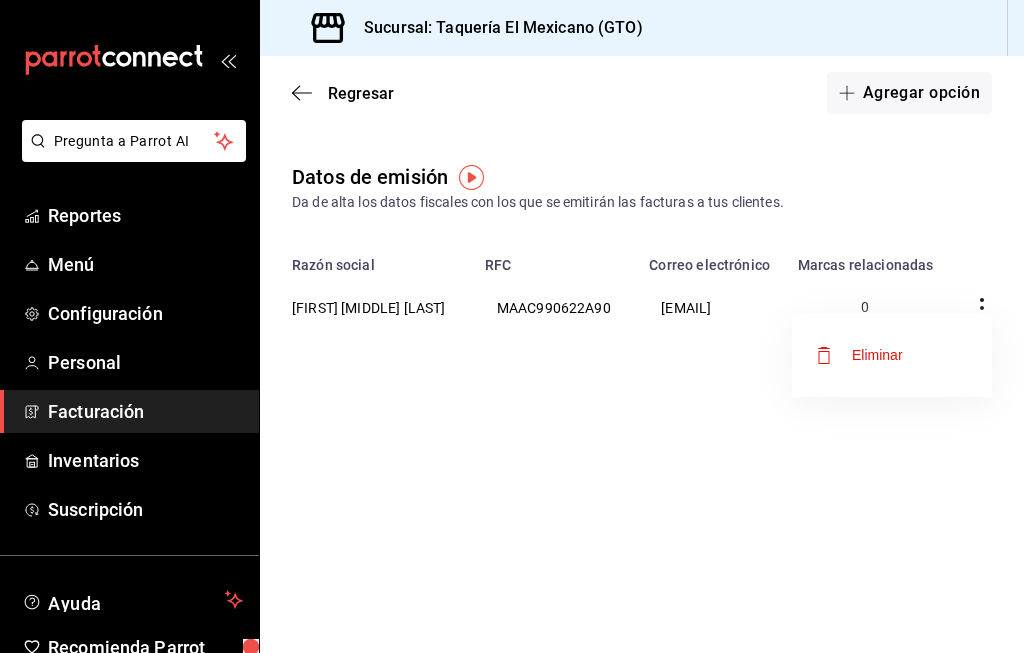click on "Eliminar" at bounding box center [892, 355] 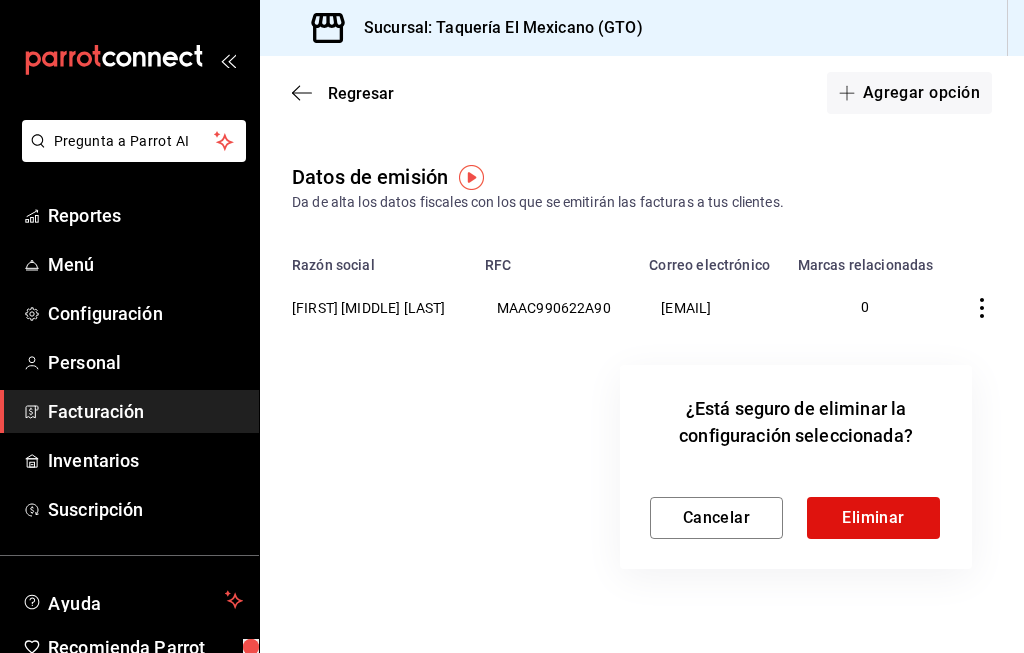 click on "¿Está seguro de eliminar la configuración seleccionada? Cancelar Eliminar" at bounding box center [796, 467] 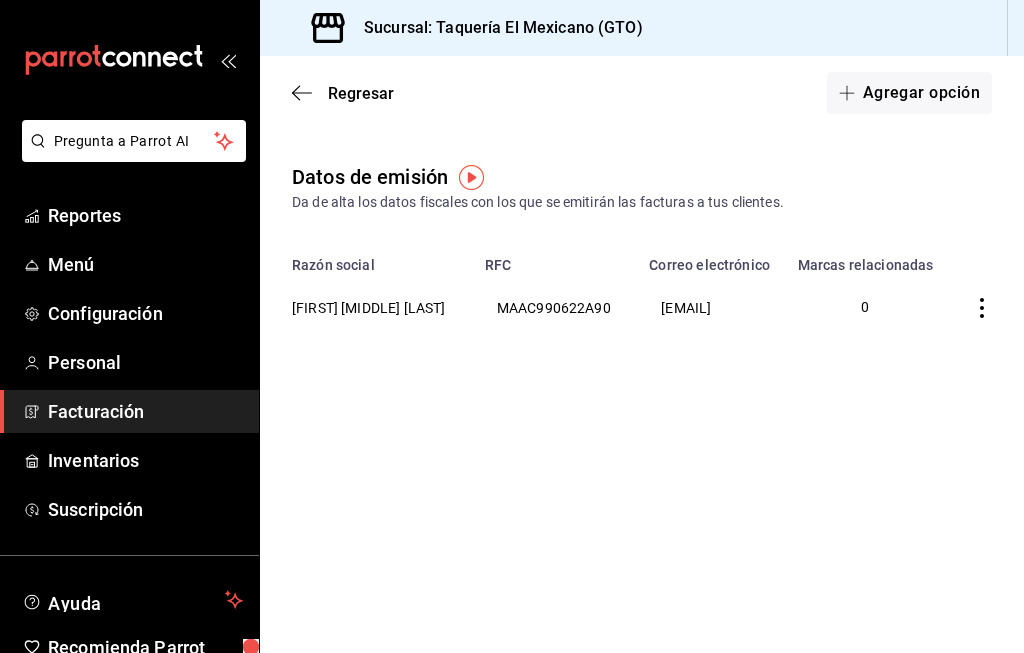 click 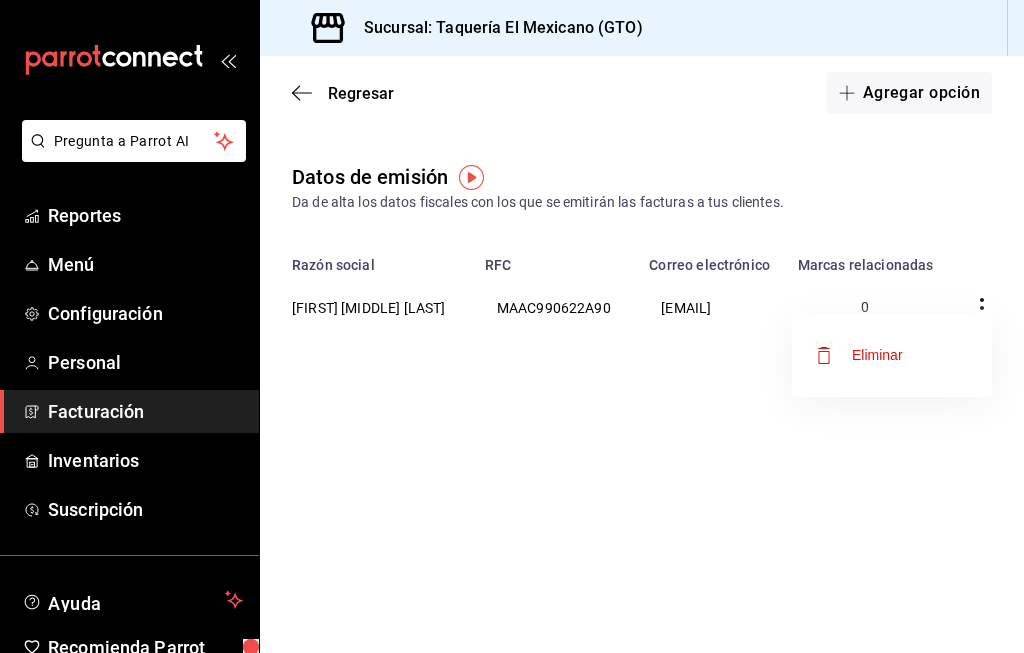 click at bounding box center (512, 326) 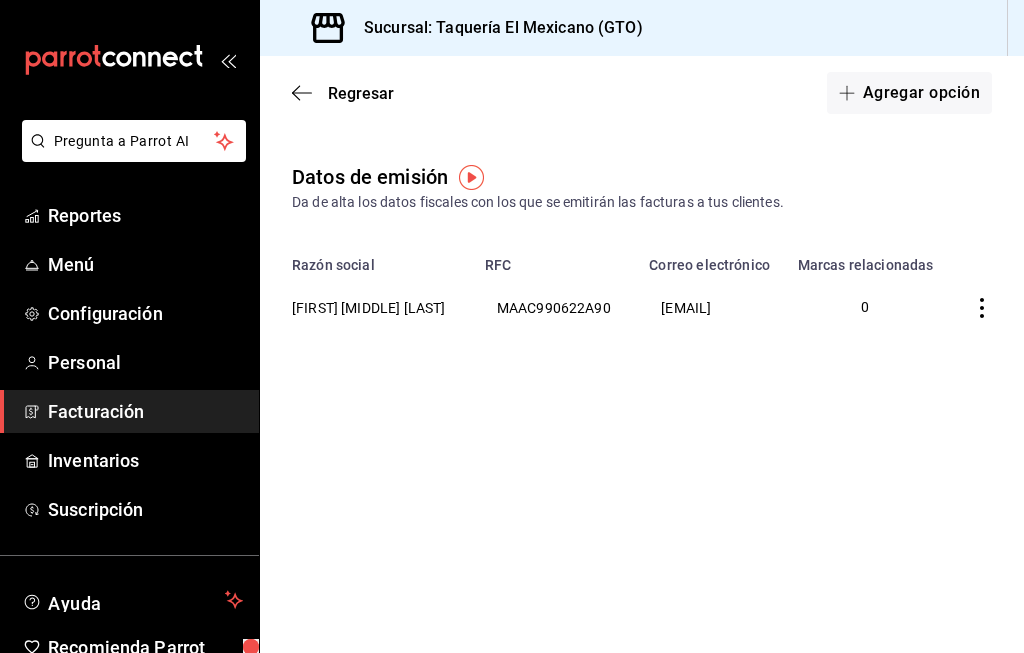 click 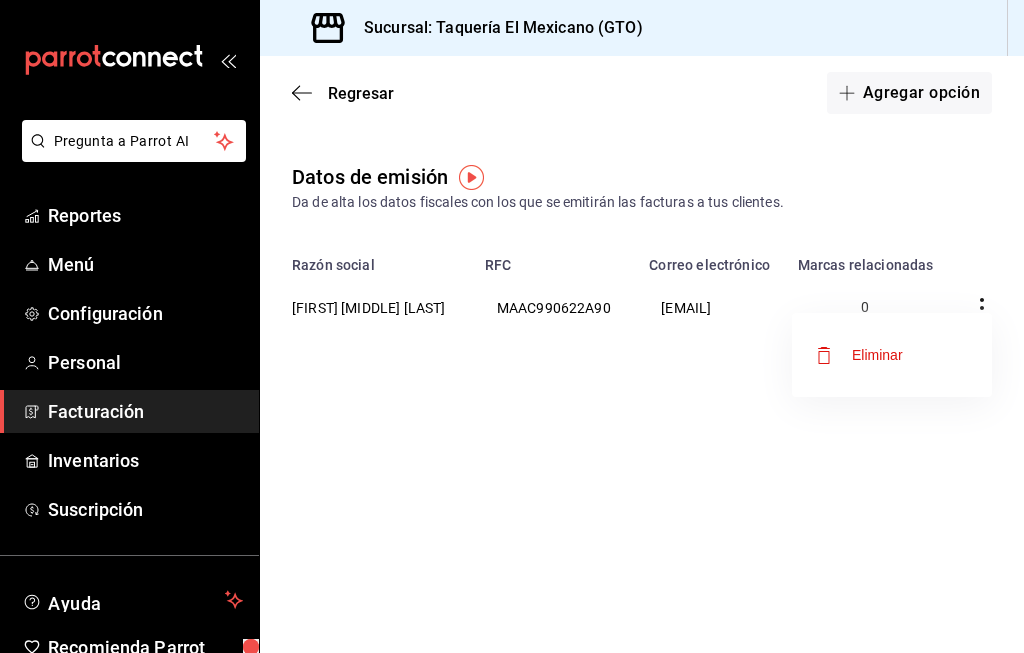 click at bounding box center (512, 326) 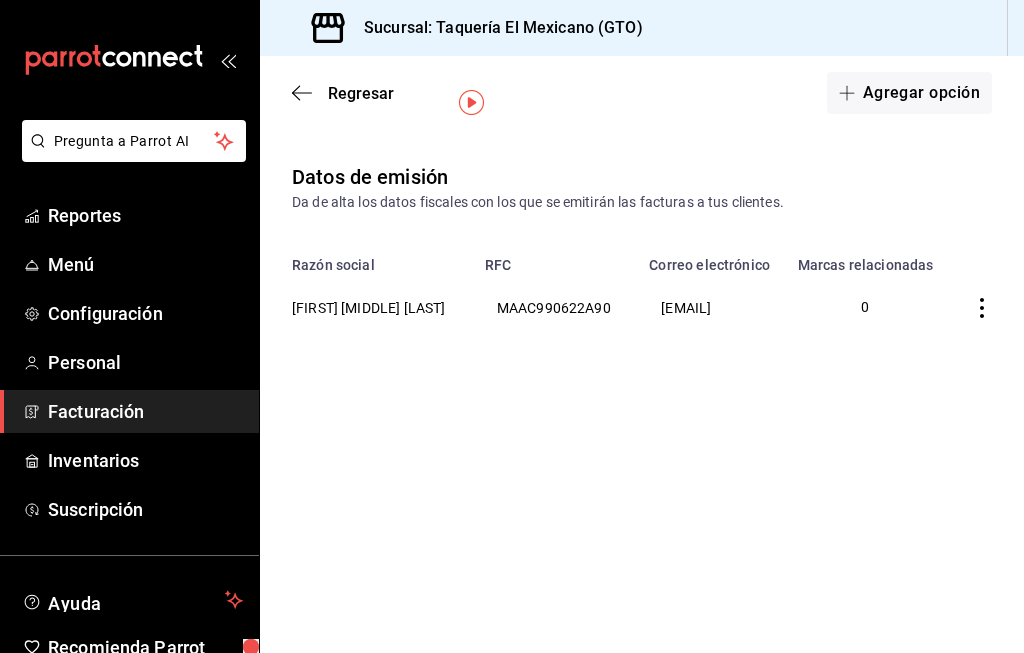 scroll, scrollTop: 75, scrollLeft: 0, axis: vertical 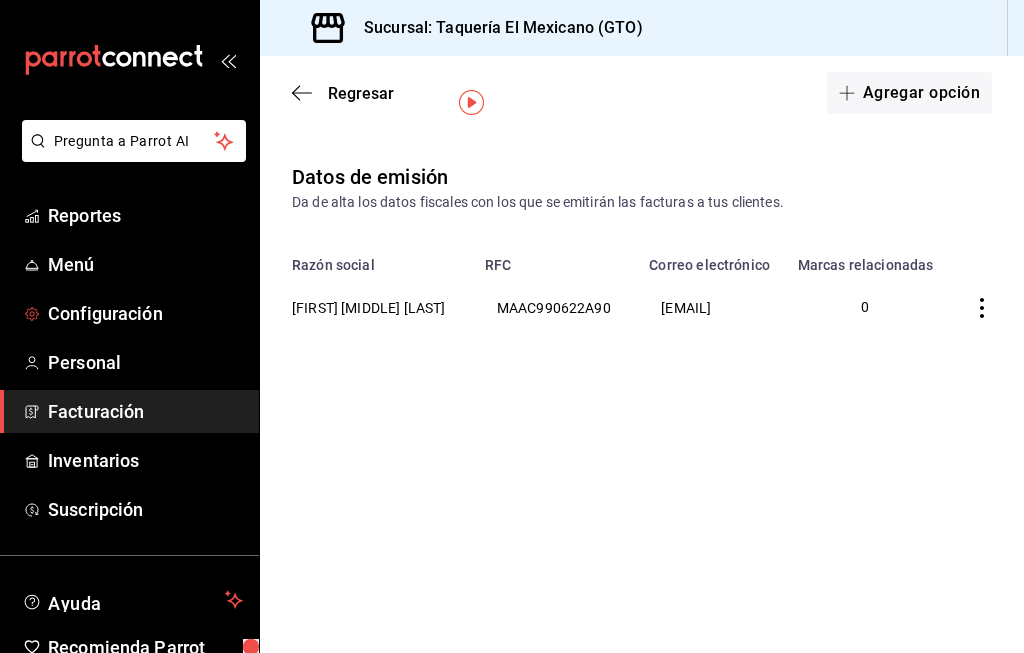 click on "Configuración" at bounding box center [145, 313] 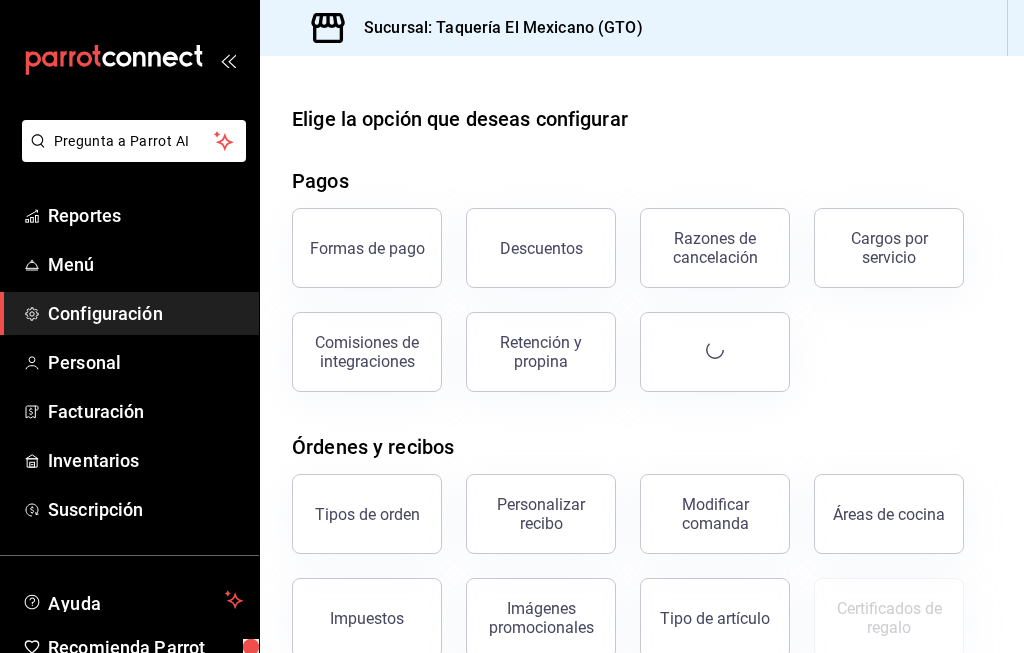 click on "Configuración" at bounding box center [129, 313] 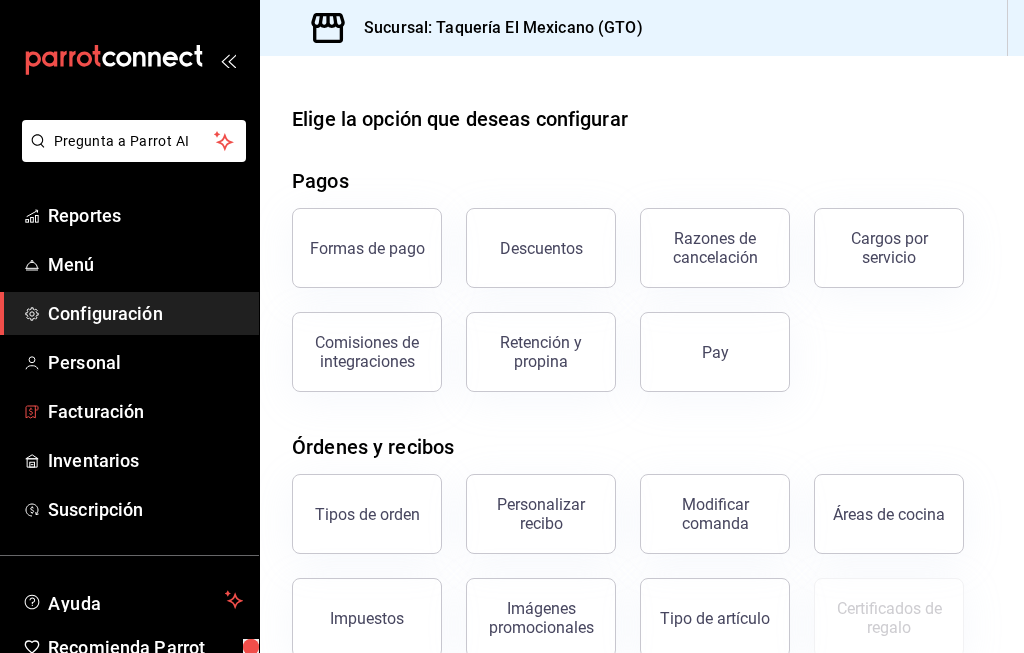 click on "Facturación" at bounding box center [145, 411] 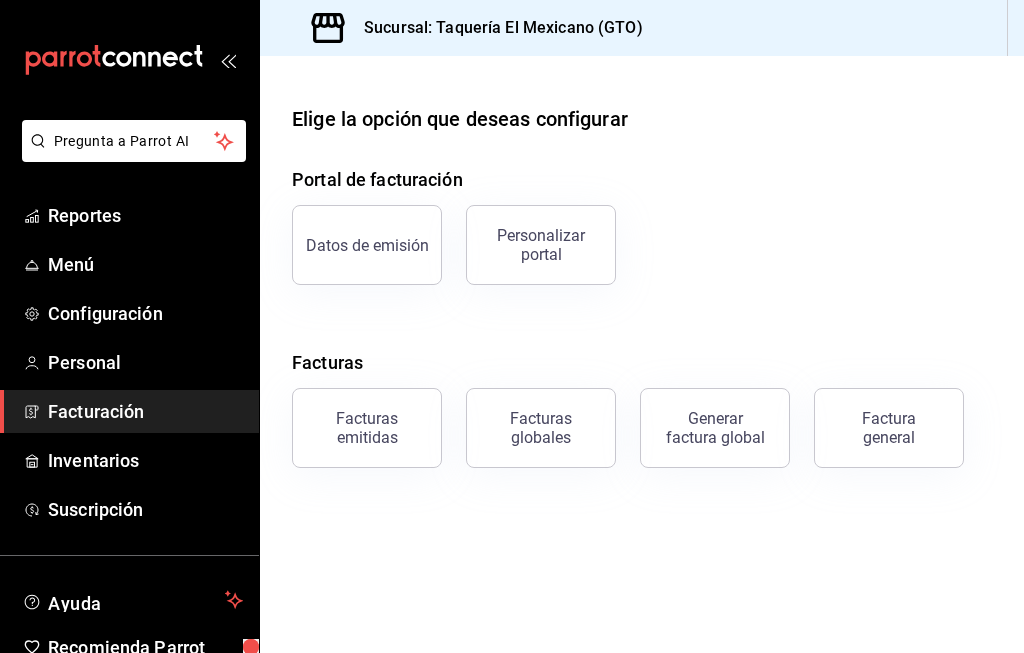 click on "Facturación" at bounding box center [145, 411] 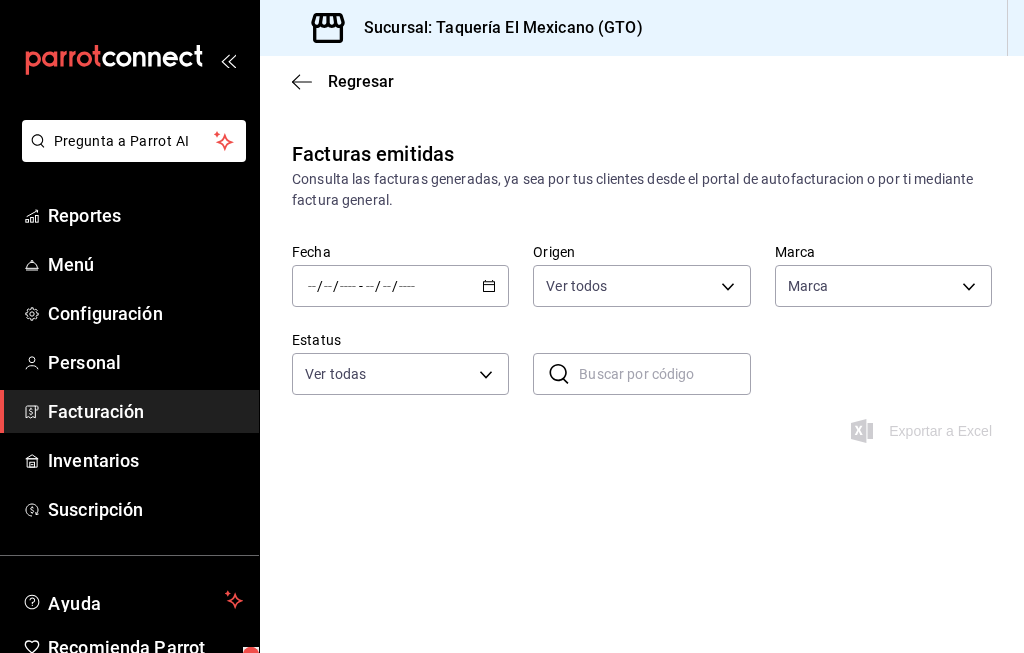 type on "ORDER_INVOICE,GENERAL_INVOICE" 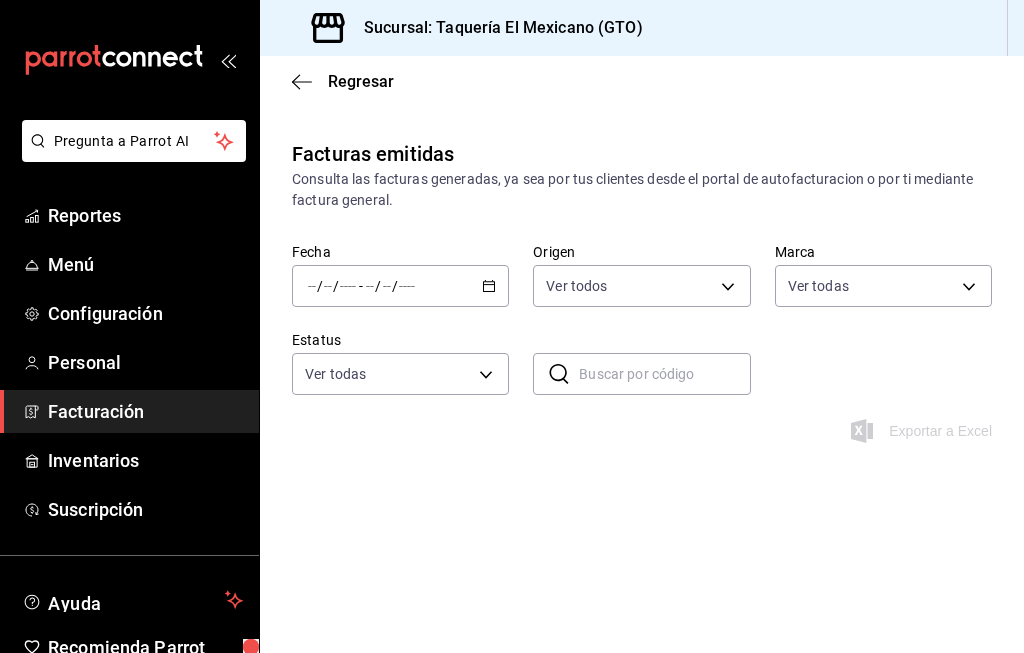 type on "50c3a26e-f452-4de6-9f1d-551e670b8464" 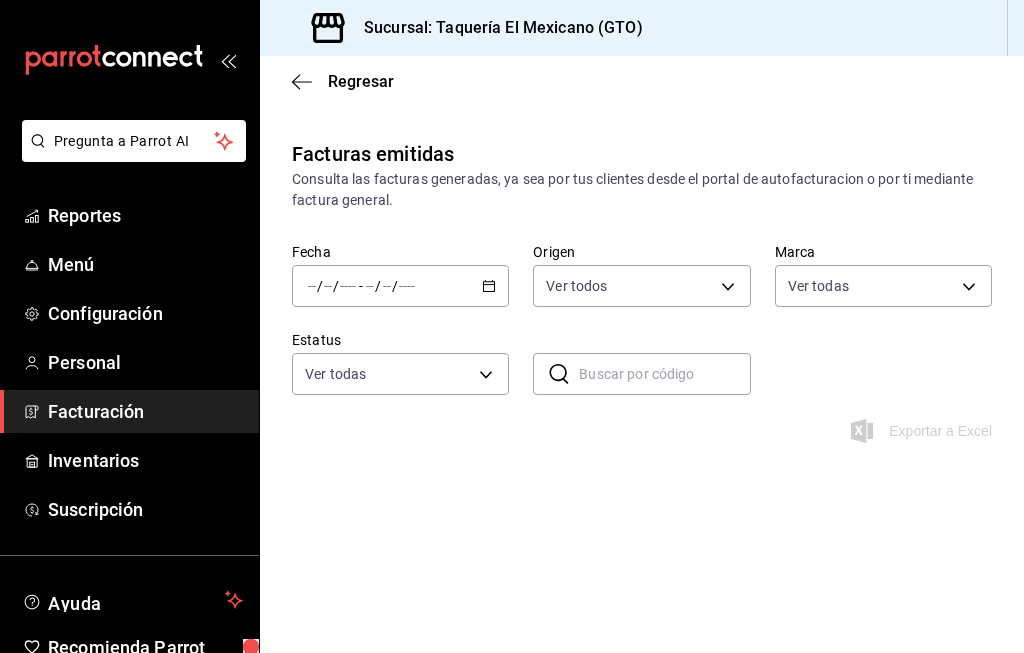 scroll, scrollTop: 0, scrollLeft: 0, axis: both 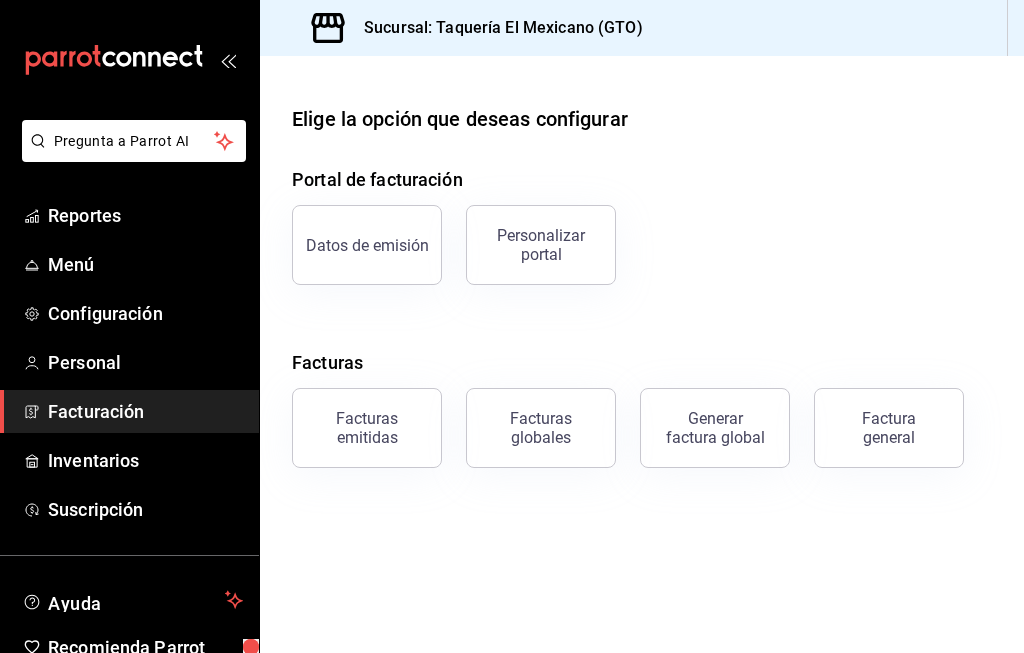 click on "Datos de emisión" at bounding box center [367, 245] 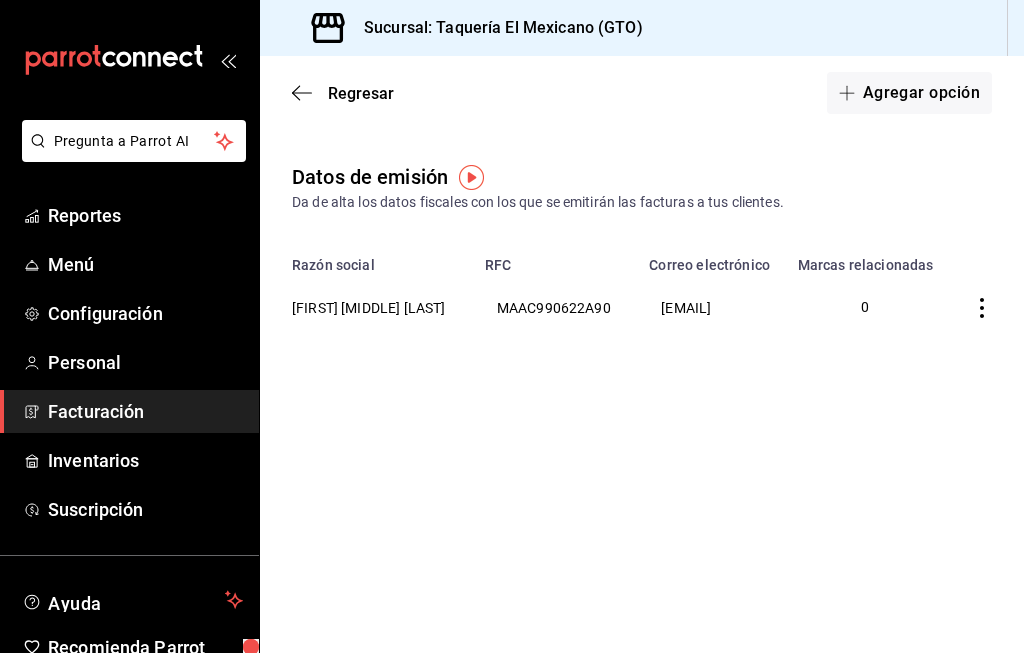 click at bounding box center [985, 307] 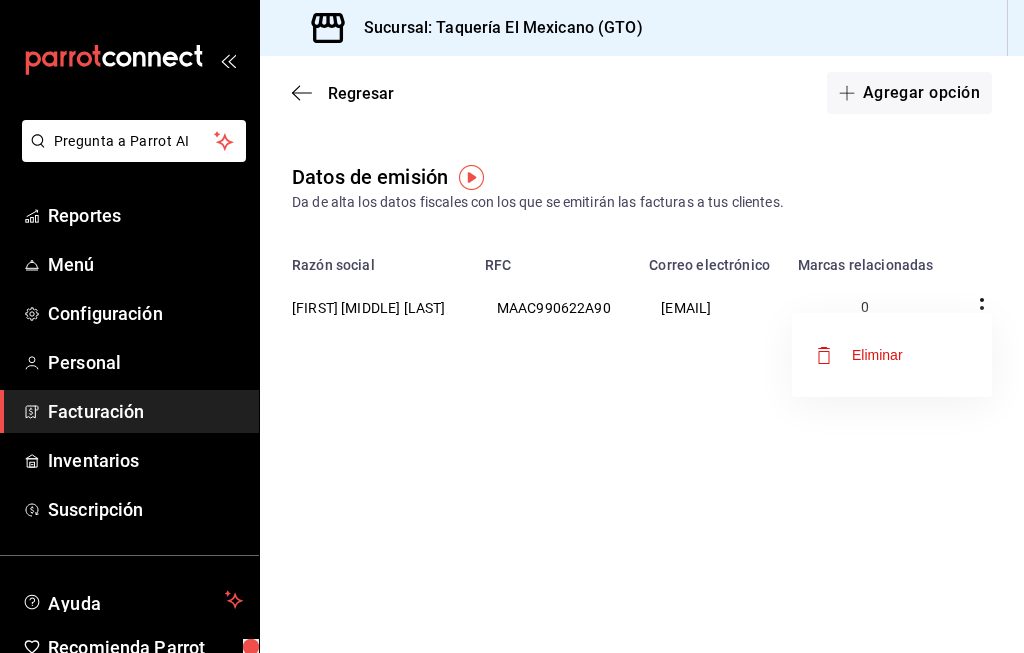 click at bounding box center [512, 326] 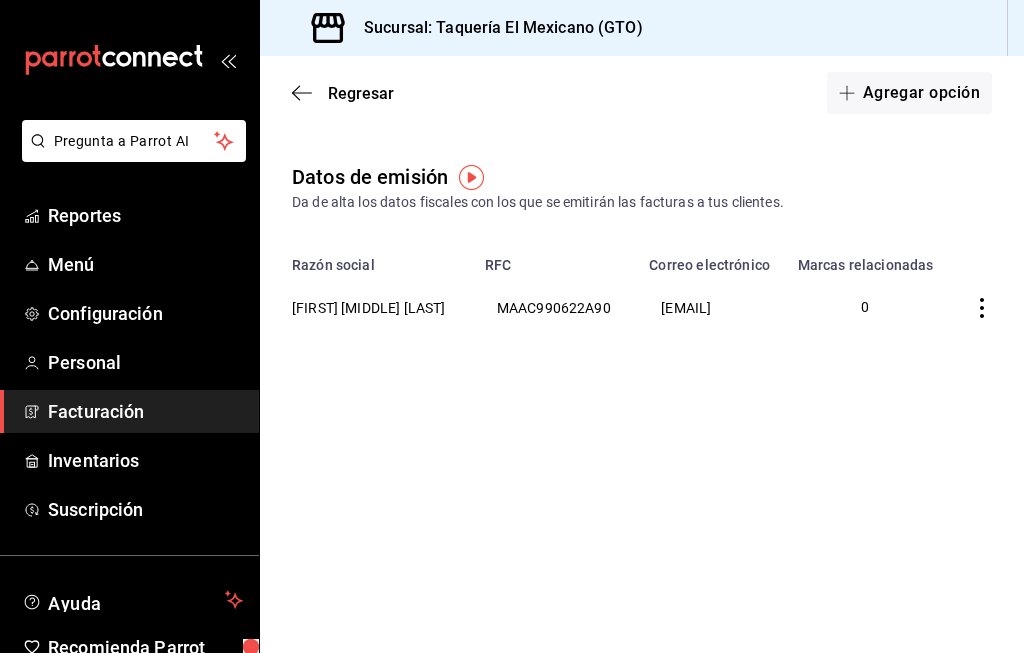 click on "MAAC990622A90" at bounding box center (555, 307) 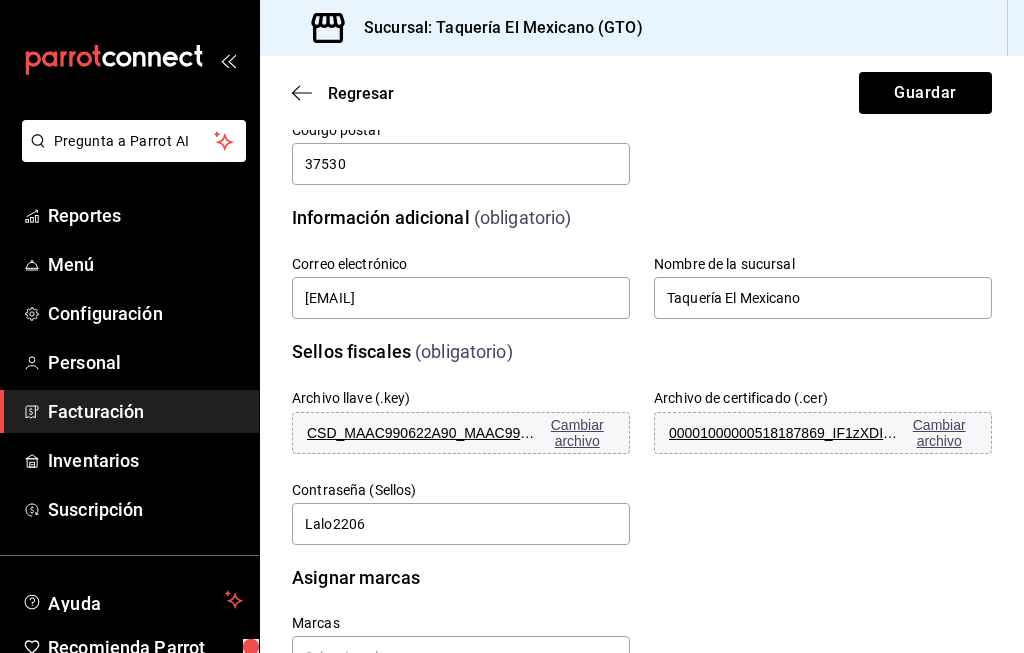 scroll, scrollTop: 450, scrollLeft: 0, axis: vertical 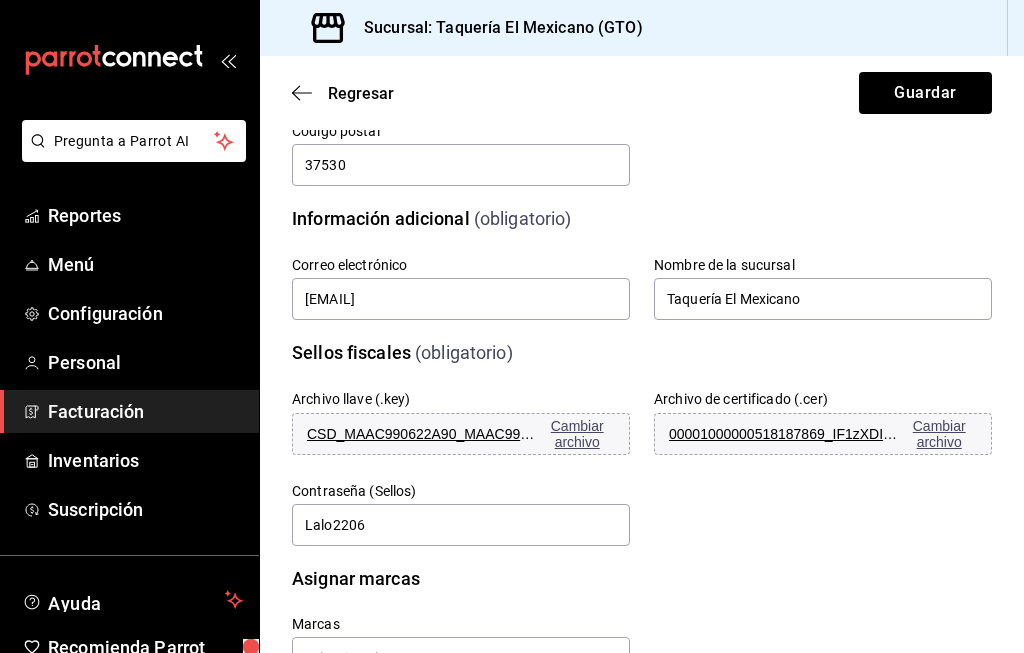 click 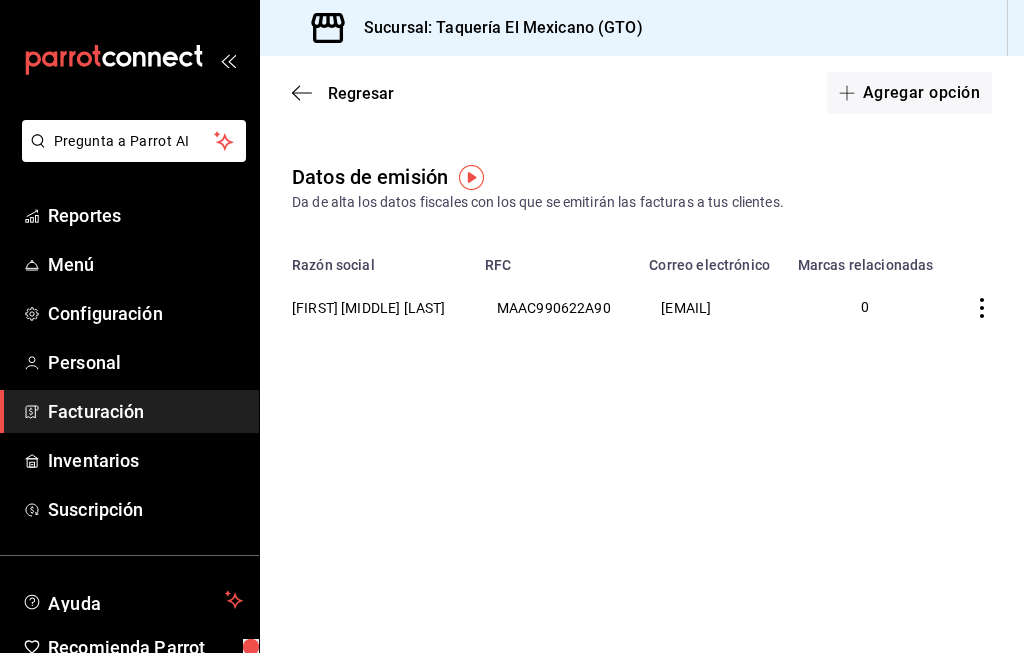 scroll, scrollTop: 0, scrollLeft: 0, axis: both 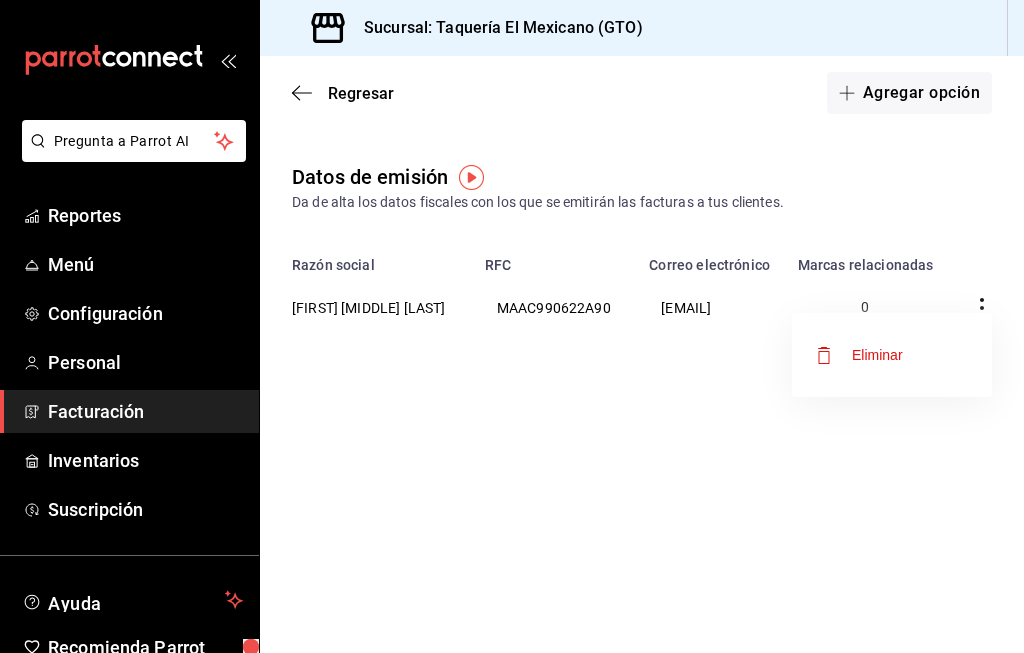 click at bounding box center [512, 326] 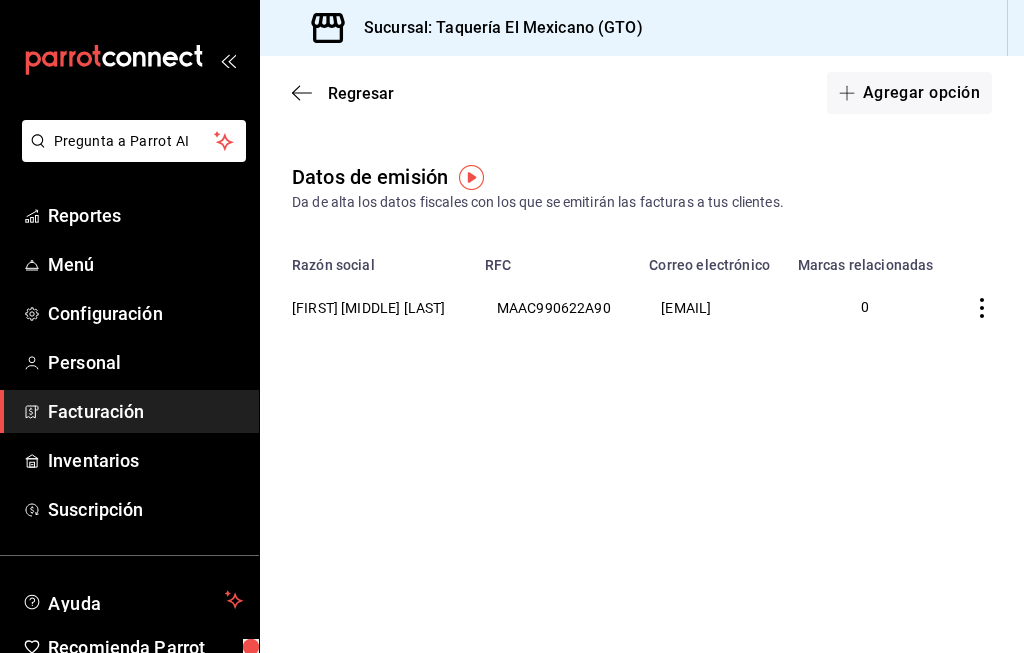 click on "Regresar" at bounding box center [343, 93] 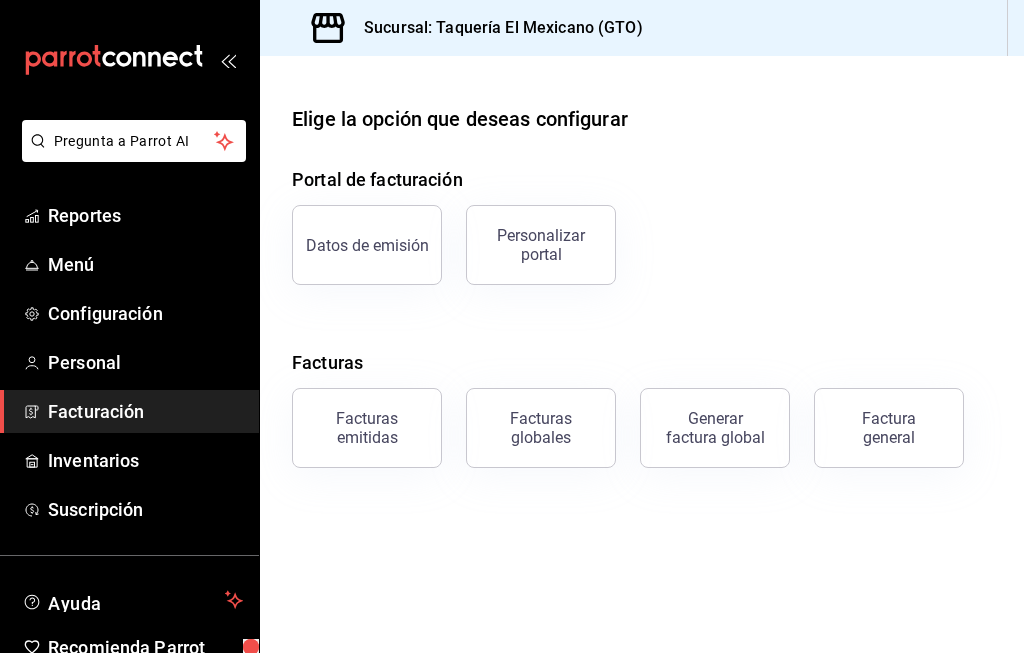 click on "Personalizar portal" at bounding box center (541, 245) 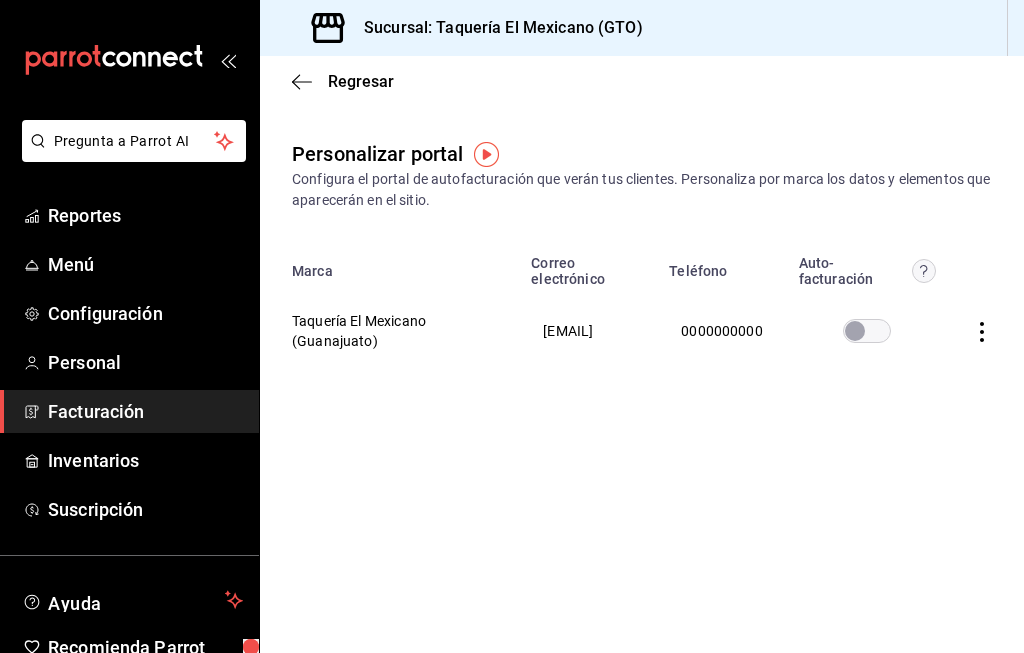 click at bounding box center (855, 331) 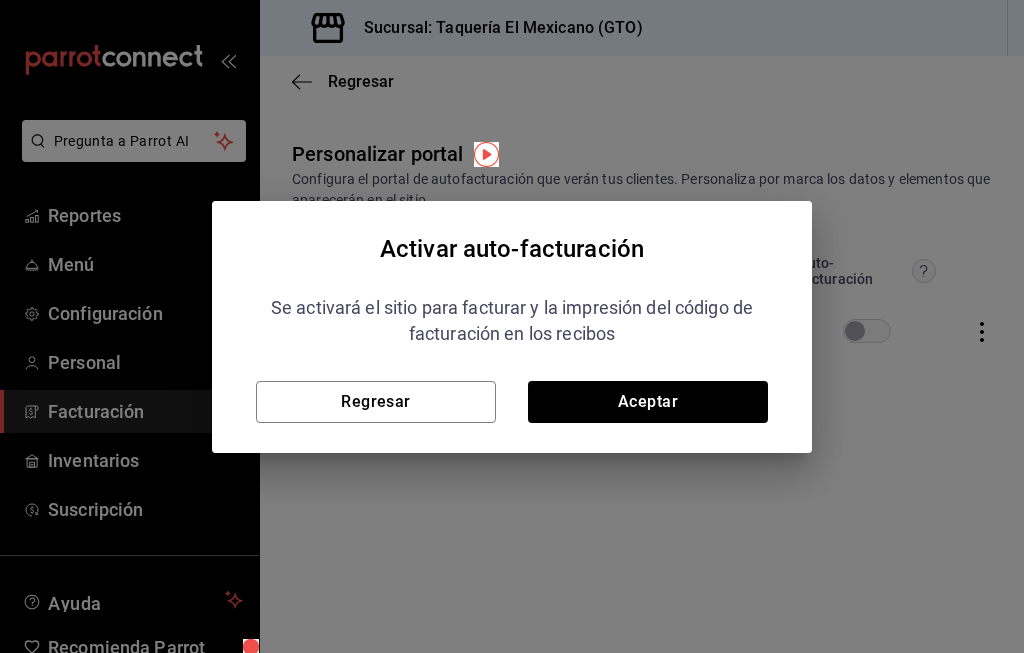 click on "Aceptar" at bounding box center [648, 402] 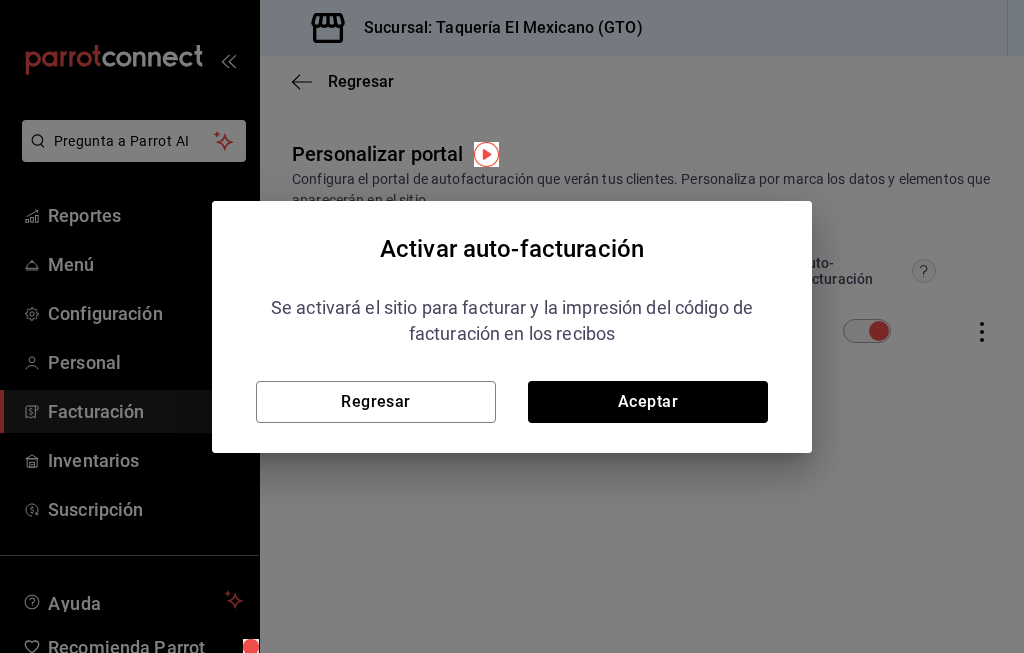 checkbox on "true" 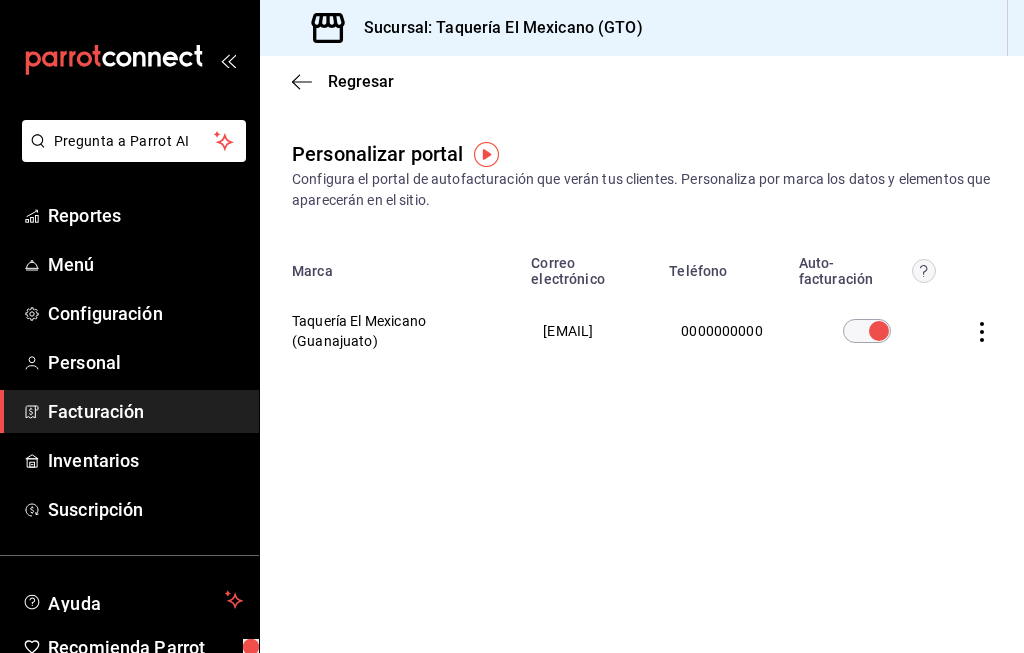 click at bounding box center [986, 331] 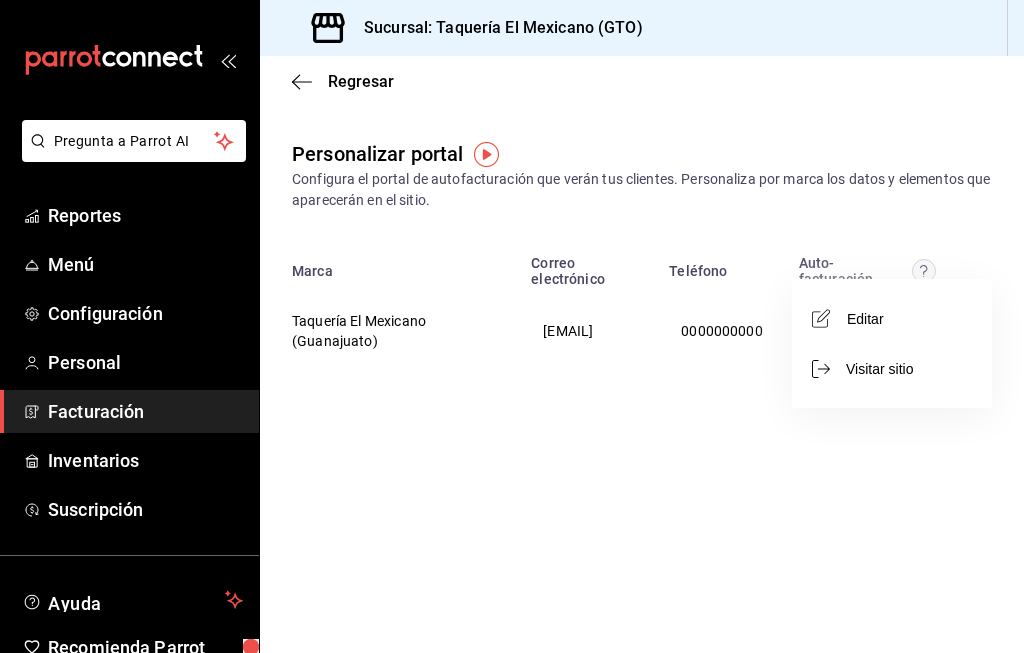click at bounding box center [512, 326] 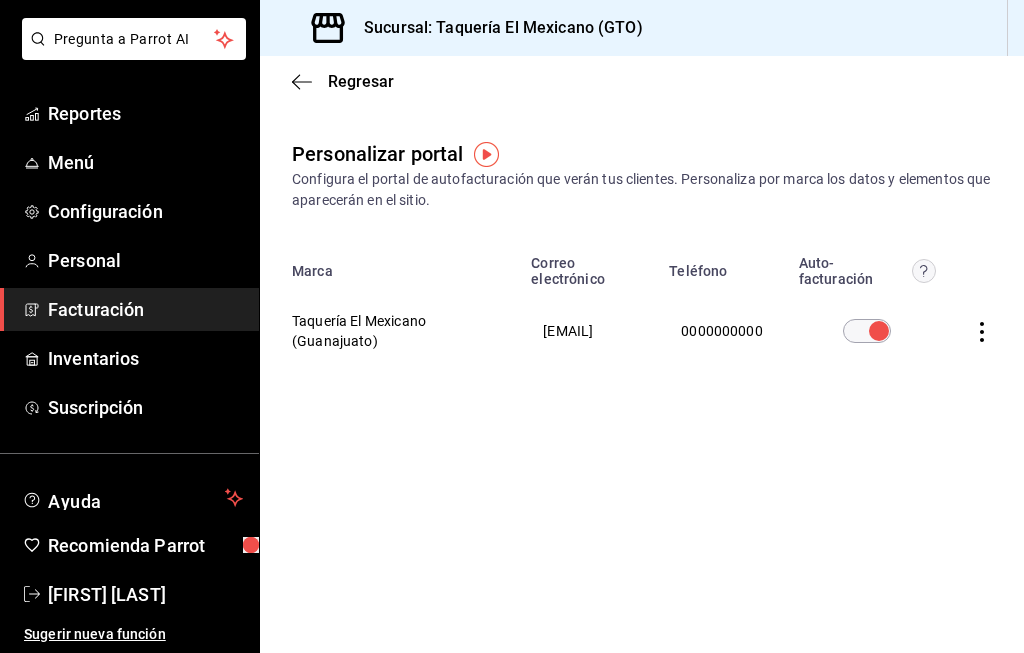 scroll, scrollTop: 102, scrollLeft: 0, axis: vertical 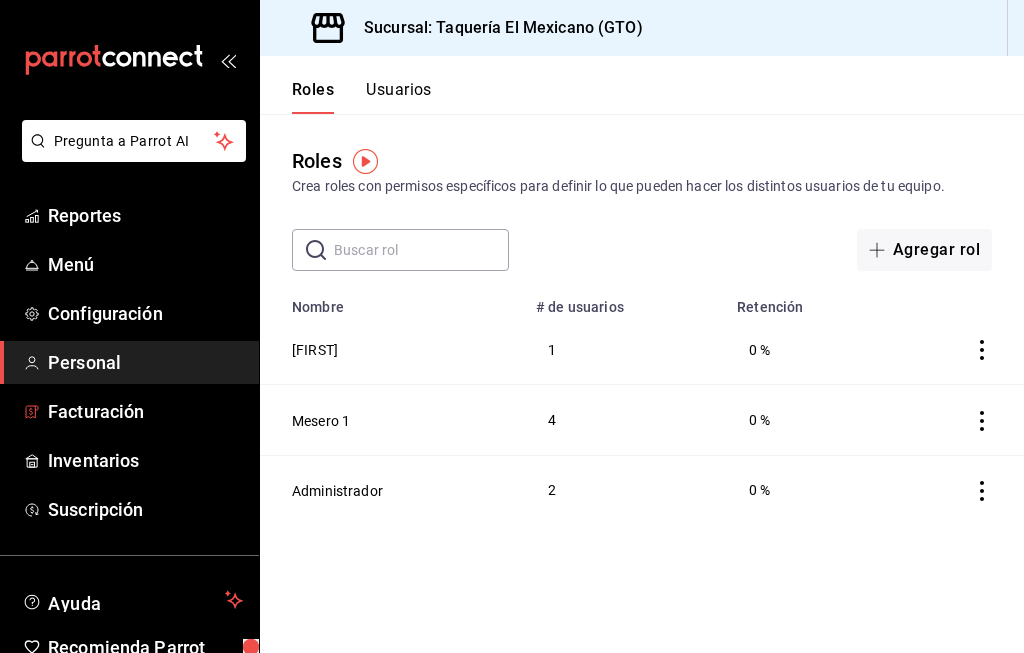 click on "Facturación" at bounding box center [145, 411] 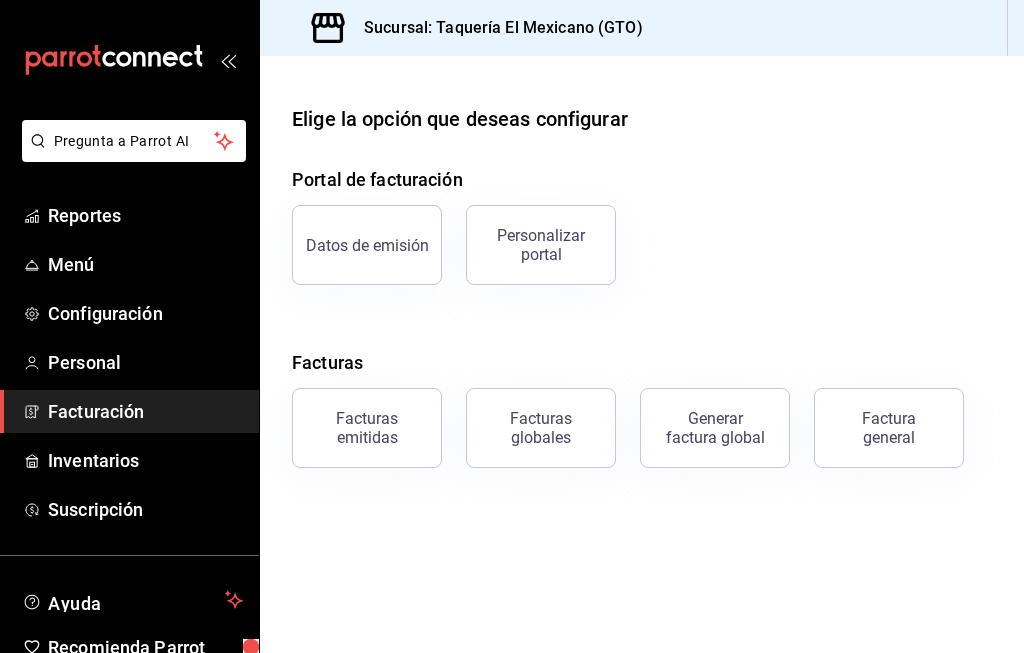 scroll, scrollTop: 0, scrollLeft: 0, axis: both 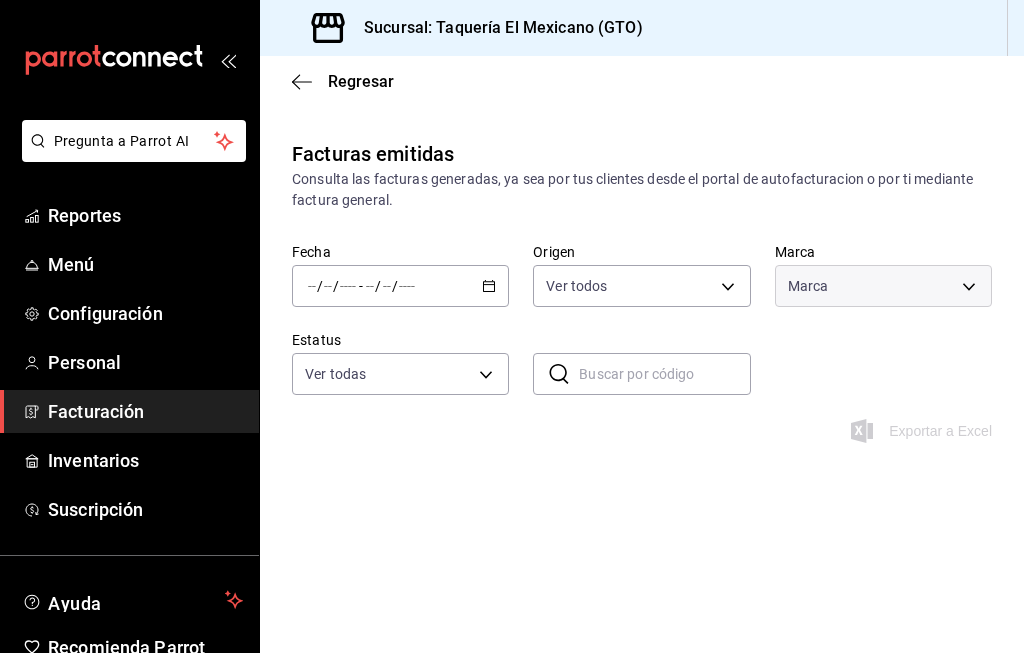 click on "Pregunta a Parrot AI Reportes   Menú   Configuración   Personal   Facturación   Inventarios   Suscripción   Ayuda Recomienda Parrot   [FIRST] [LAST]   Sugerir nueva función   Sucursal: Taquería El Mexicano (GTO) Regresar Facturas emitidas Consulta las facturas generadas, ya sea por tus clientes desde el portal de autofacturacion o por ti mediante factura general. Fecha / / - / / Origen Ver todos Marca Marca Estatus Ver todas ​ ​ Exportar a Excel No hay información que mostrar GANA 1 MES GRATIS EN TU SUSCRIPCIÓN AQUÍ ¿Recuerdas cómo empezó tu restaurante?
Hoy puedes ayudar a un colega a tener el mismo cambio que tú viviste.
Recomienda Parrot directamente desde tu Portal Administrador.
Es fácil y rápido.
🎁 Por cada restaurante que se una, ganas 1 mes gratis. Pregunta a Parrot AI Reportes   Menú   Configuración   Personal   Facturación   Inventarios   Suscripción   Ayuda Recomienda Parrot   [FIRST] [LAST]   Sugerir nueva función   Visitar centro de ayuda ([PHONE])" at bounding box center (512, 326) 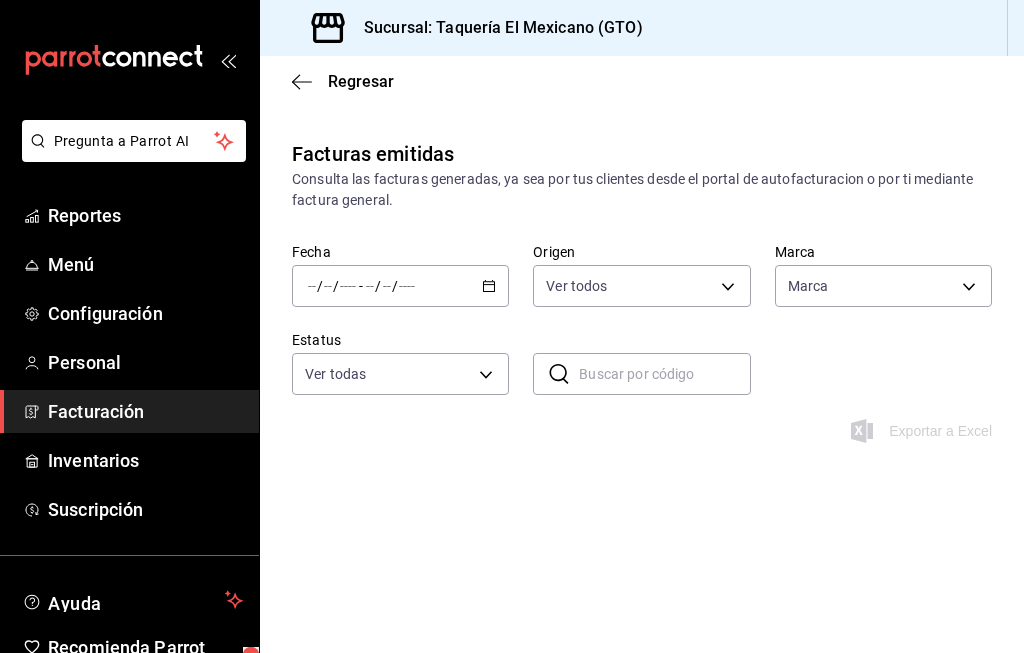 type on "ORDER_INVOICE,GENERAL_INVOICE" 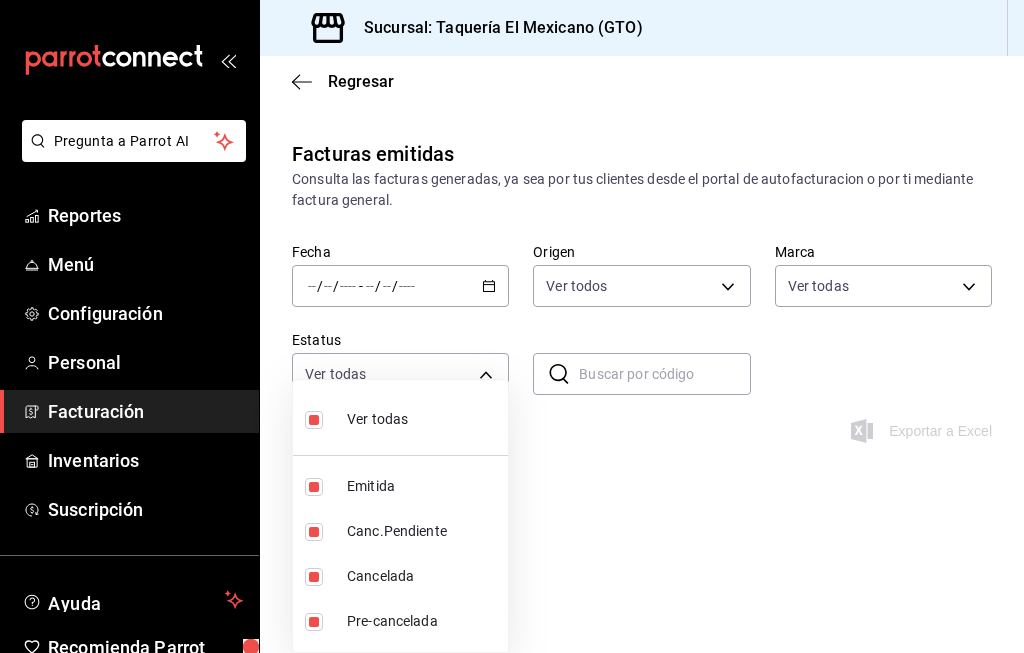 type on "50c3a26e-f452-4de6-9f1d-551e670b8464" 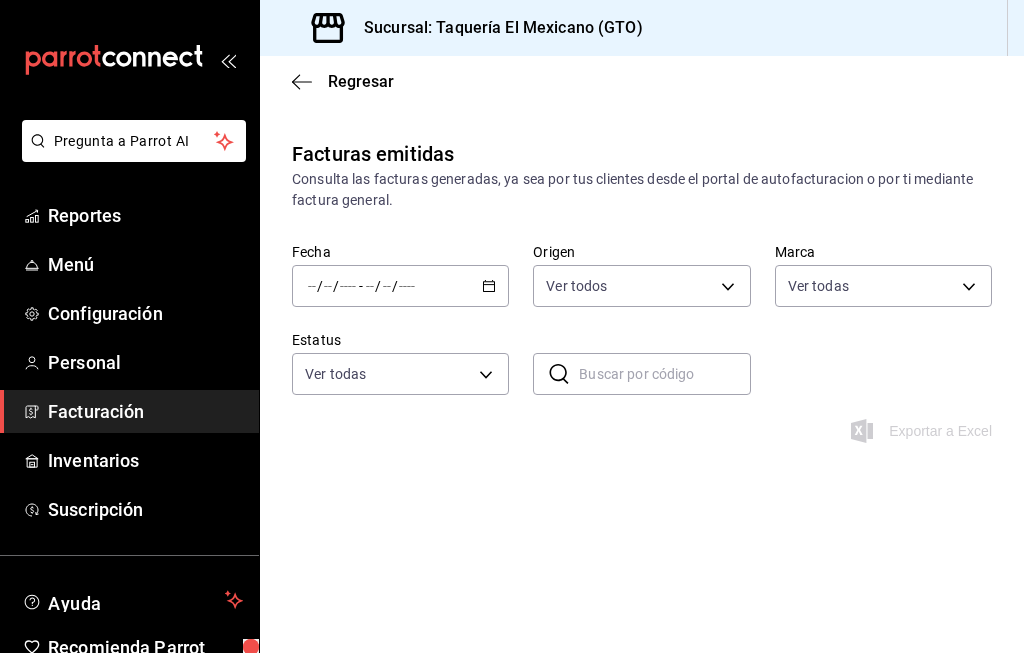 click on "/ / - / /" at bounding box center (400, 286) 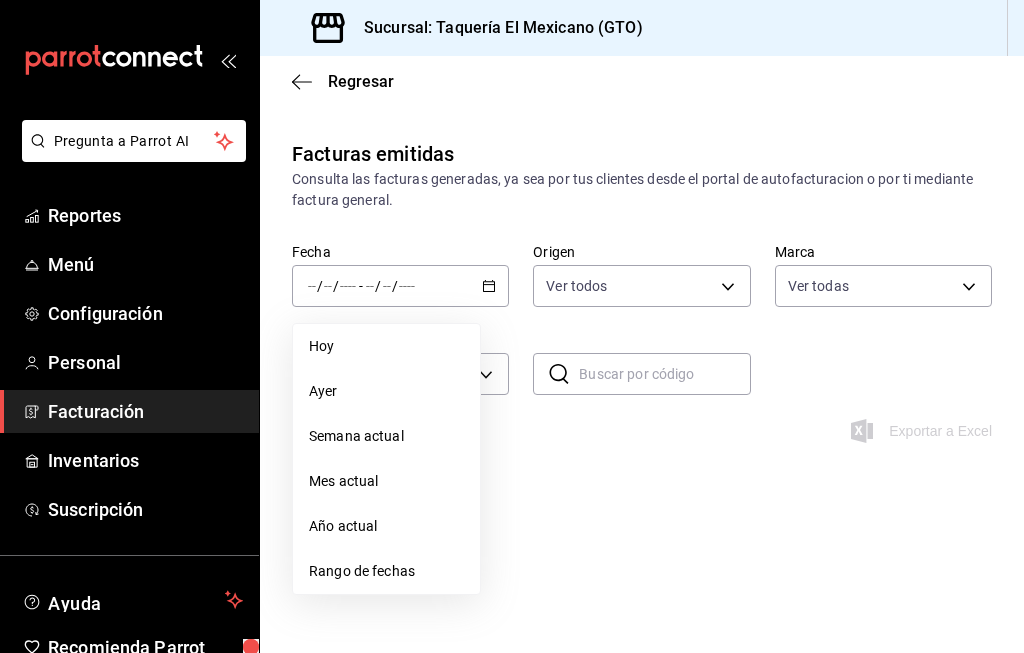 click on "Semana actual" at bounding box center (386, 436) 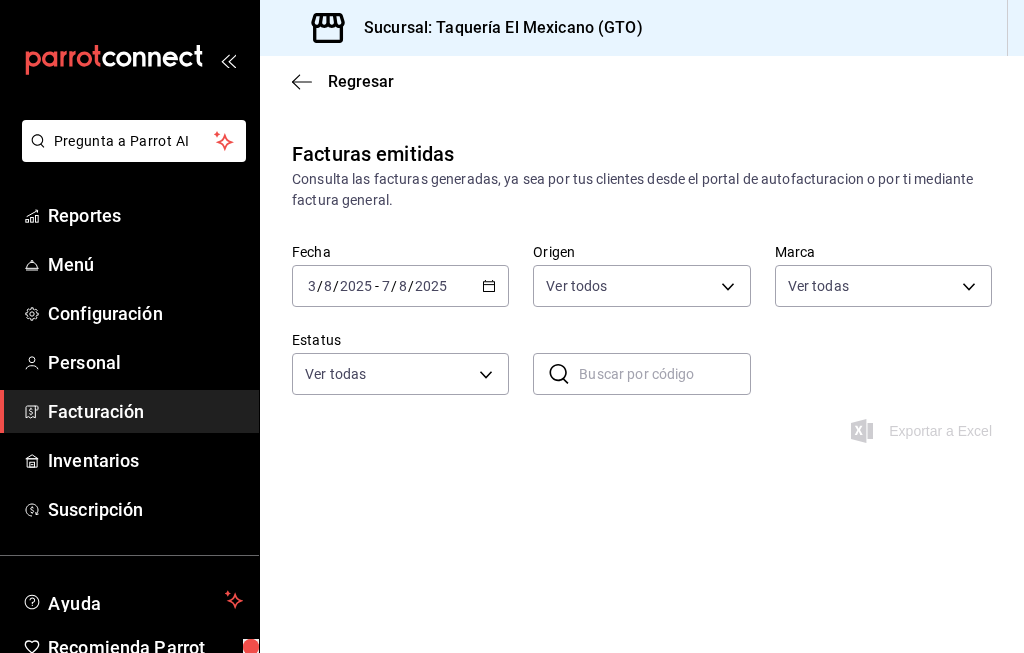 click on "2025-08-03 3 / 8 / 2025 - 2025-08-07 7 / 8 / 2025" at bounding box center [400, 286] 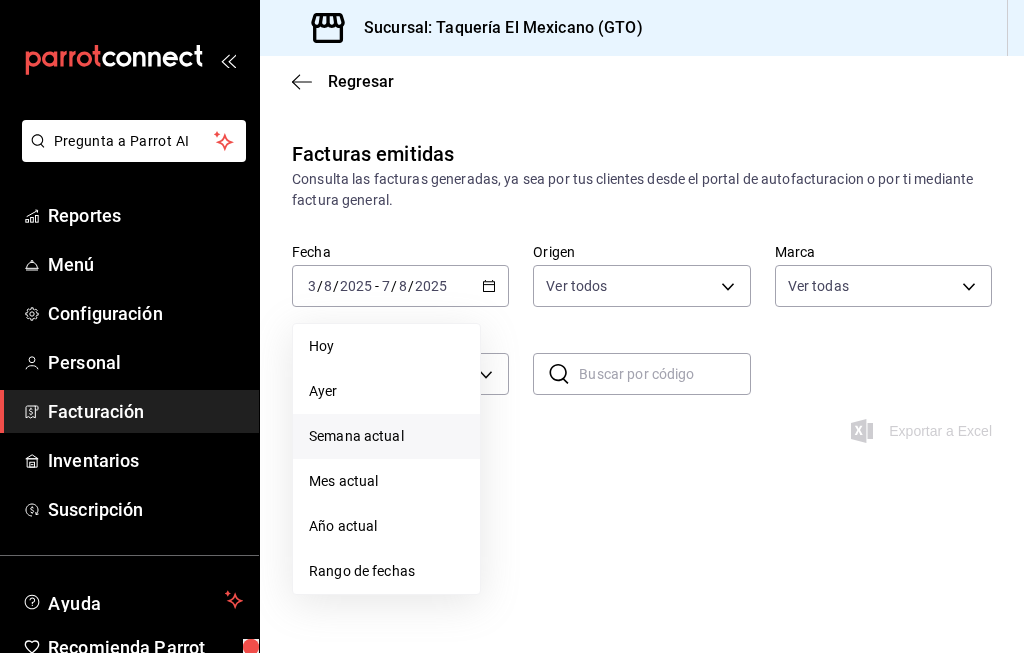 click on "Hoy" at bounding box center [386, 346] 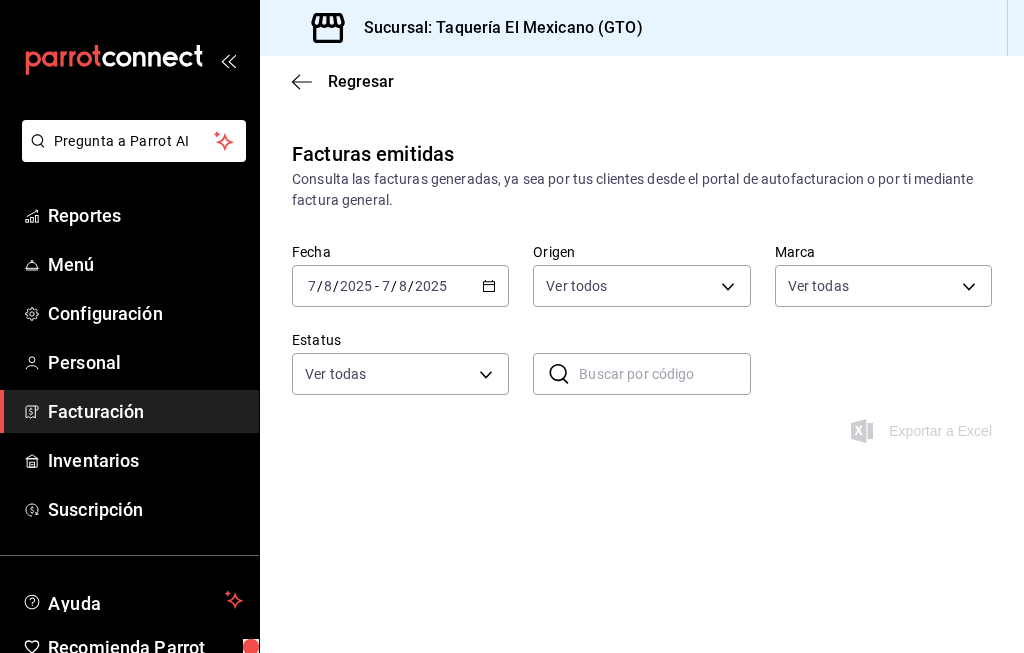 click on "2025" at bounding box center (431, 286) 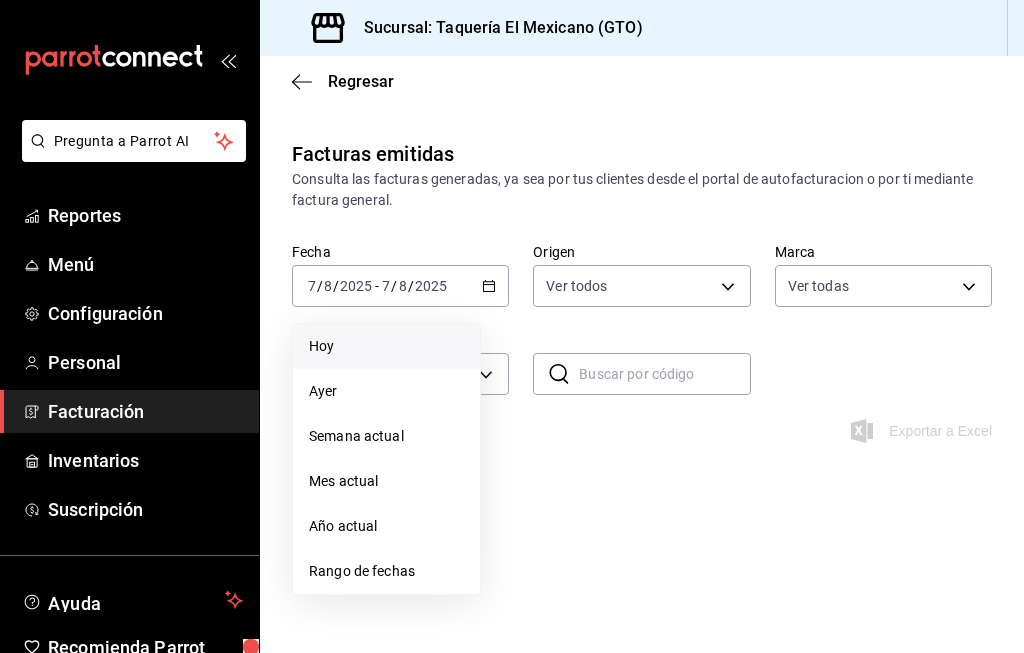 click on "Facturas emitidas Consulta las facturas generadas, ya sea por tus clientes desde el portal de autofacturacion o por ti mediante factura general. Fecha 2025-08-07 7 / 8 / 2025 - 2025-08-07 7 / 8 / 2025 Hoy Ayer Semana actual Mes actual Año actual Rango de fechas Origen Ver todos ORDER_INVOICE,GENERAL_INVOICE Marca Ver todas 50c3a26e-f452-4de6-9f1d-551e670b8464 Estatus Ver todas ACTIVE,PENDING_CANCELLATION,CANCELLED,PRE_CANCELLED ​ ​ Exportar a Excel No hay información que mostrar" at bounding box center (642, 539) 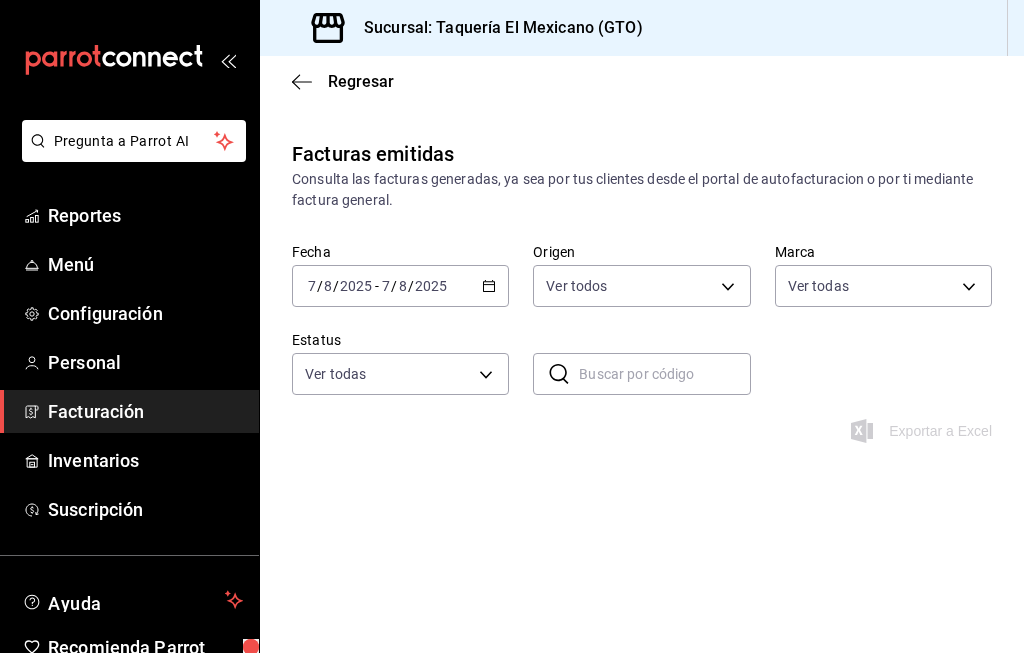 scroll, scrollTop: 0, scrollLeft: 0, axis: both 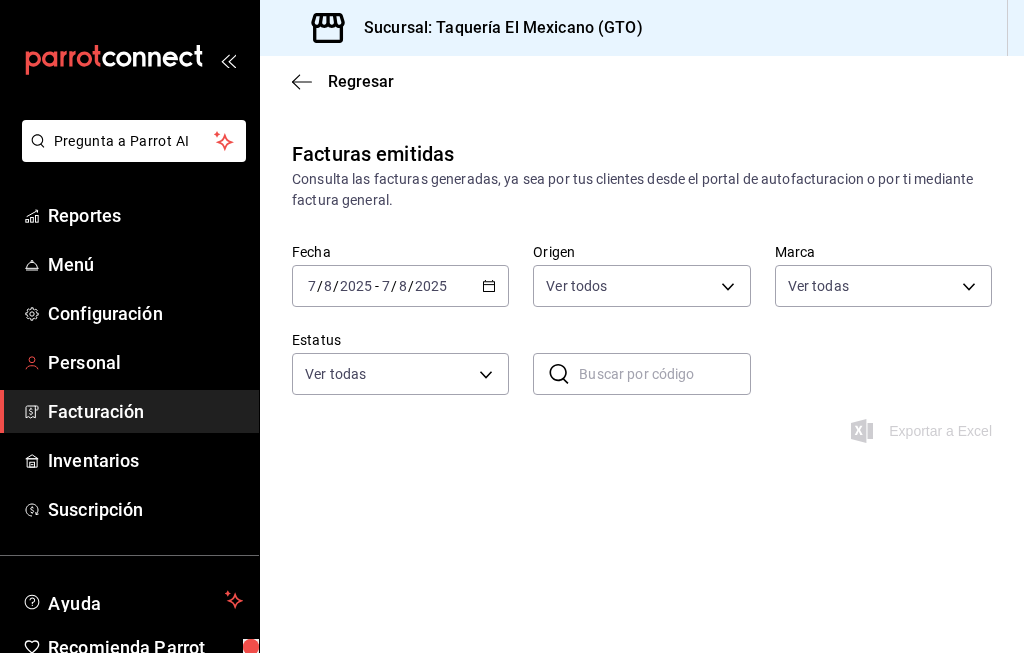 click on "Personal" at bounding box center [129, 362] 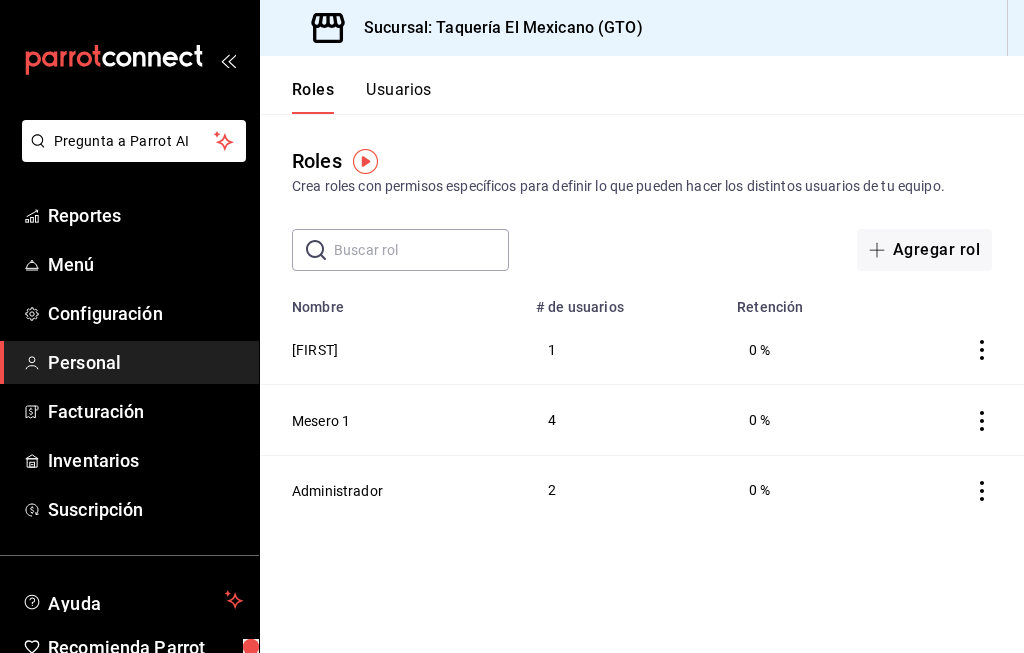 click on "Configuración" at bounding box center (145, 313) 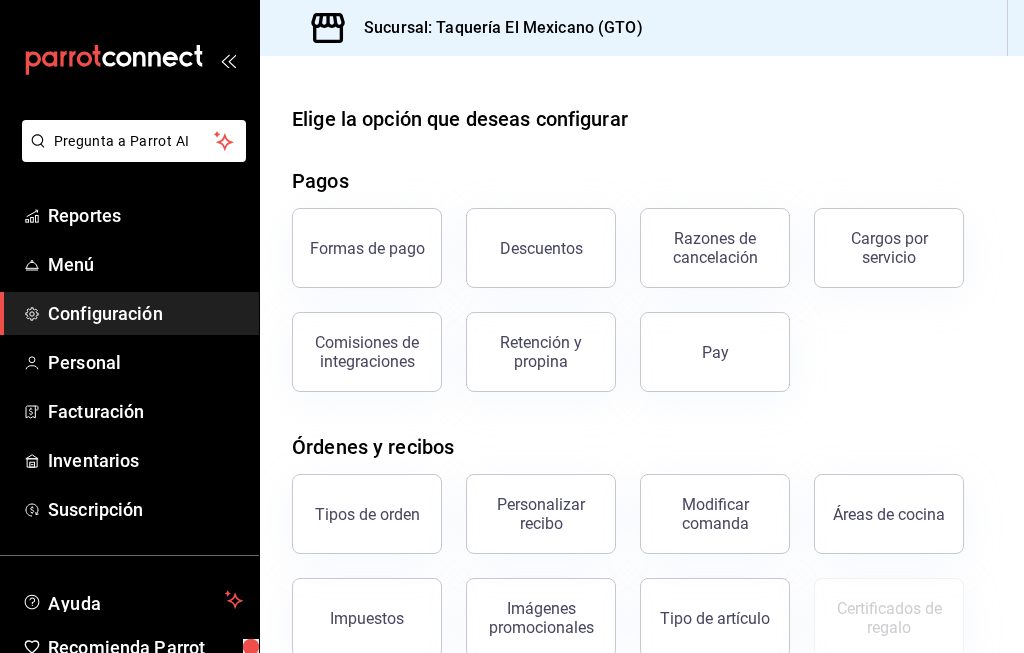 click on "Configuración" at bounding box center [145, 313] 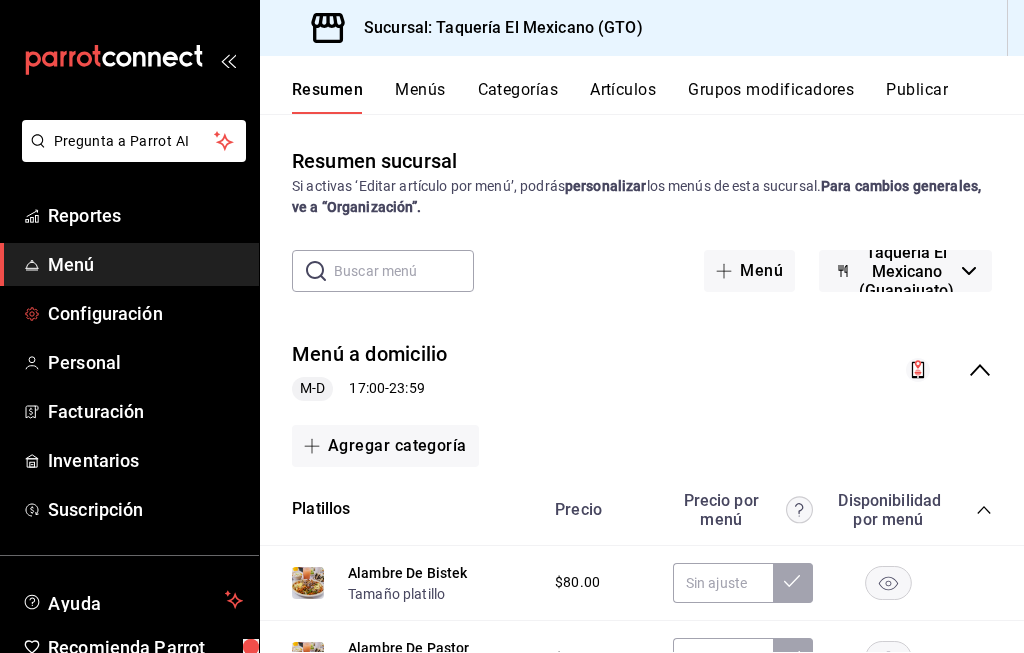 scroll, scrollTop: 0, scrollLeft: 0, axis: both 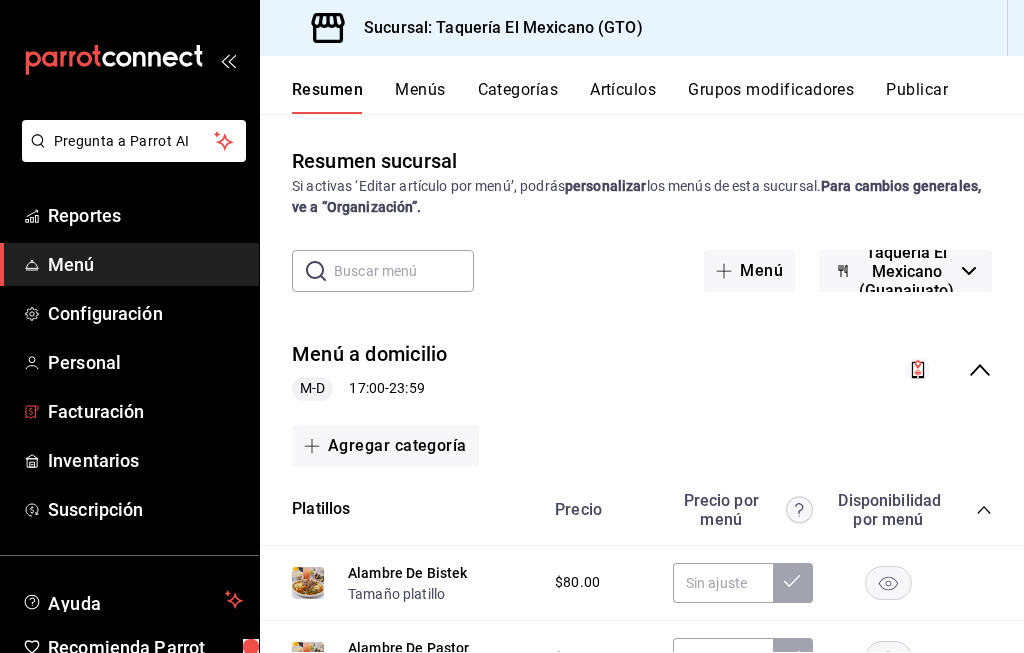 click on "Facturación" at bounding box center [145, 411] 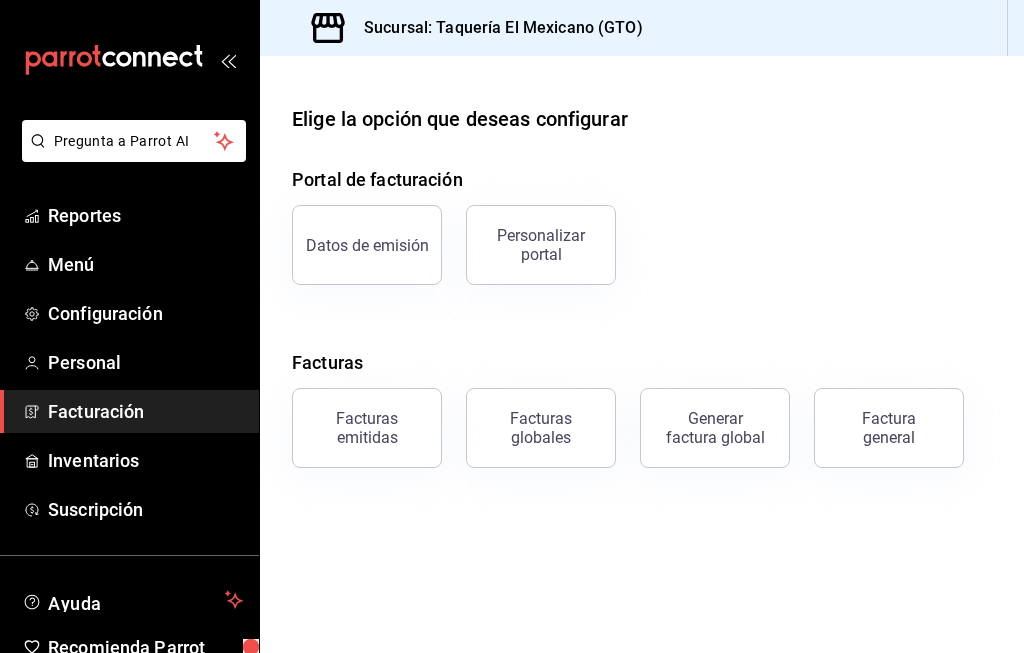 click on "Menú" at bounding box center (129, 264) 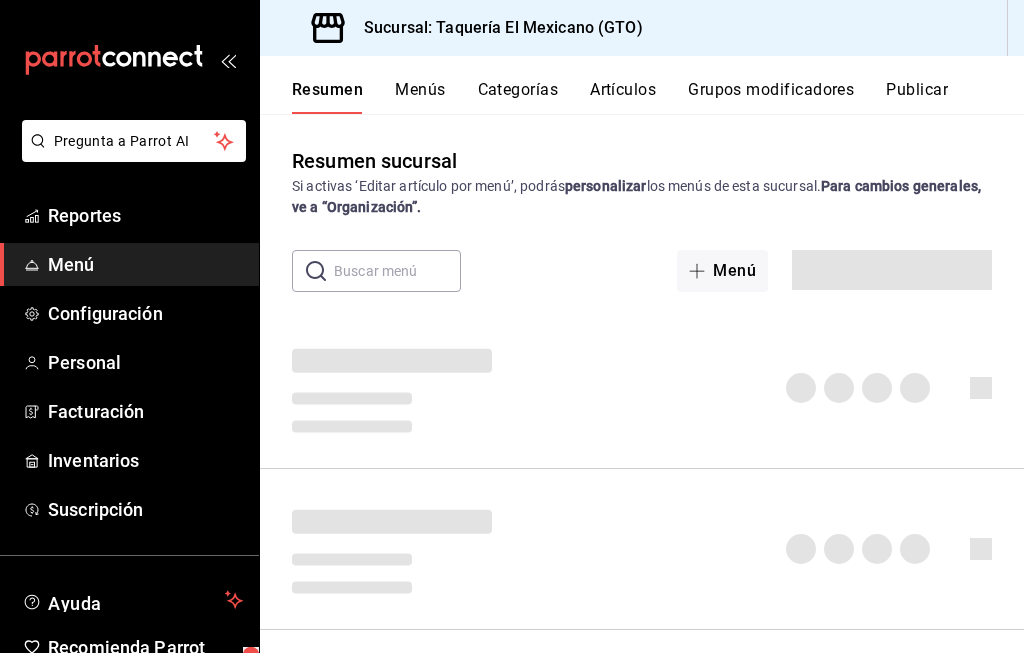 click on "Menú" at bounding box center [145, 264] 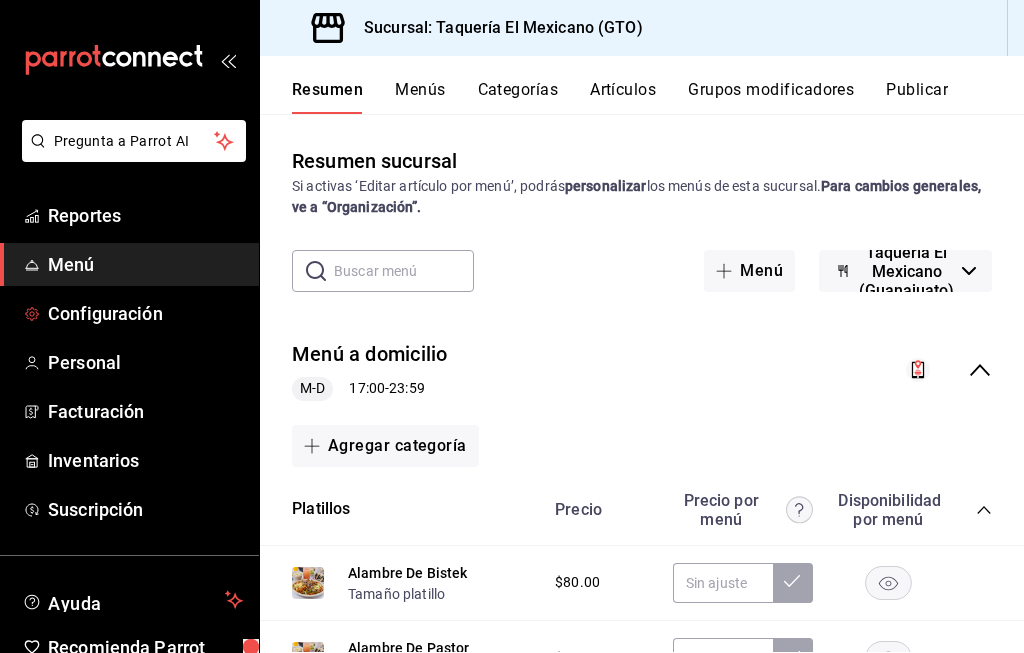 click at bounding box center [32, 314] 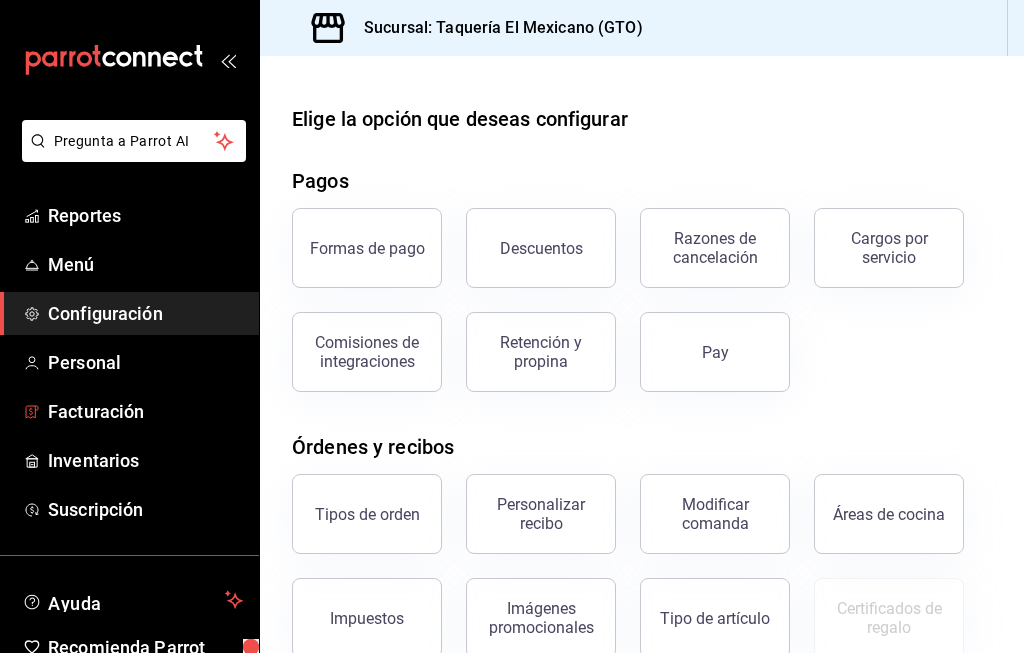 click on "Facturación" at bounding box center [145, 411] 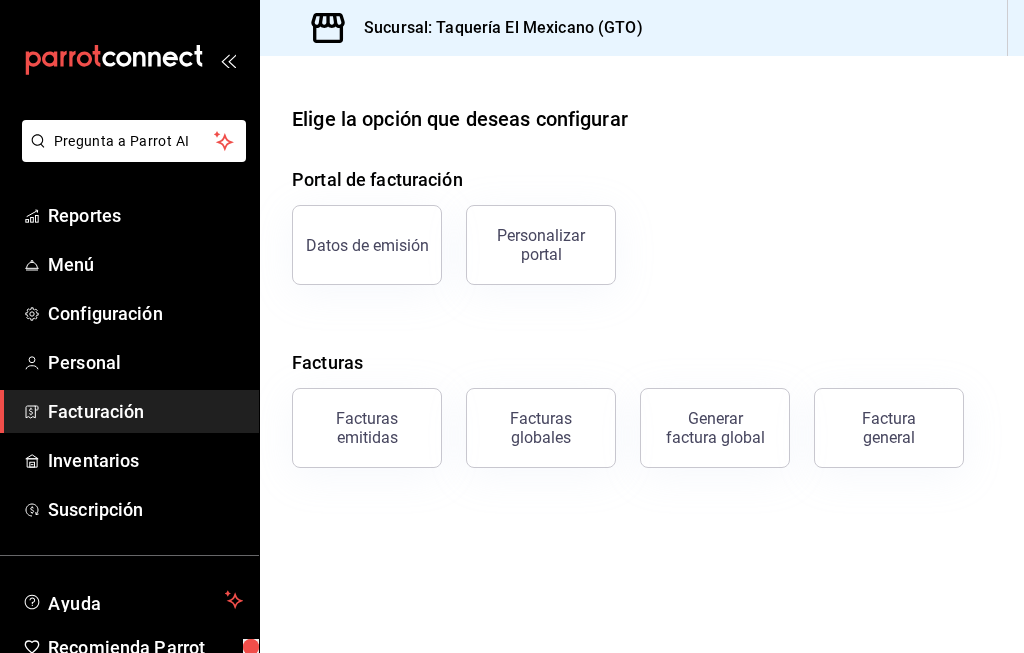click on "Facturas emitidas" at bounding box center (367, 428) 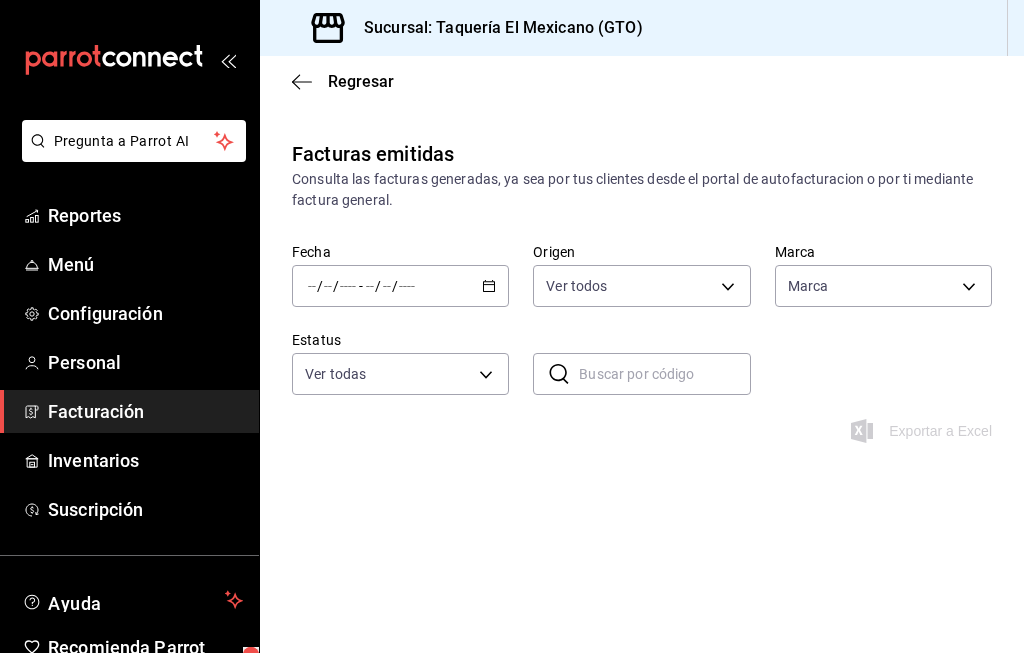 type on "ORDER_INVOICE,GENERAL_INVOICE" 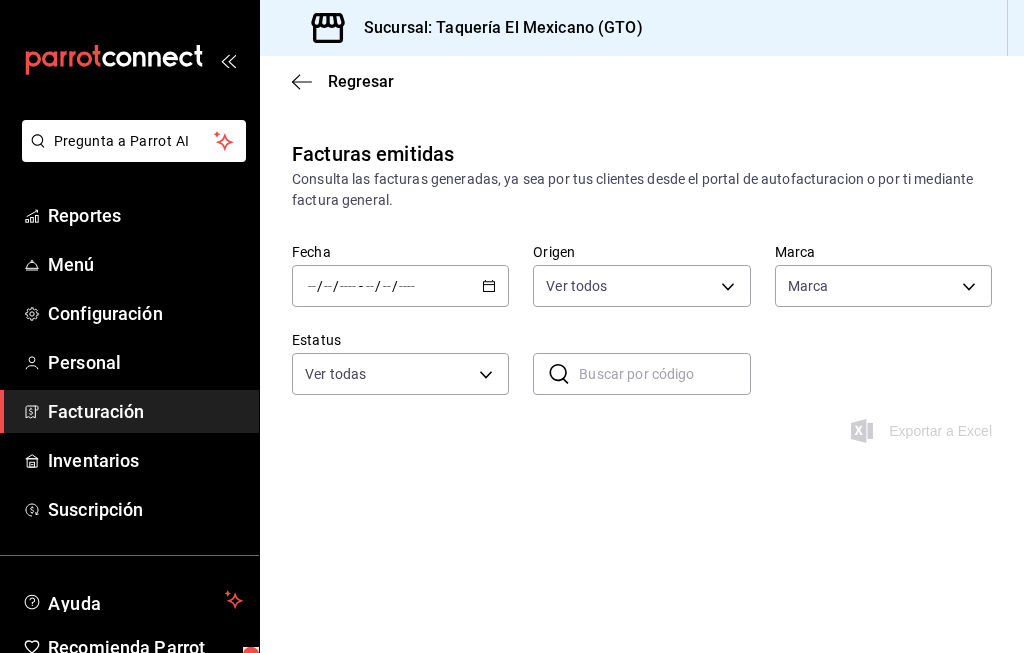 type on "50c3a26e-f452-4de6-9f1d-551e670b8464" 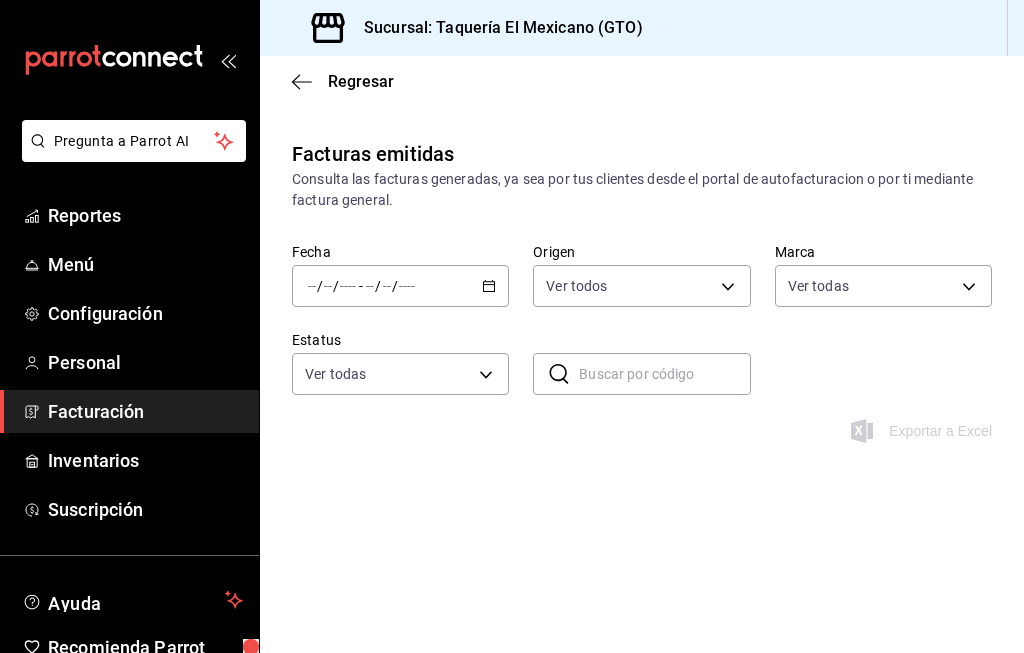 click on "/ / - / /" at bounding box center (400, 286) 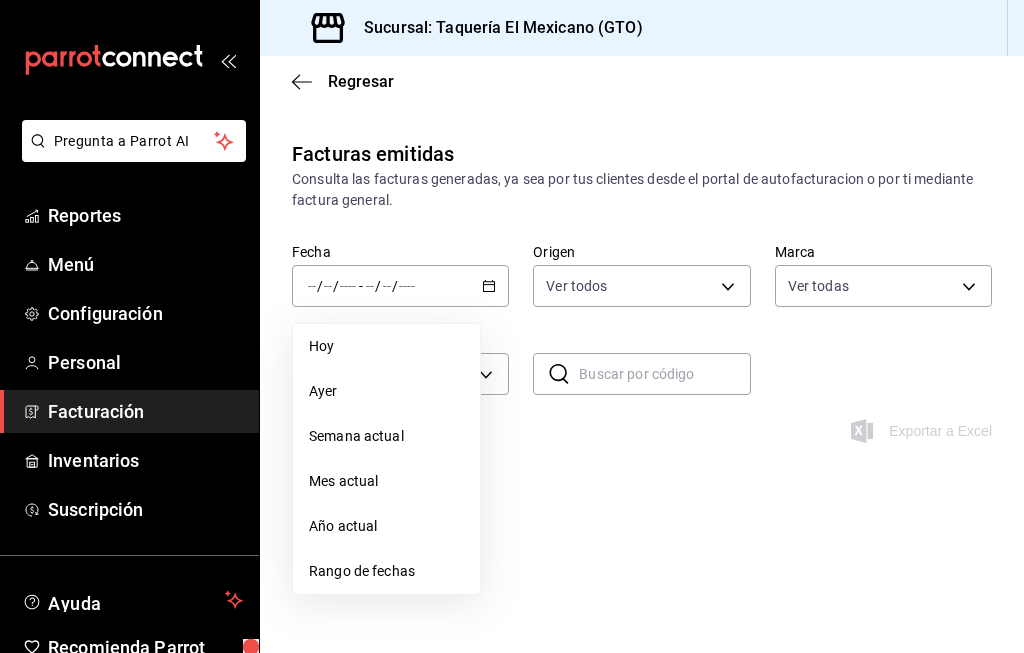 click on "Semana actual" at bounding box center [386, 436] 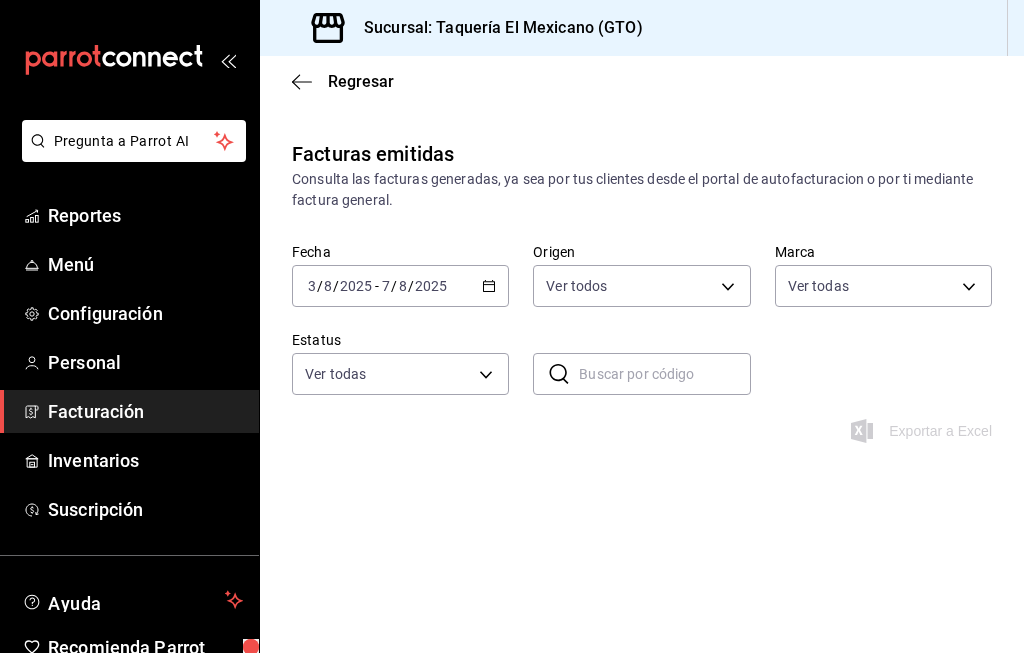 click on "7" at bounding box center (386, 286) 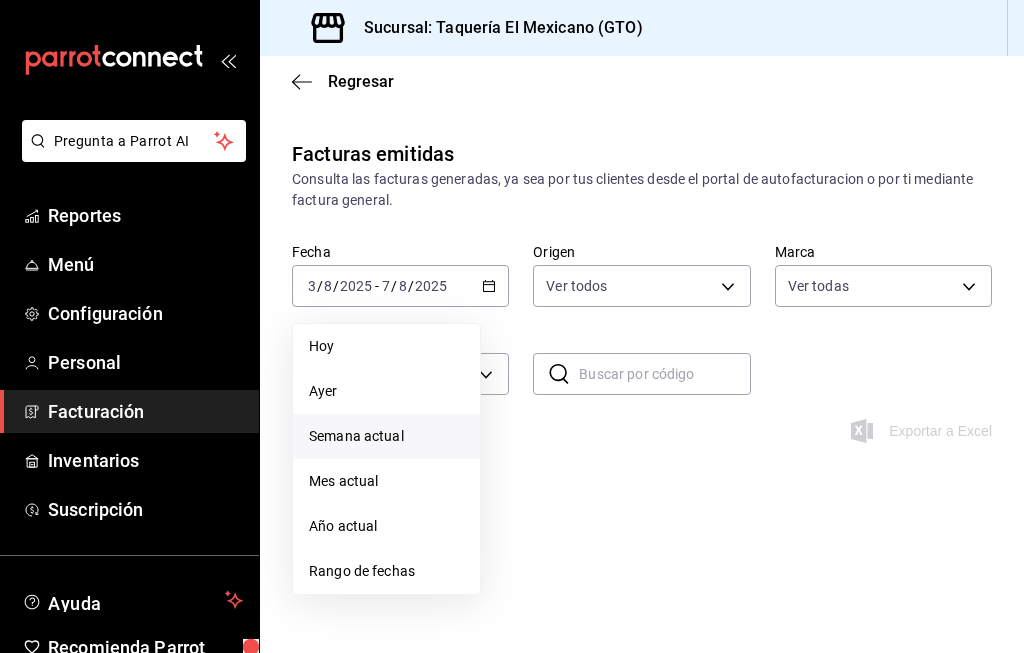 click on "Mes actual" at bounding box center [386, 481] 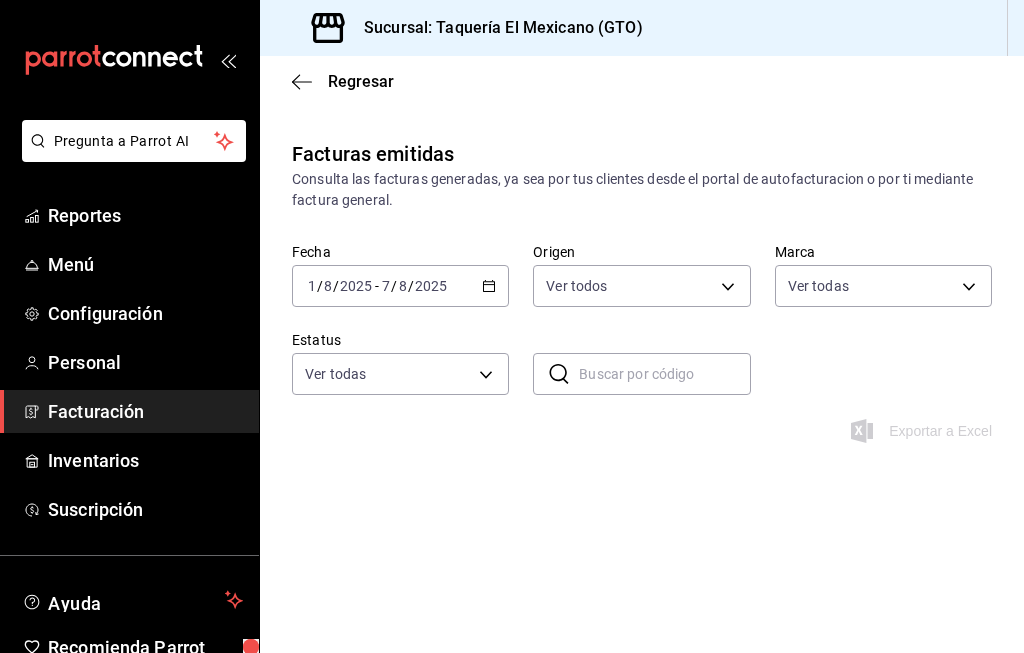 click on "2025-08-01 1 / 8 / 2025 - 2025-08-07 7 / 8 / 2025" at bounding box center (400, 286) 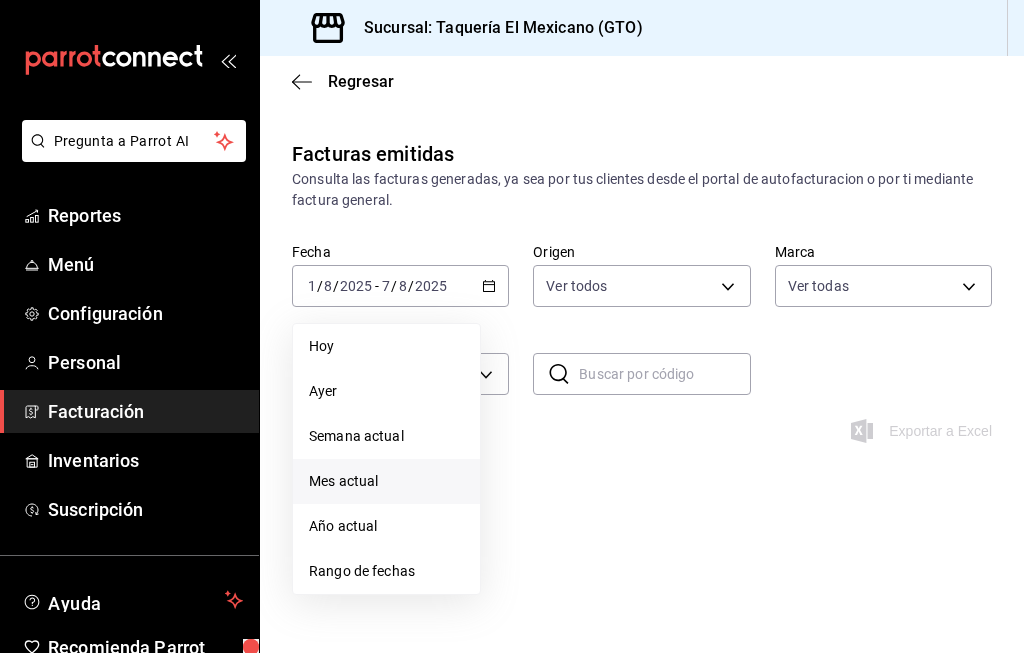 click on "Año actual" at bounding box center [386, 526] 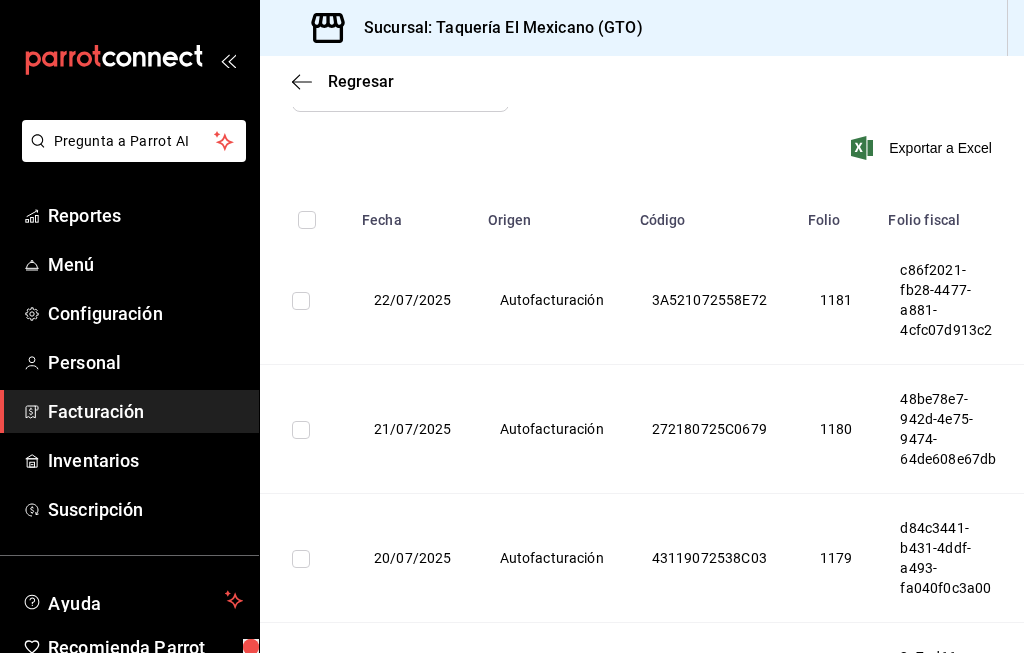 scroll, scrollTop: 495, scrollLeft: 0, axis: vertical 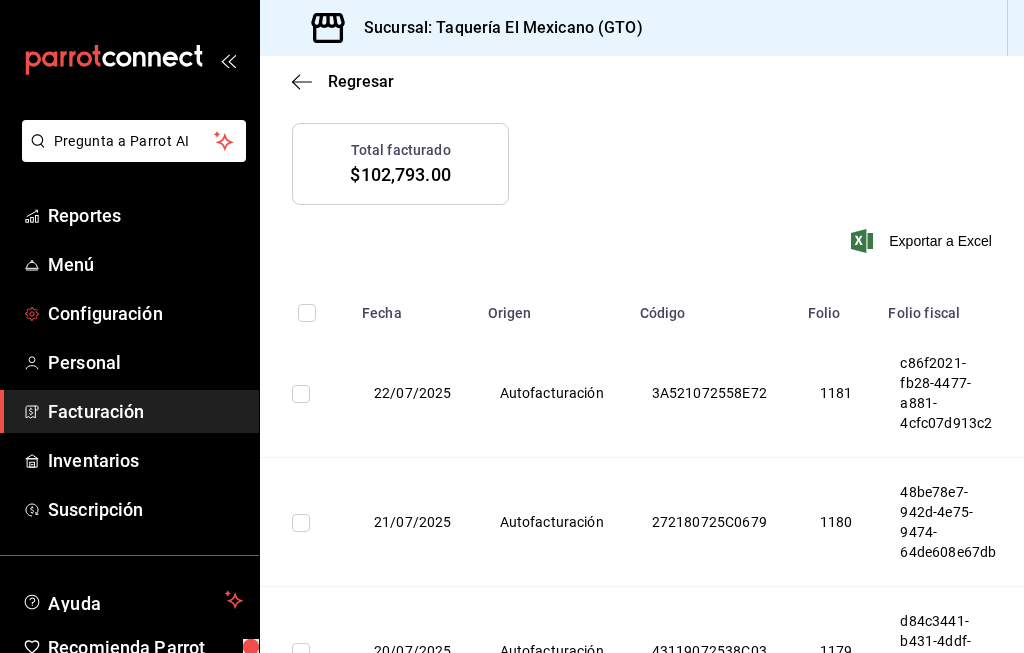 click on "Configuración" at bounding box center (145, 313) 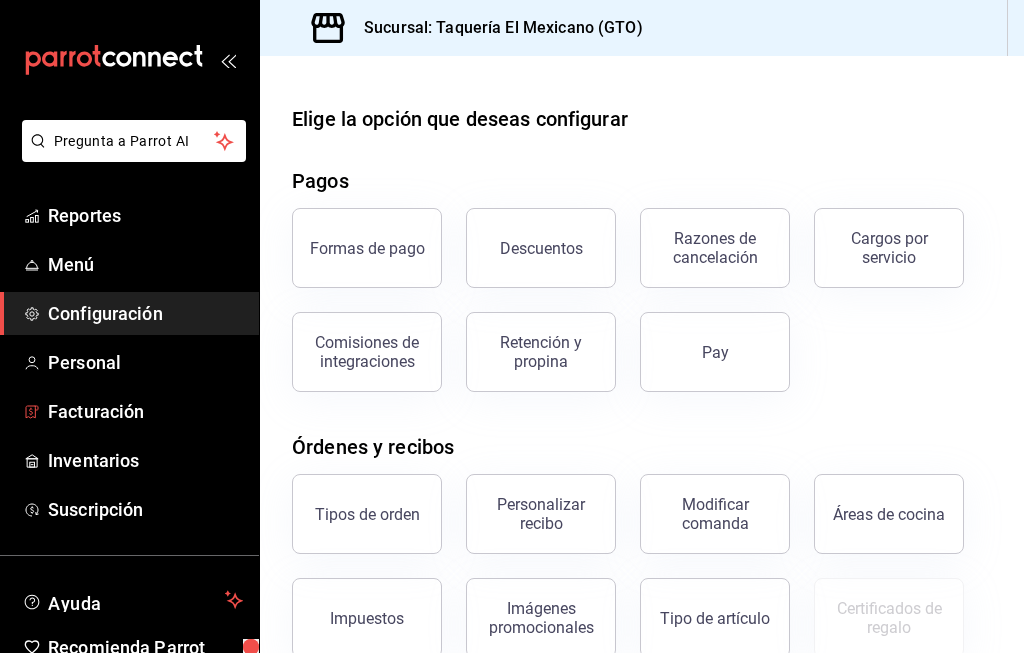 click on "Facturación" at bounding box center [145, 411] 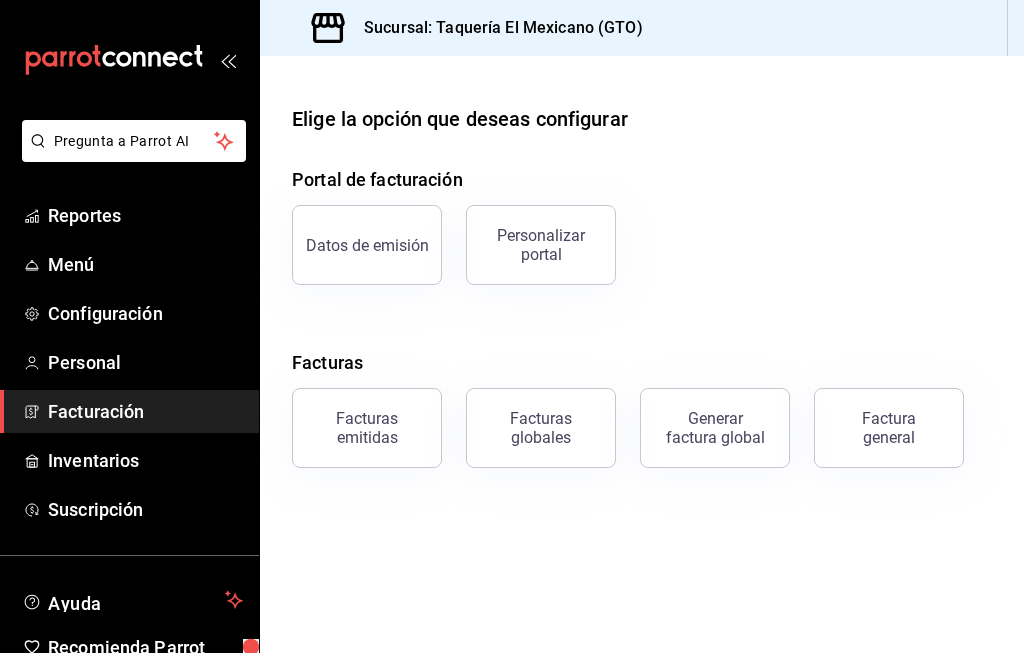 click on "Datos de emisión" at bounding box center (367, 245) 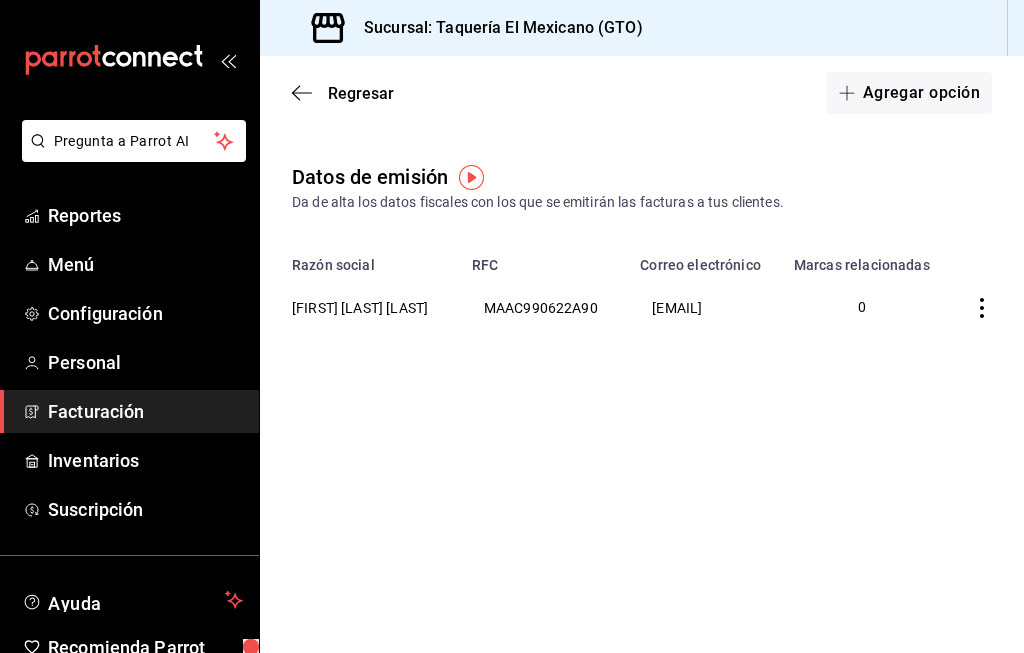 click 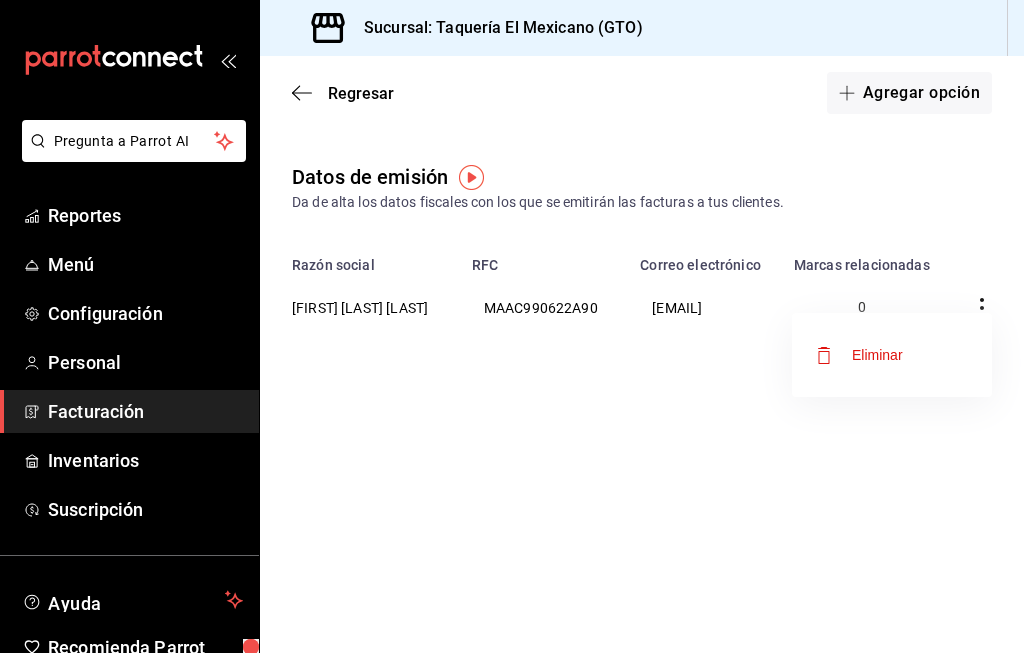 click at bounding box center (512, 326) 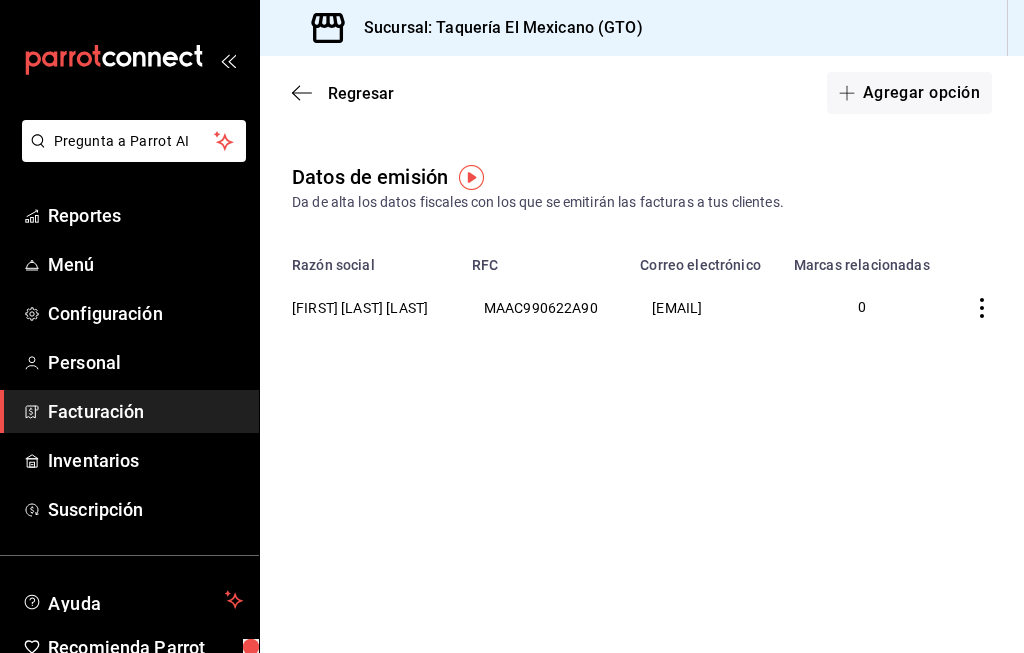 click on "[EMAIL]" at bounding box center [703, 307] 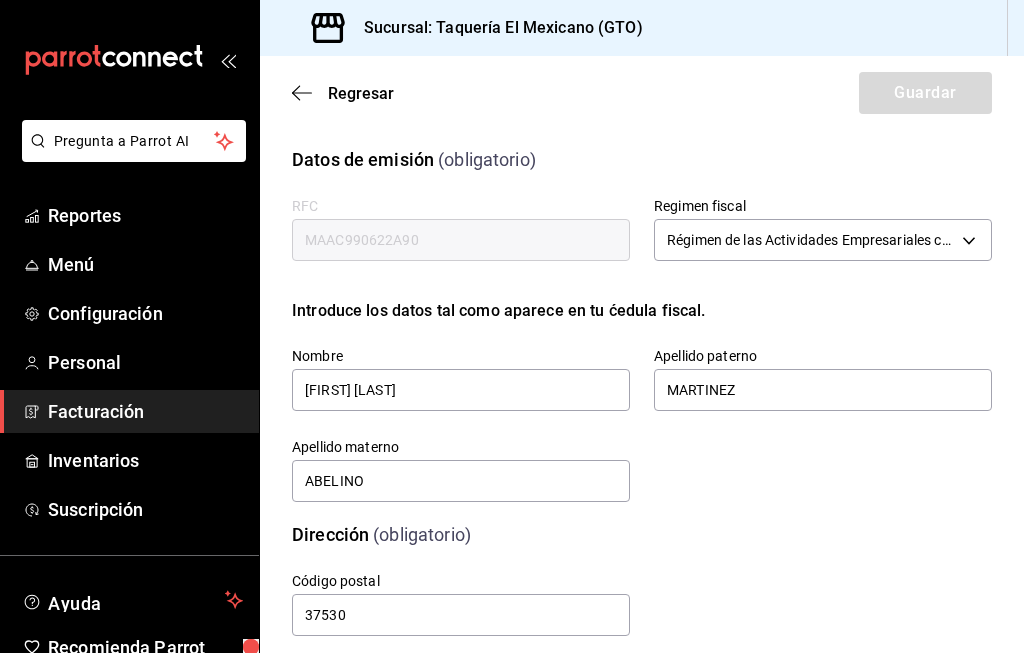 scroll, scrollTop: 0, scrollLeft: 0, axis: both 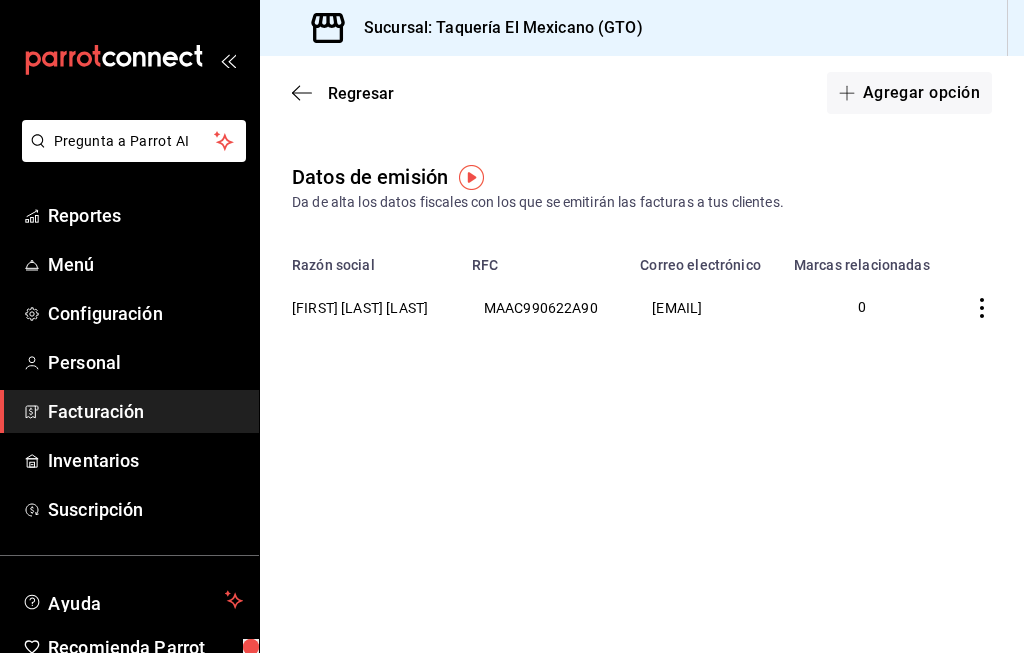 click on "Regresar" at bounding box center [361, 93] 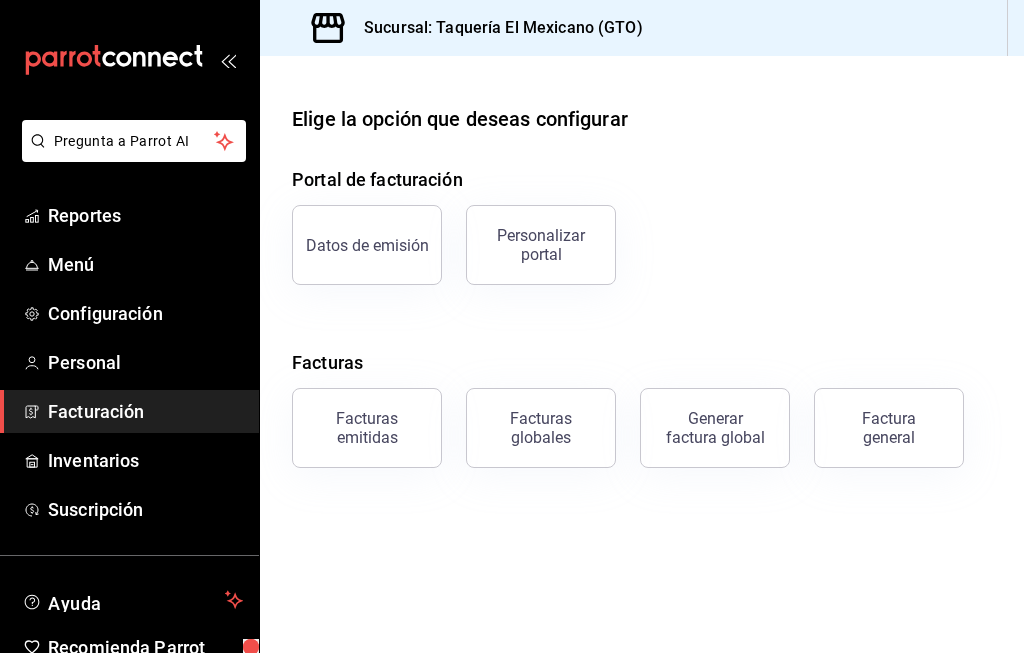 click on "Personalizar portal" at bounding box center [541, 245] 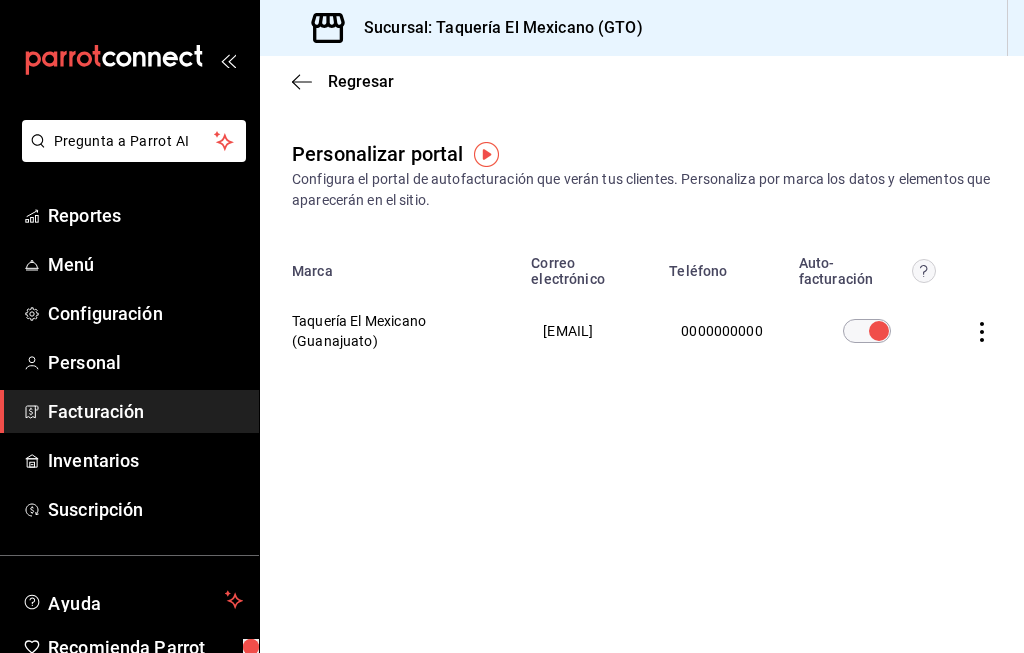 click at bounding box center [879, 331] 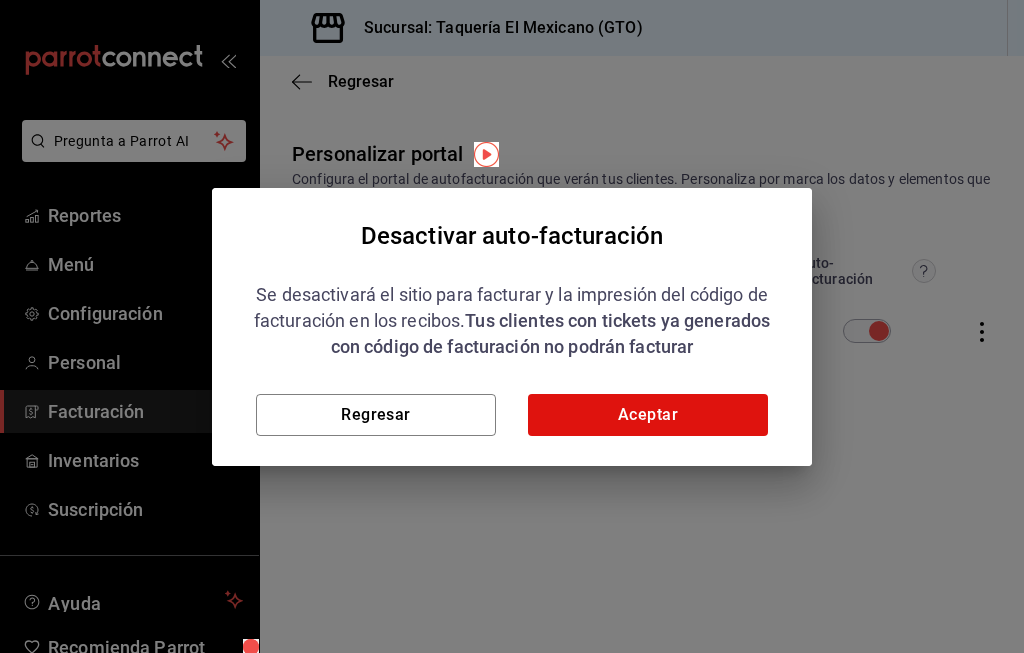 click on "Se desactivará el sitio para facturar y la impresión del código de facturación en los recibos.  Tus clientes con tickets ya generados con código de facturación no podrán facturar Regresar Aceptar" at bounding box center (512, 350) 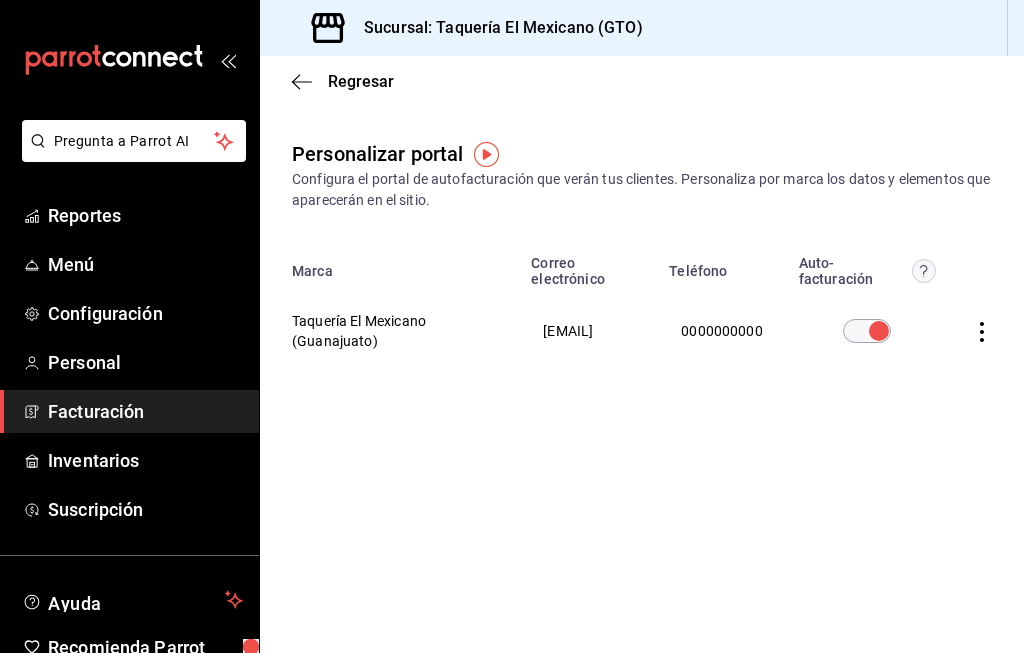 click at bounding box center [986, 331] 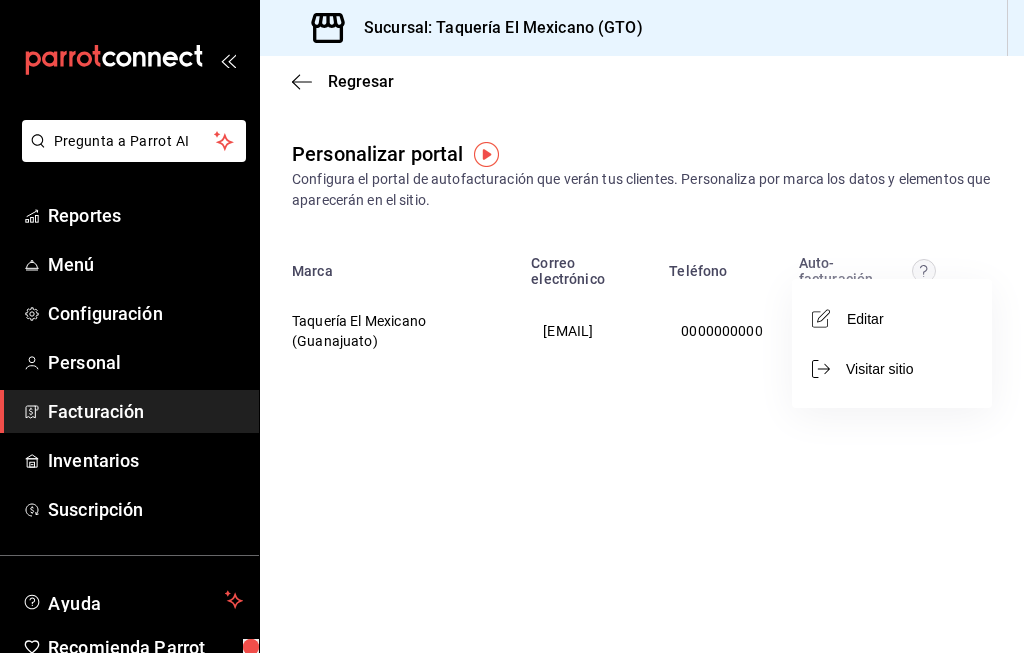 click at bounding box center [512, 326] 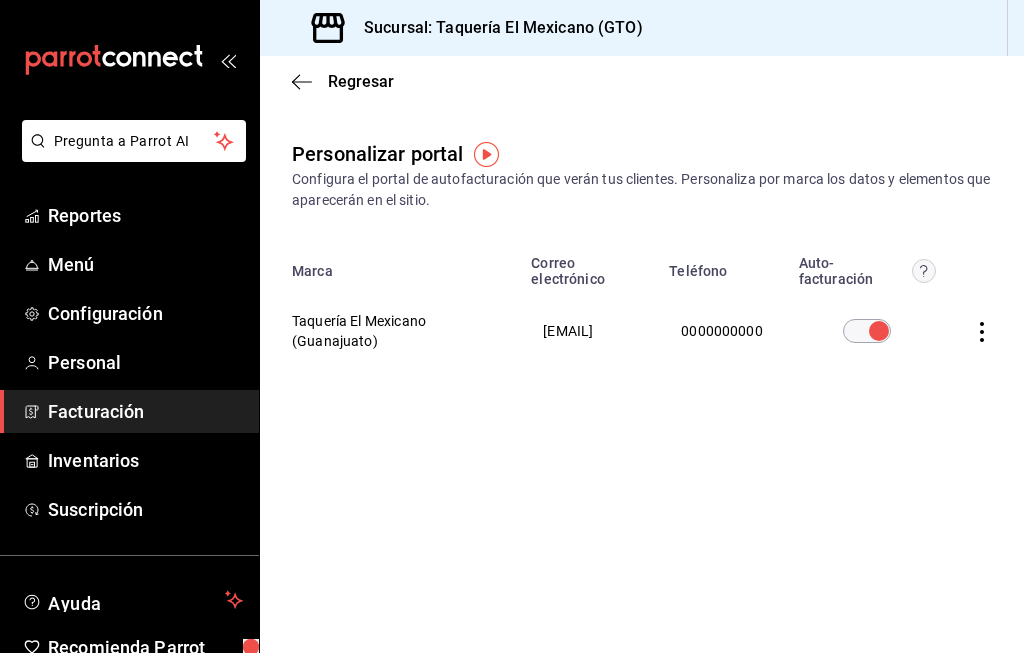click 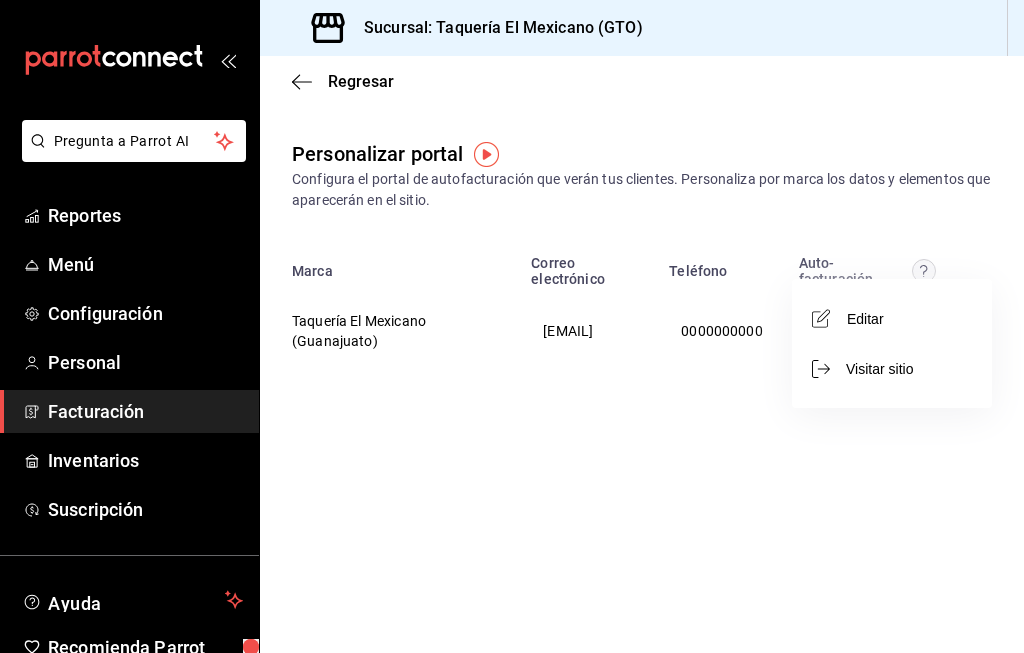 click on "Editar" at bounding box center [892, 318] 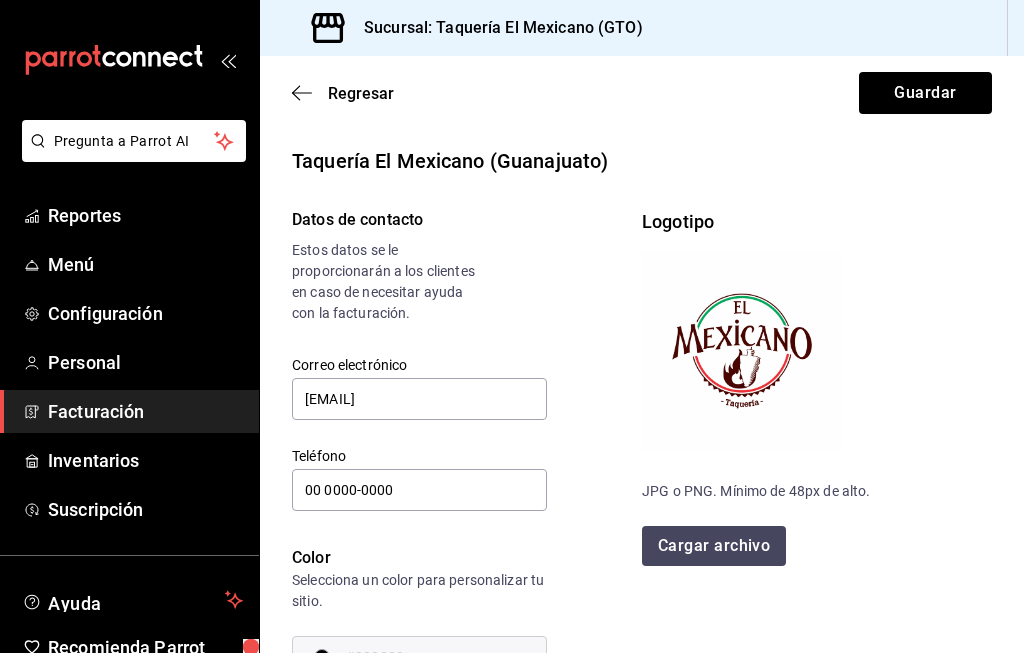 scroll, scrollTop: 0, scrollLeft: 0, axis: both 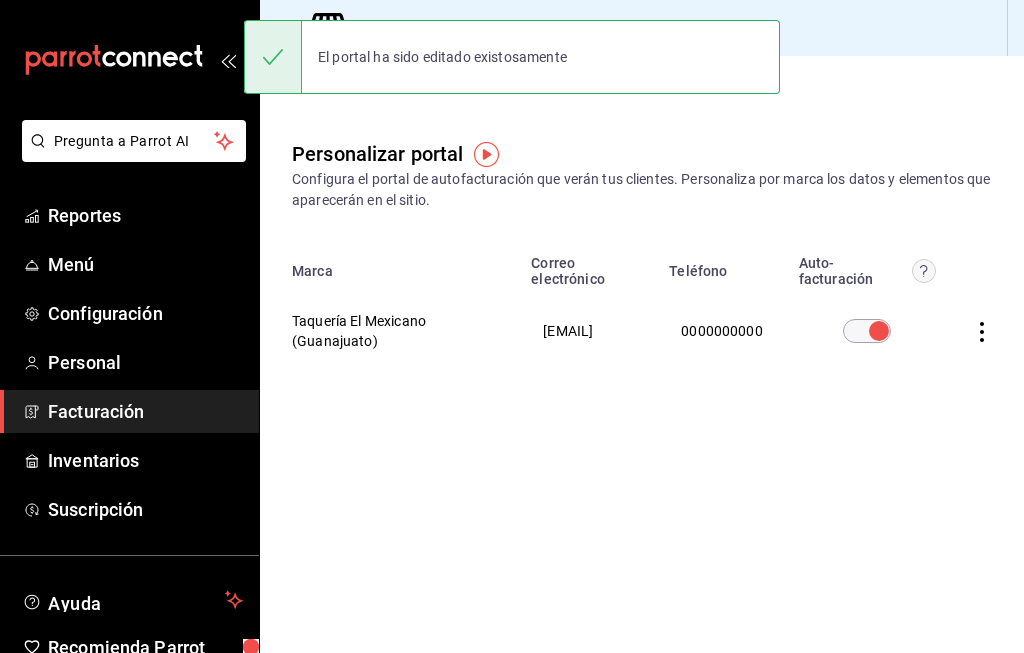 click at bounding box center (986, 331) 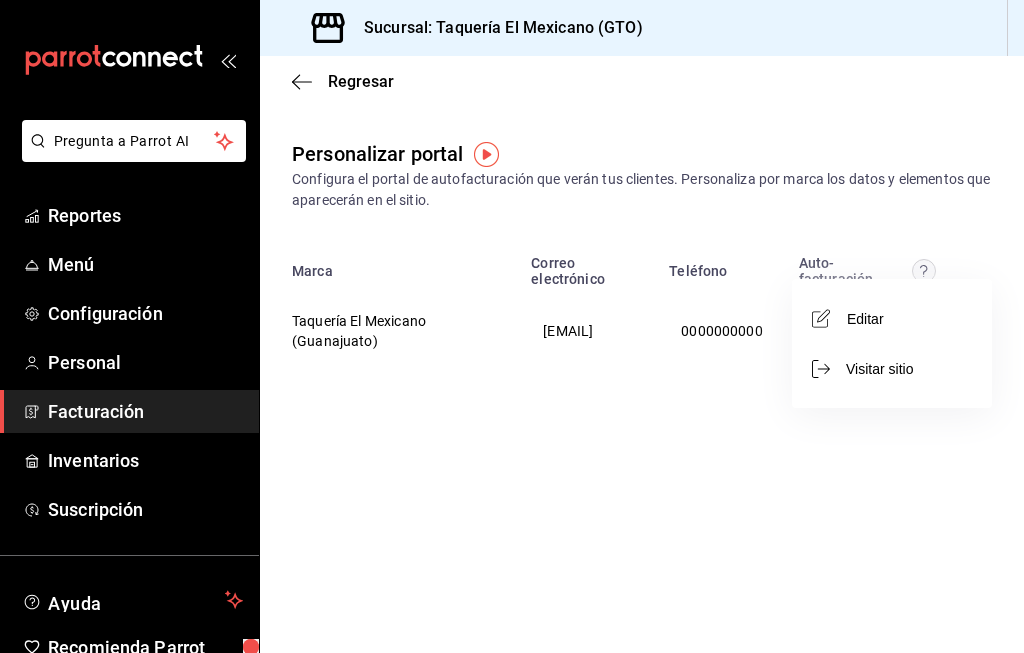 click at bounding box center (512, 326) 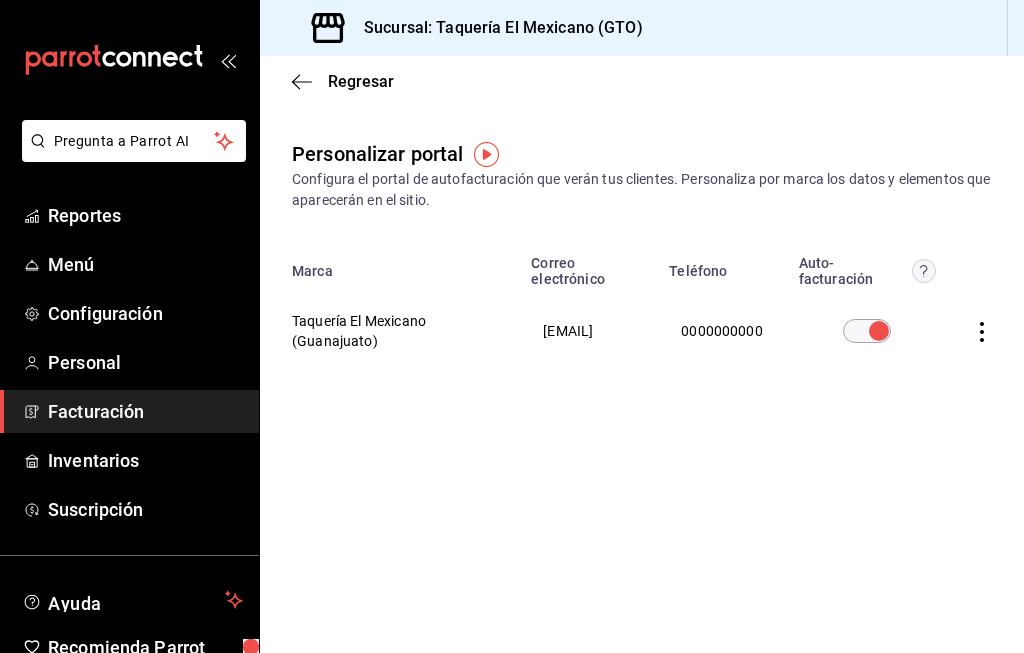 click at bounding box center [986, 331] 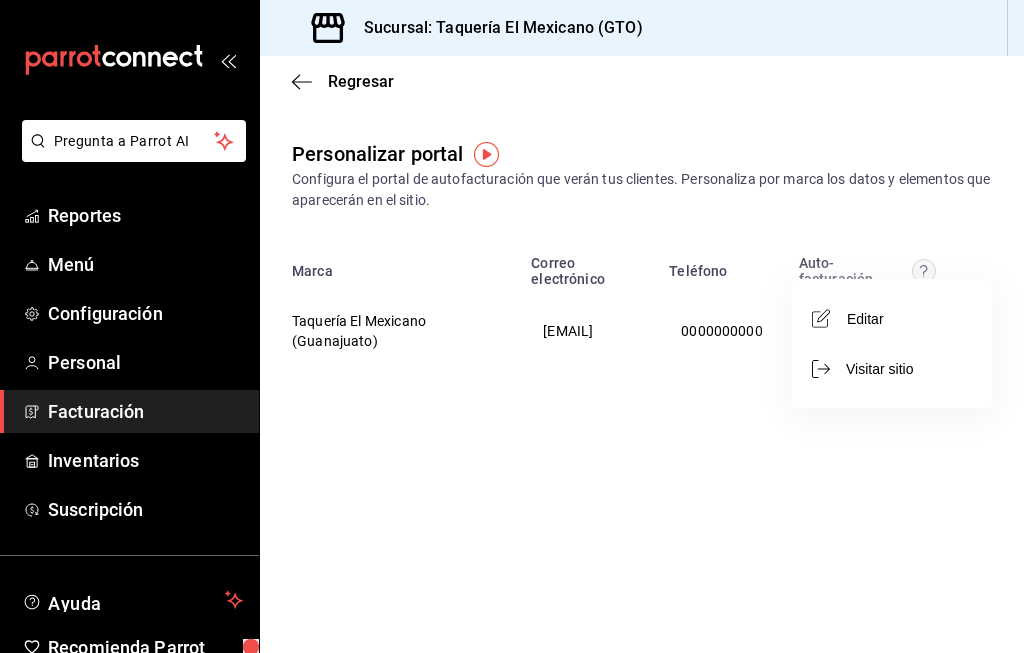 click at bounding box center [512, 326] 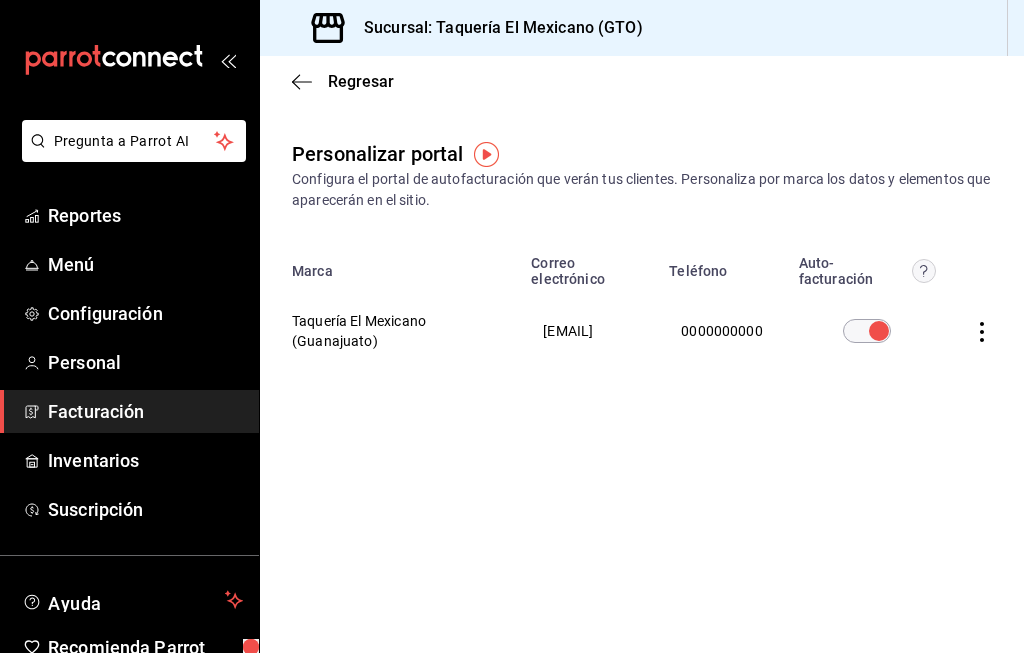 click 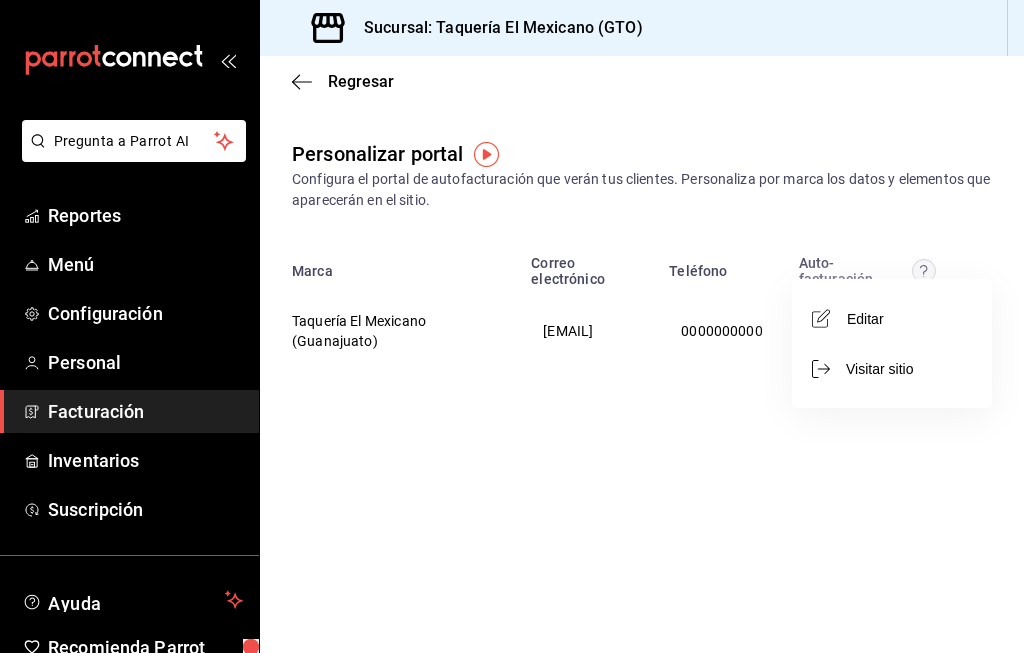 click at bounding box center (512, 326) 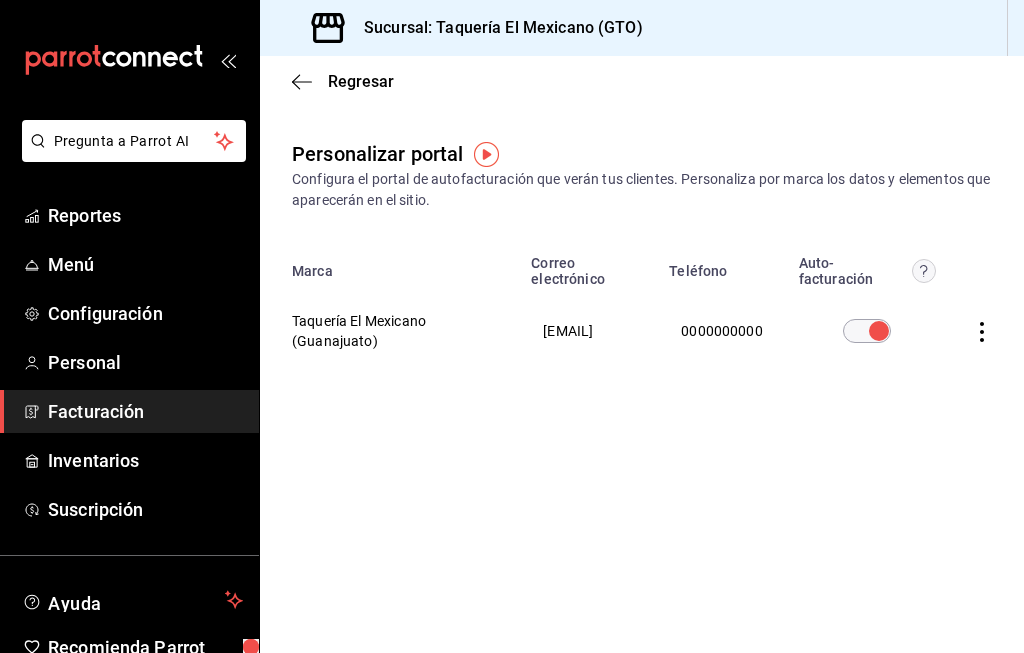 click on "Taquería El Mexicano (Guanajuato)" at bounding box center (389, 331) 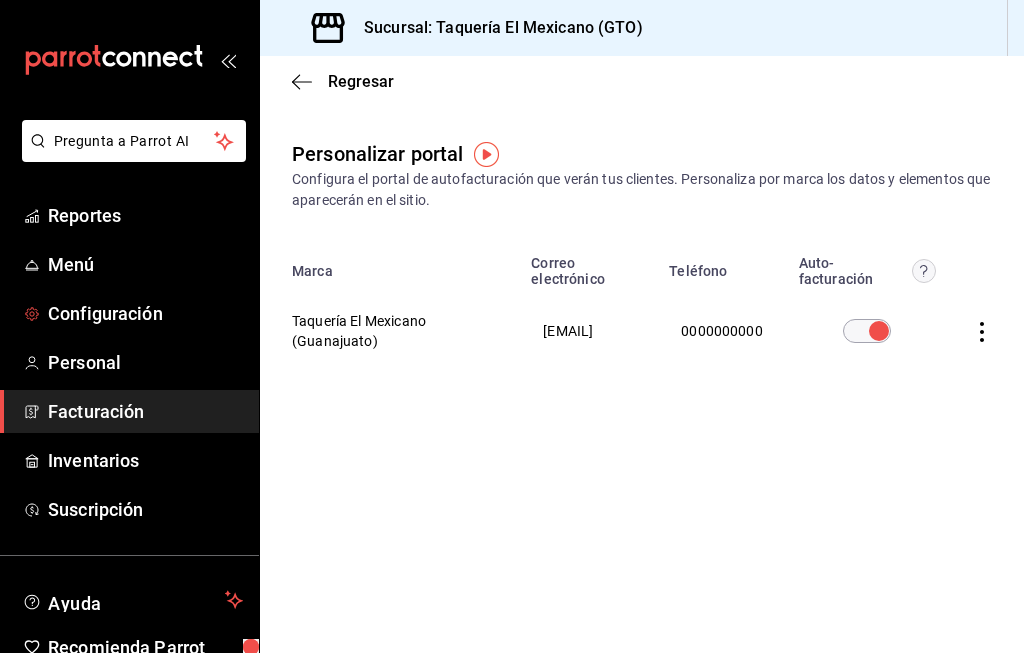 click on "Configuración" at bounding box center [145, 313] 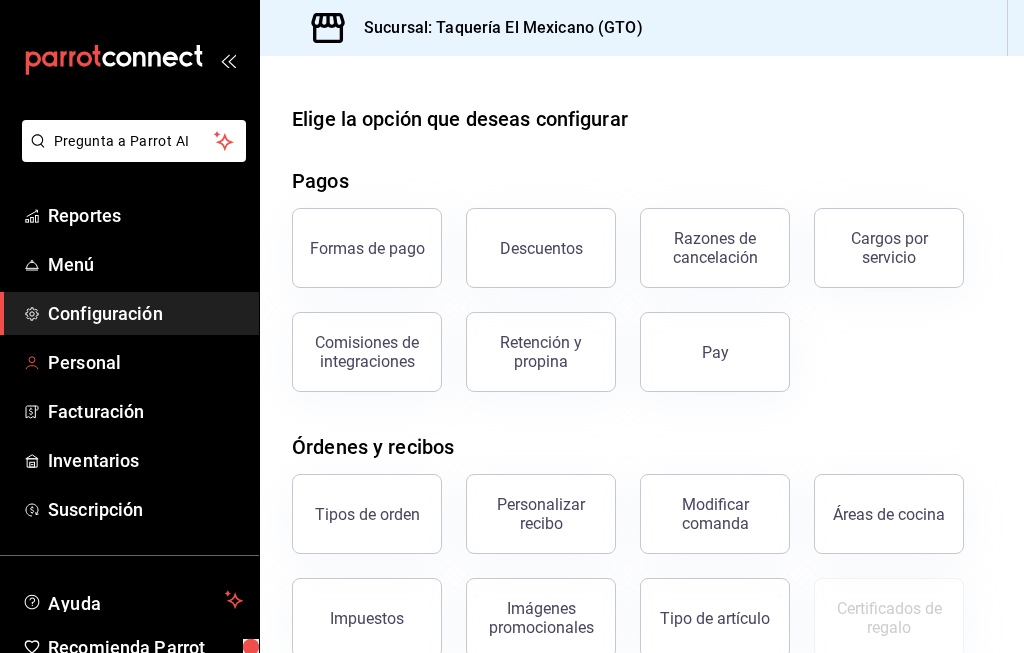 click on "Personal" at bounding box center [129, 362] 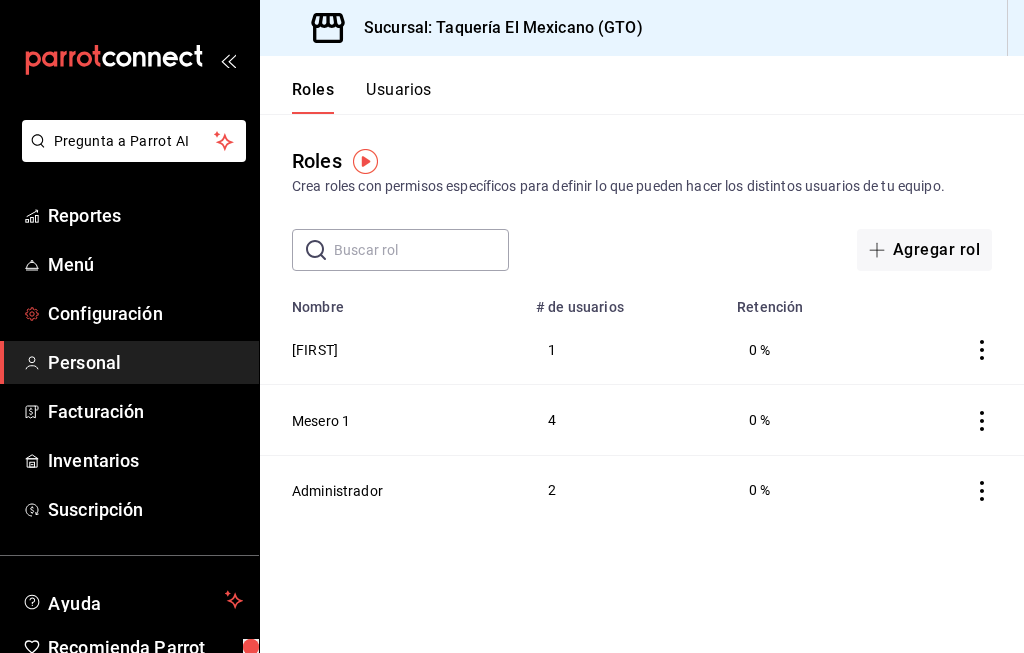 click on "Configuración" at bounding box center [145, 313] 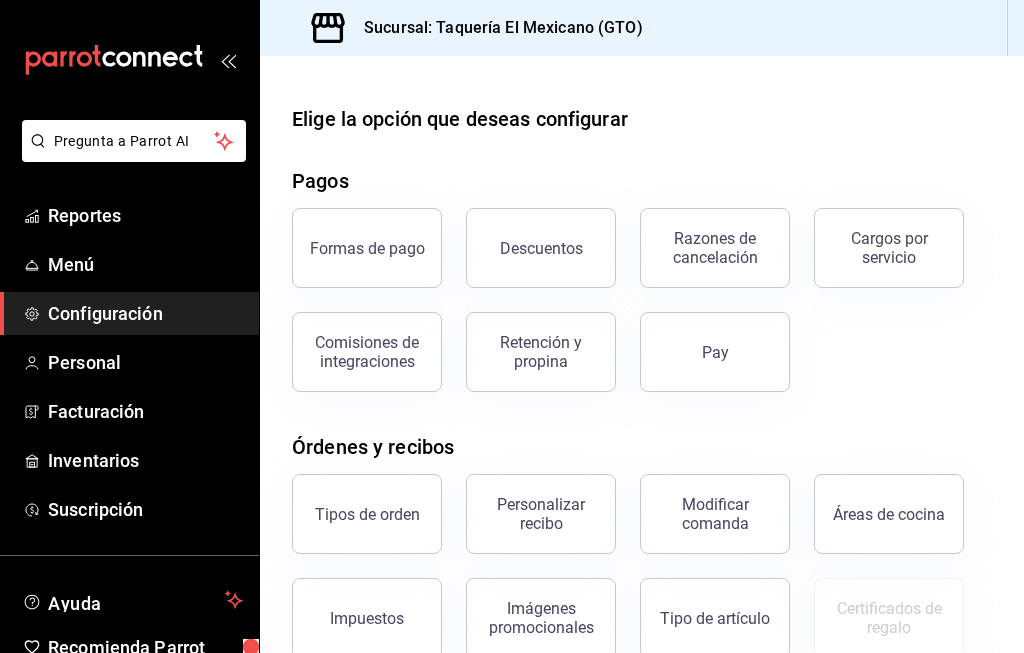 scroll, scrollTop: 0, scrollLeft: 0, axis: both 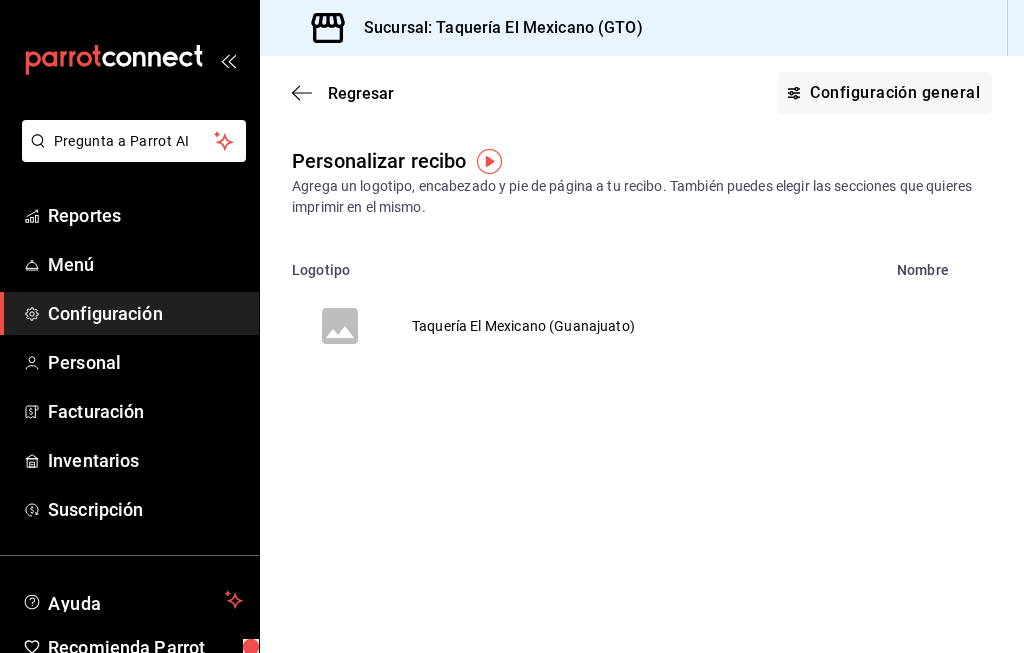 click on "Taquería El Mexicano (Guanajuato)" at bounding box center (523, 326) 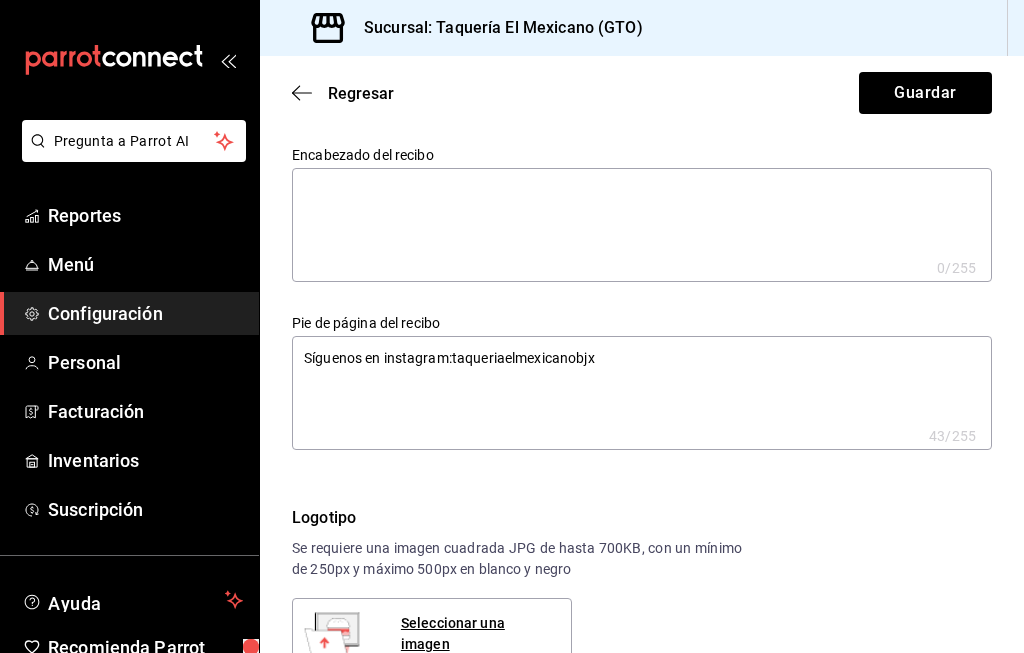 type on "x" 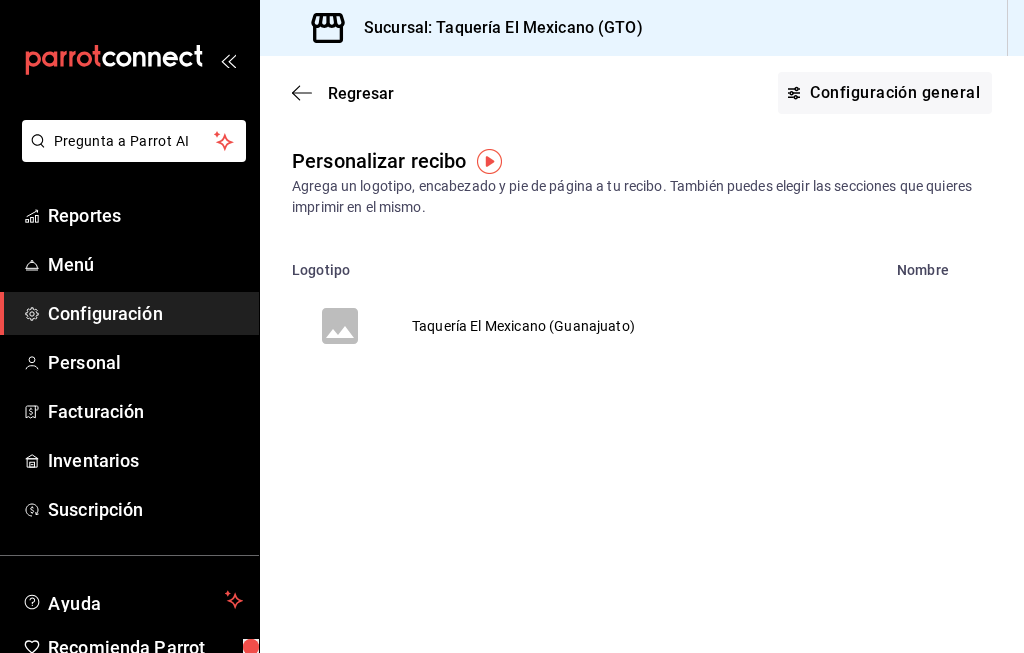click on "Configuración general" at bounding box center [885, 93] 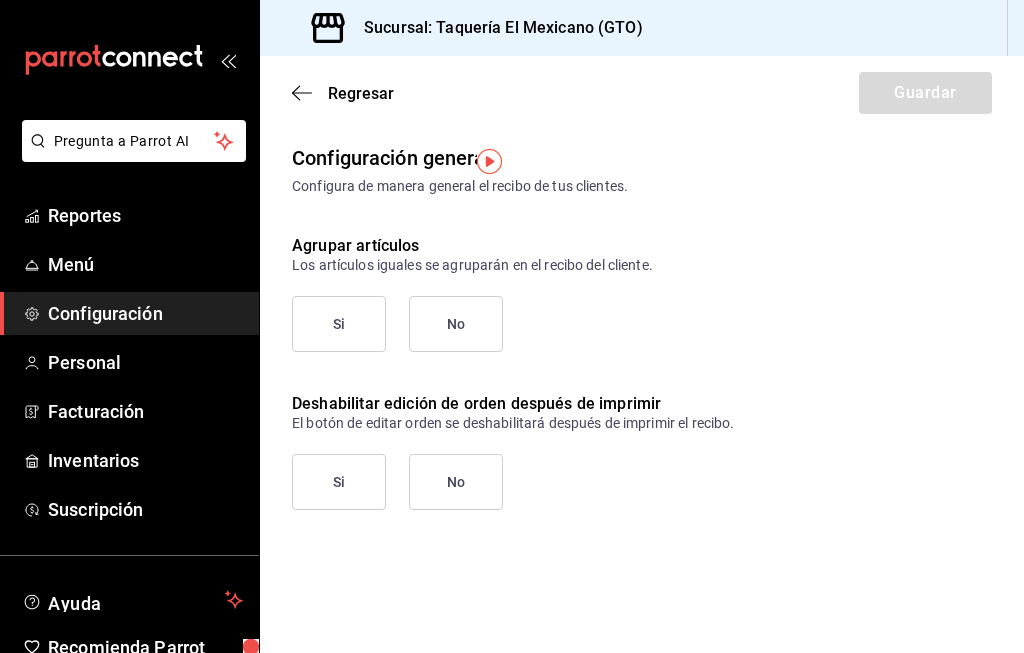 scroll, scrollTop: 75, scrollLeft: 0, axis: vertical 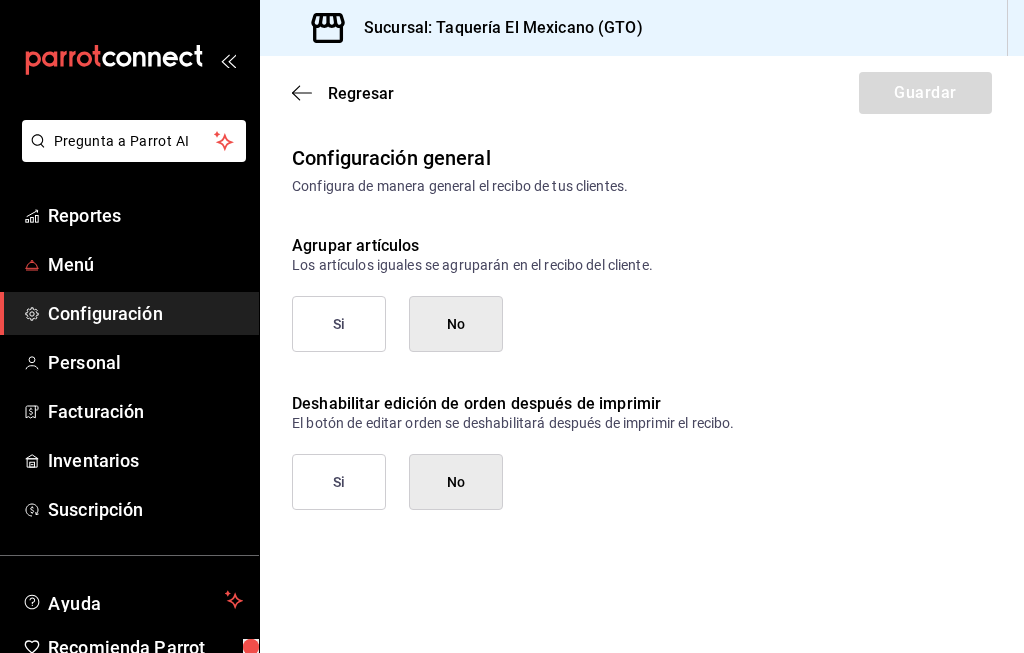 click on "Menú" 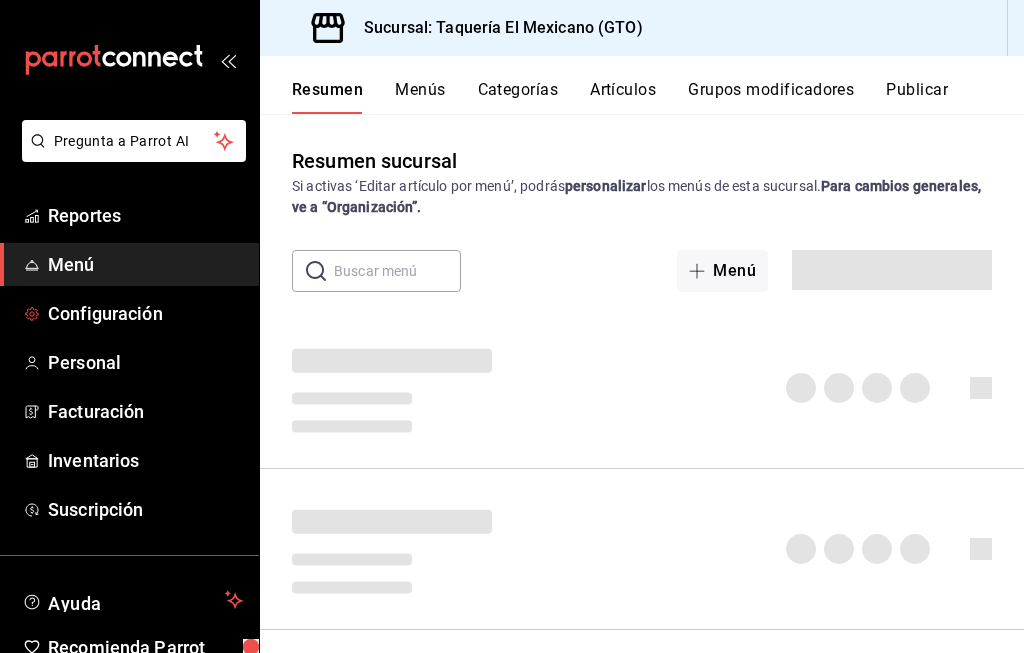 click on "Configuración" 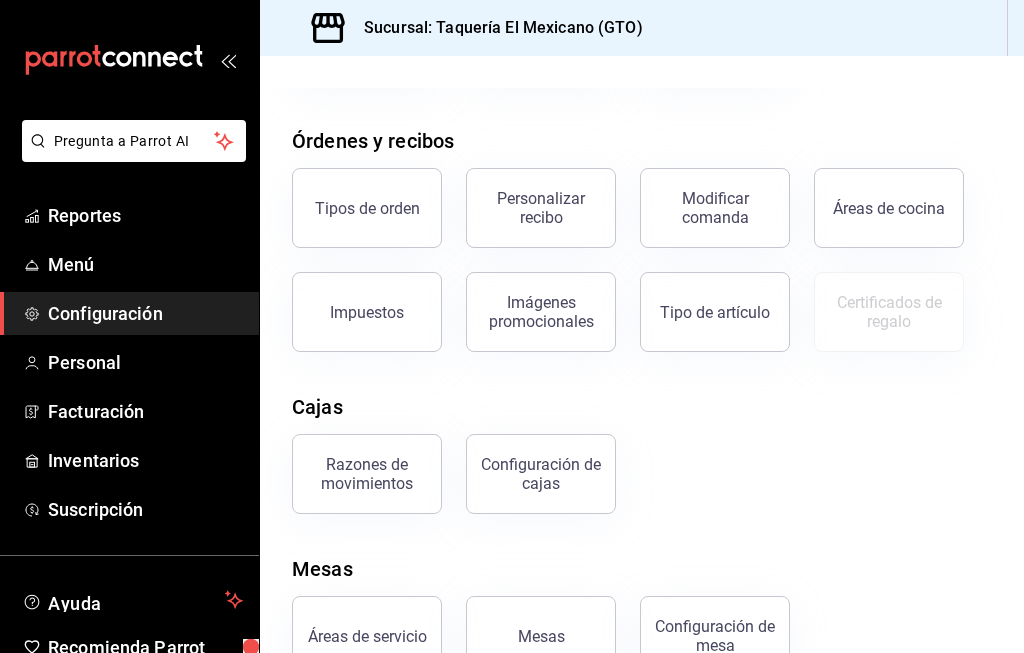 scroll, scrollTop: 286, scrollLeft: 0, axis: vertical 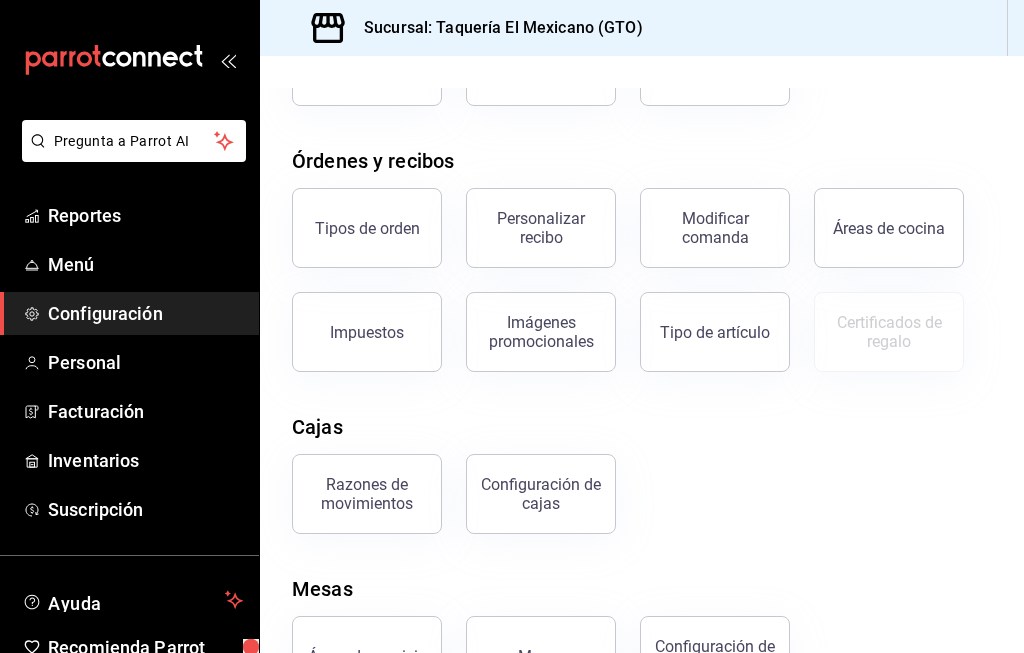 click on "Facturación" 